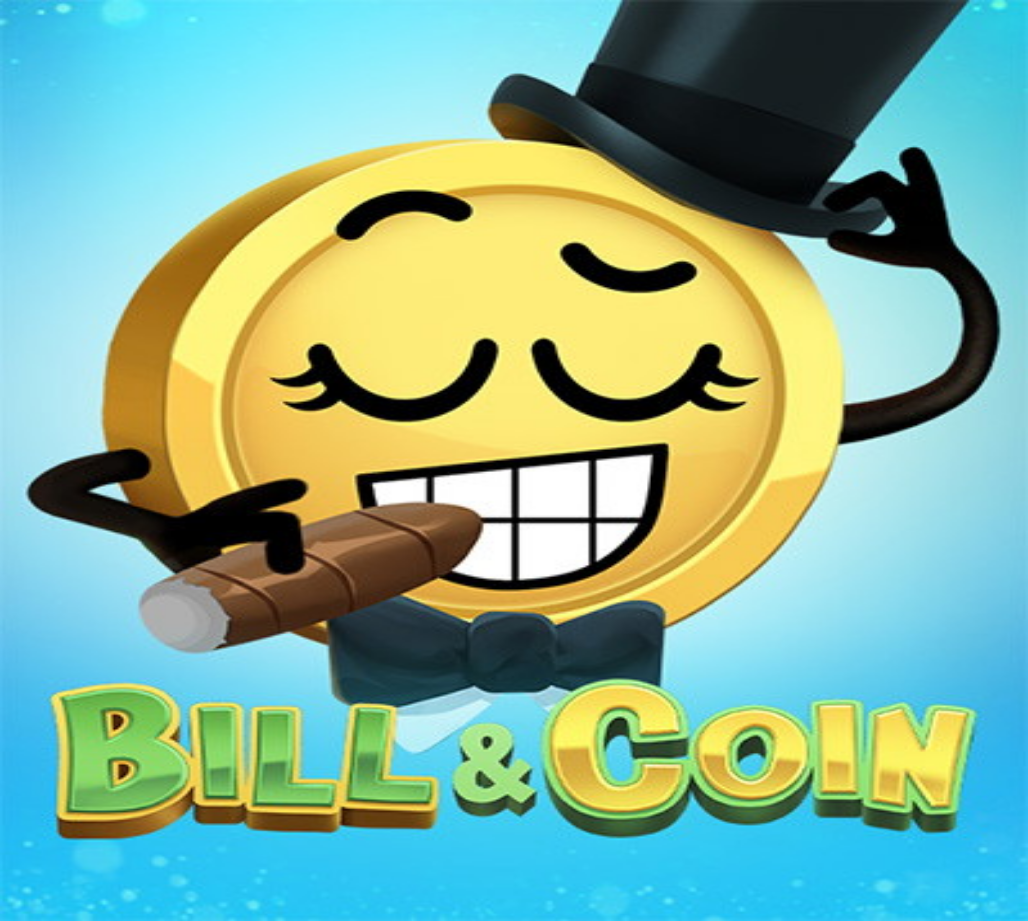 scroll, scrollTop: 0, scrollLeft: 0, axis: both 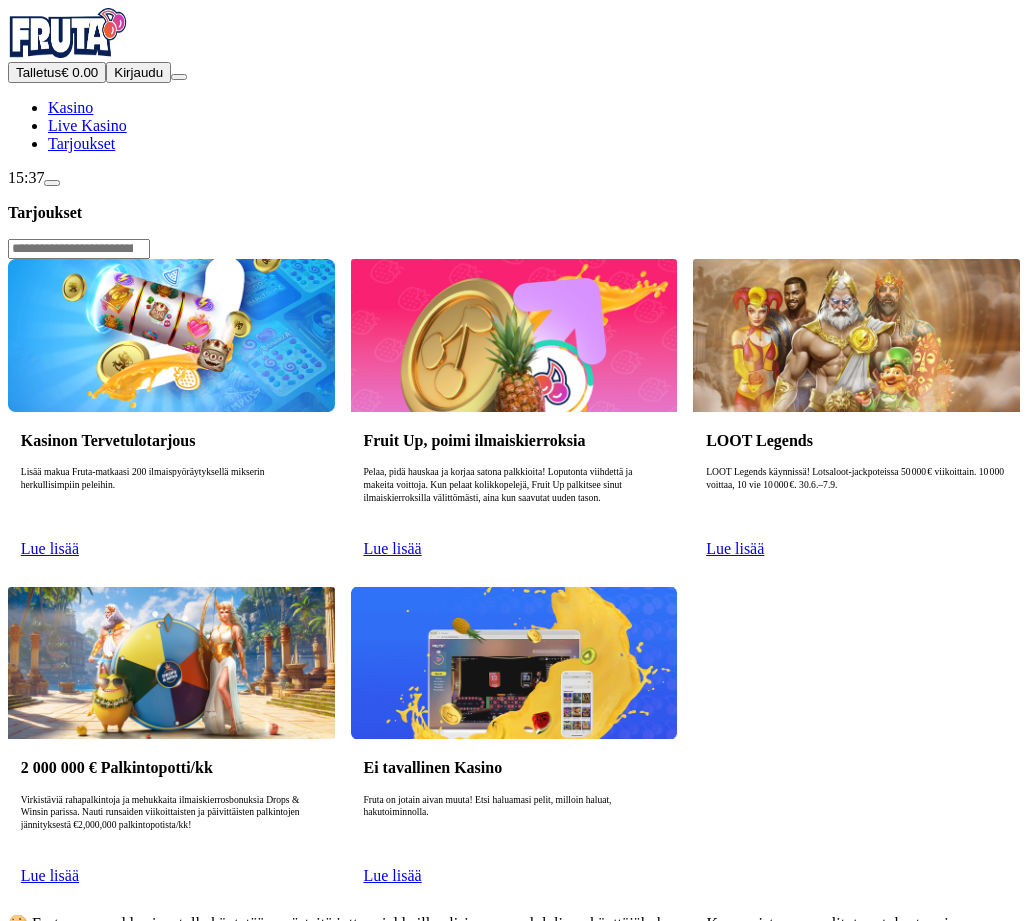 click on "Lue lisää" at bounding box center [50, 548] 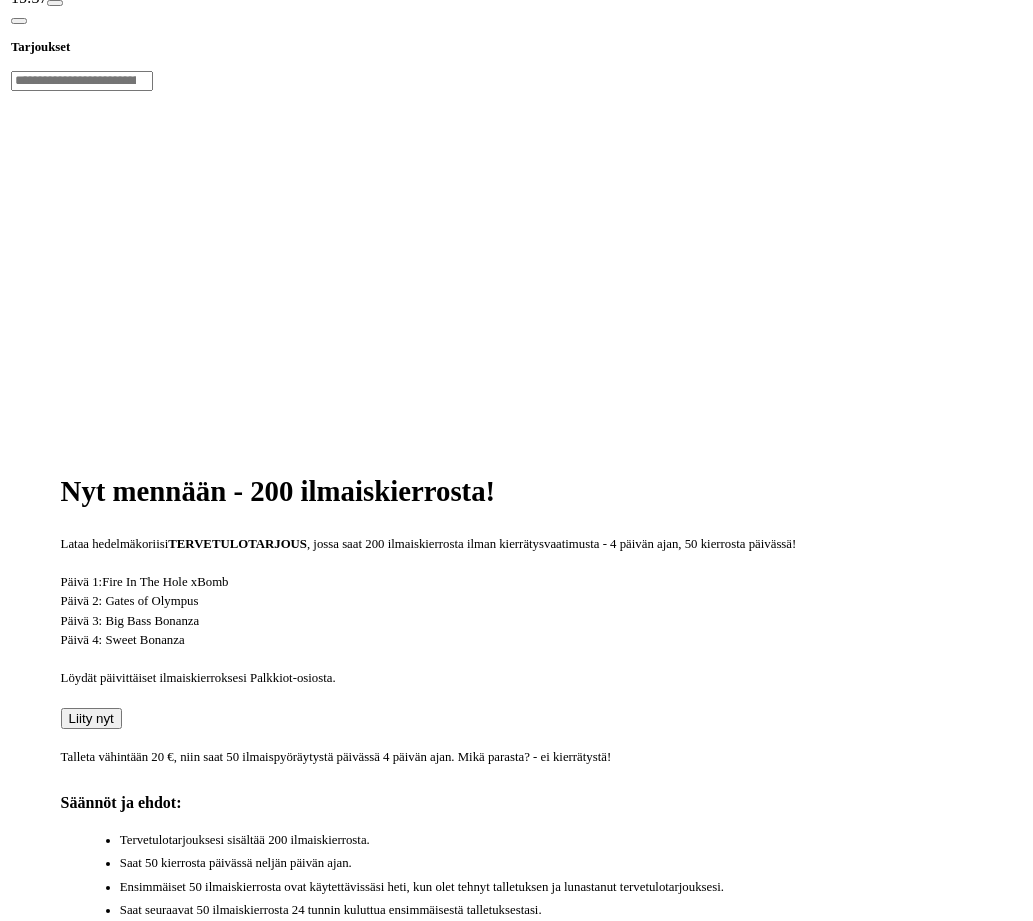 scroll, scrollTop: 200, scrollLeft: 0, axis: vertical 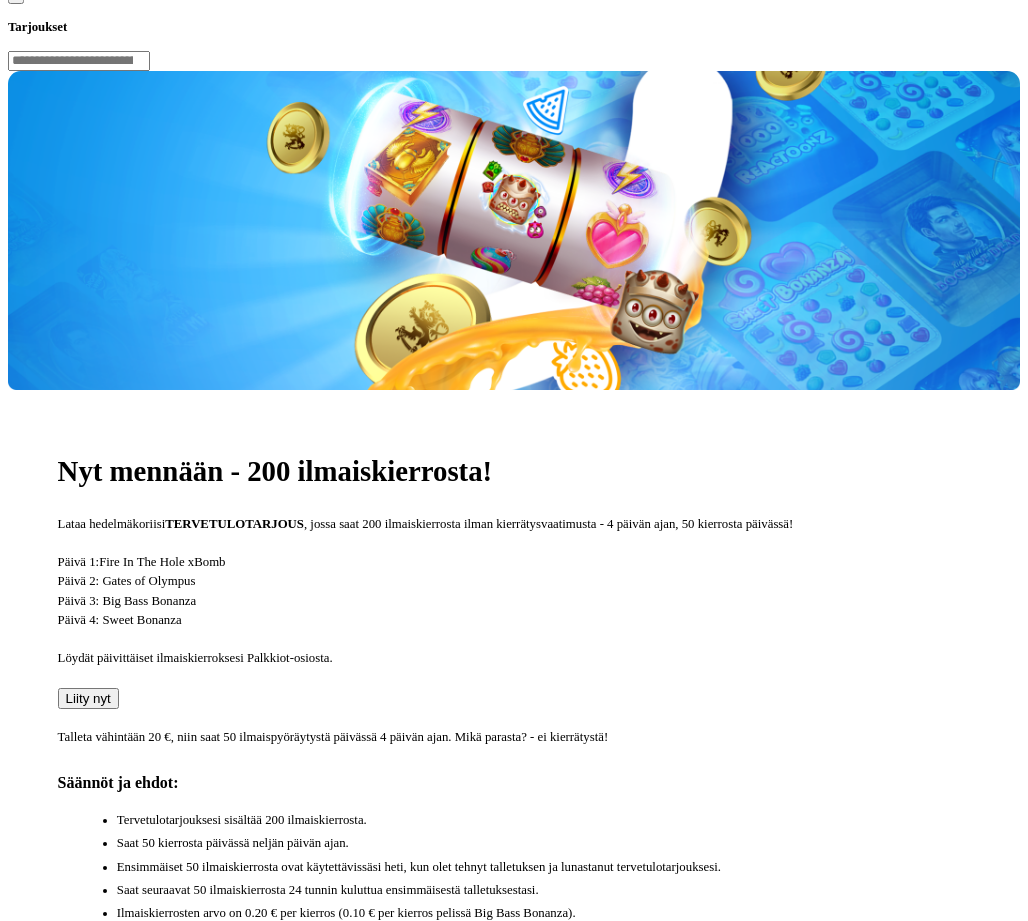 click on "Liity nyt" at bounding box center (88, 698) 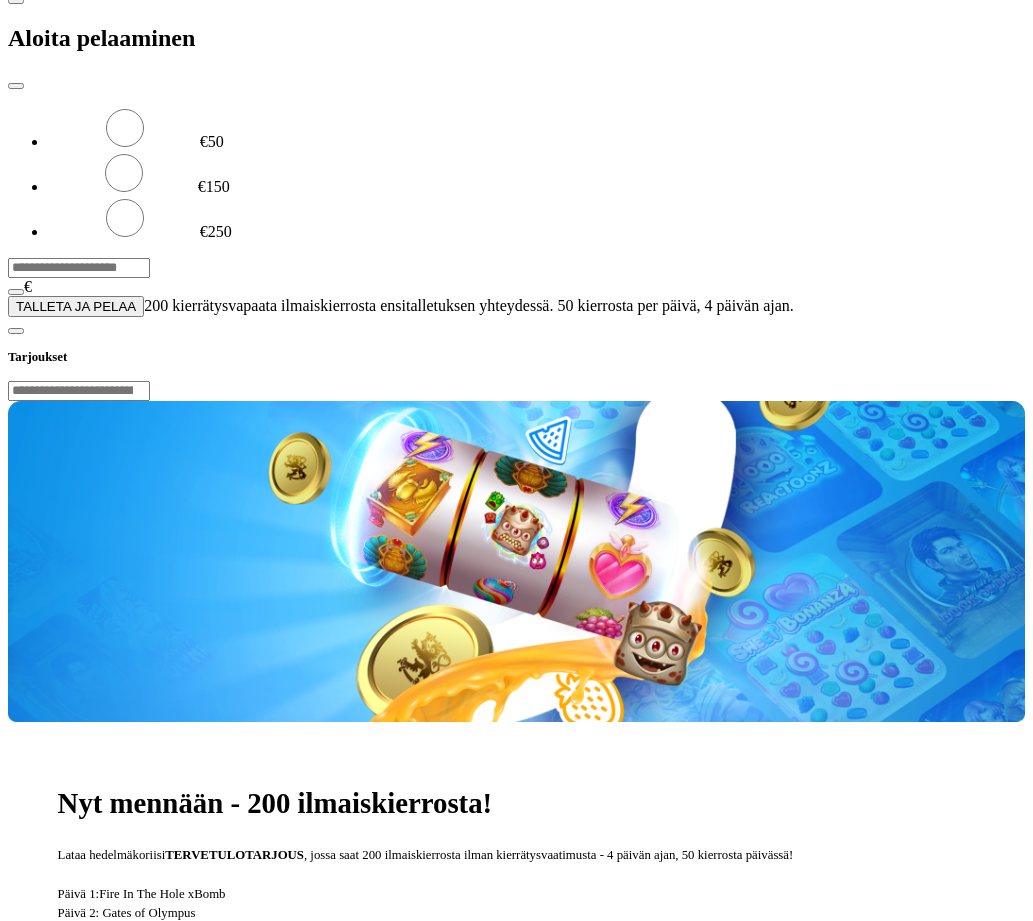 drag, startPoint x: 411, startPoint y: 162, endPoint x: 222, endPoint y: 154, distance: 189.16924 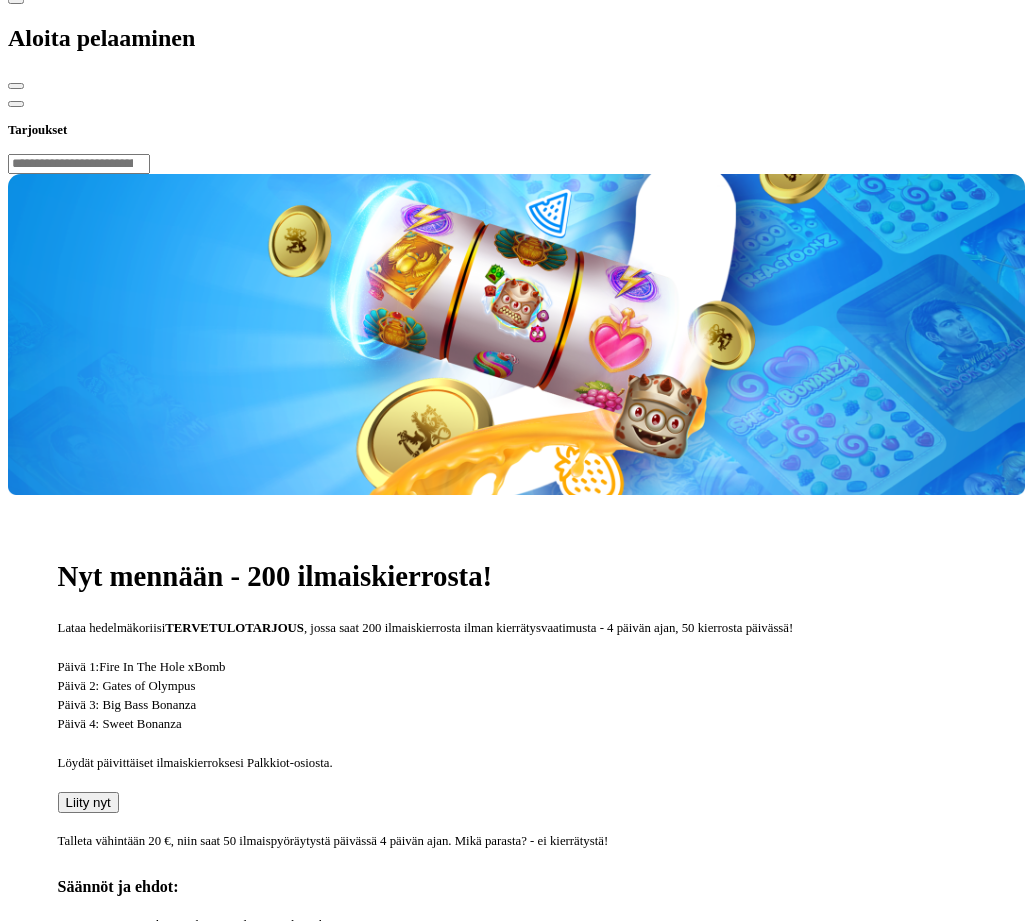 drag, startPoint x: 966, startPoint y: 877, endPoint x: 969, endPoint y: 796, distance: 81.055534 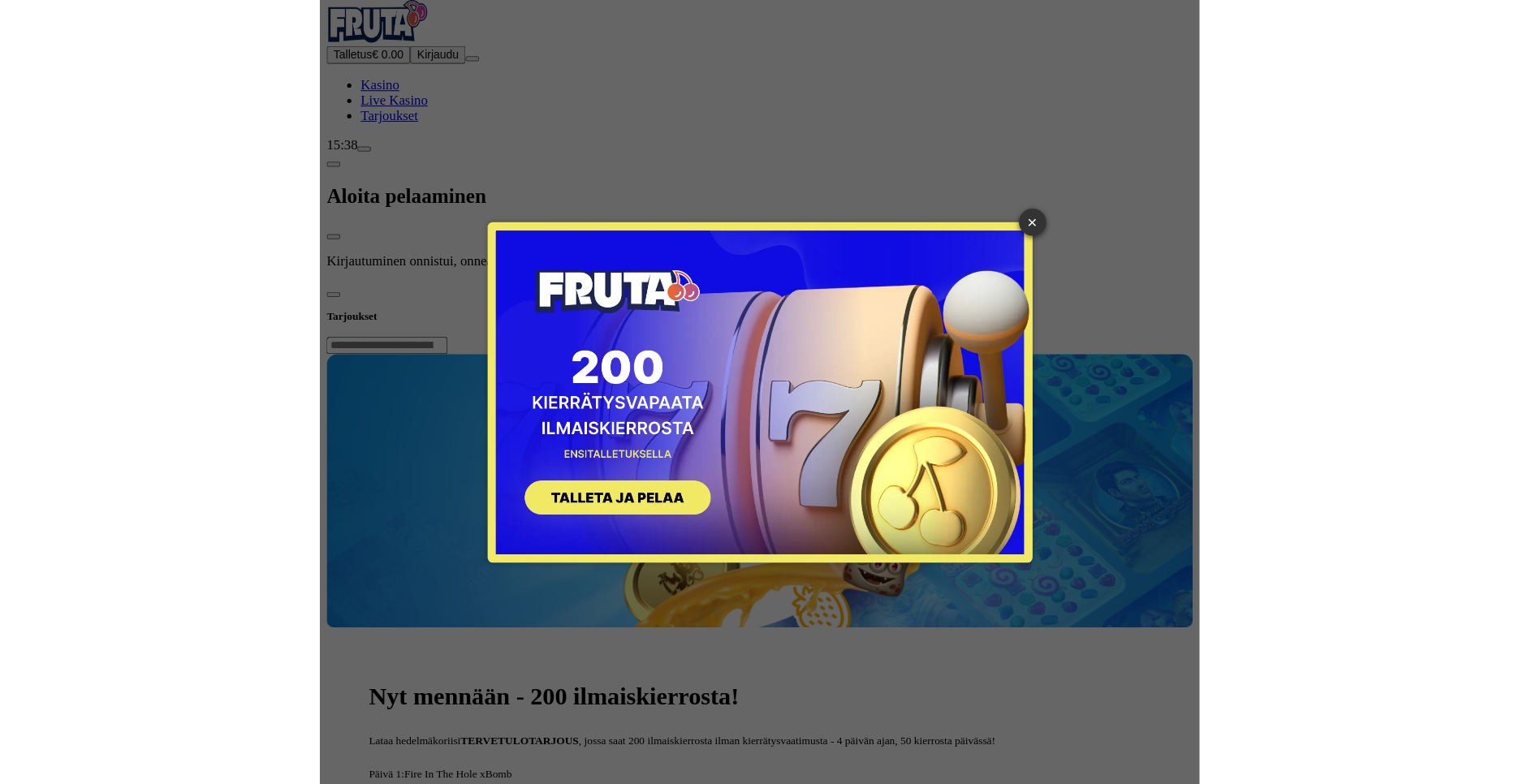 scroll, scrollTop: 0, scrollLeft: 0, axis: both 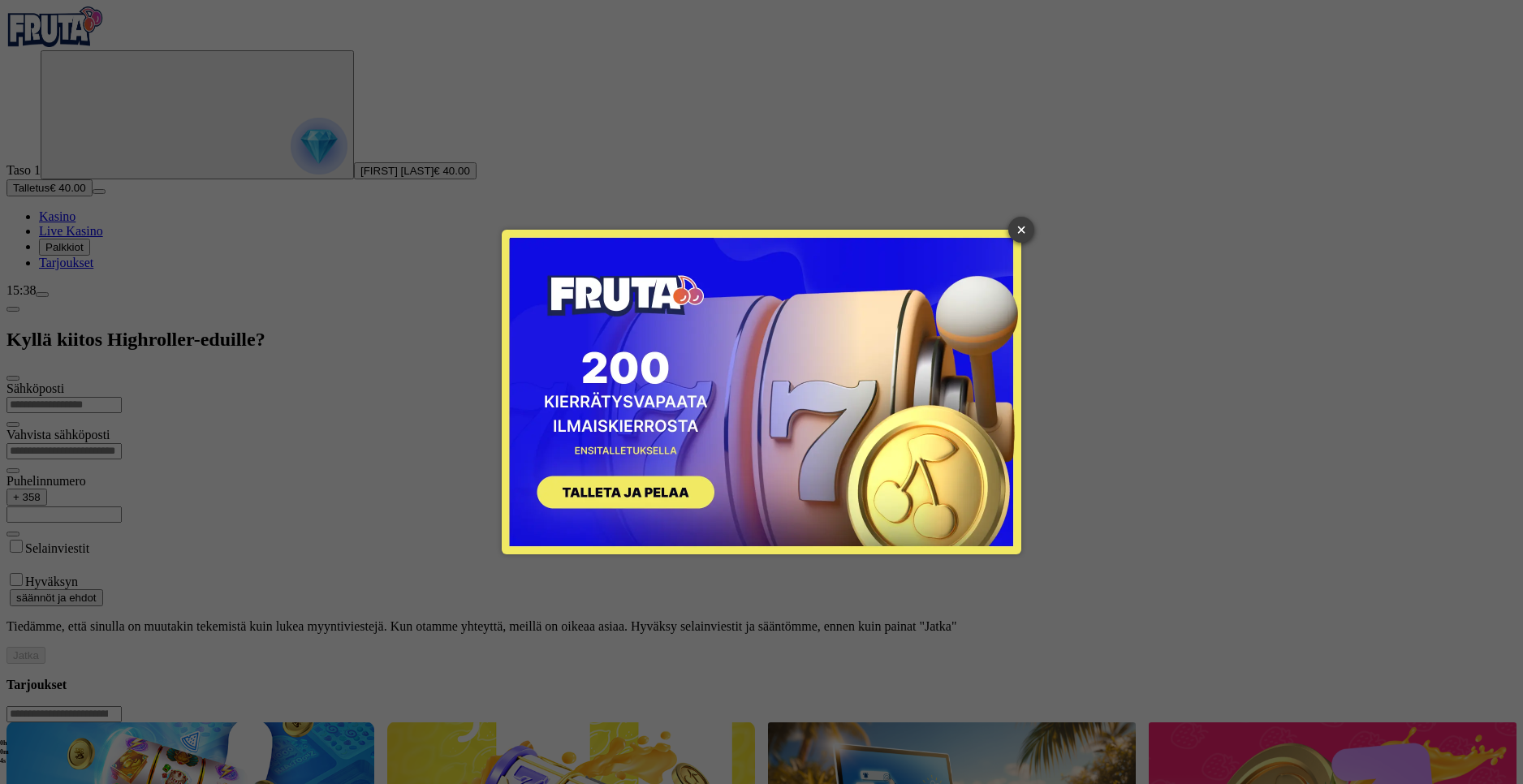 click on "×" at bounding box center (1021, 230) 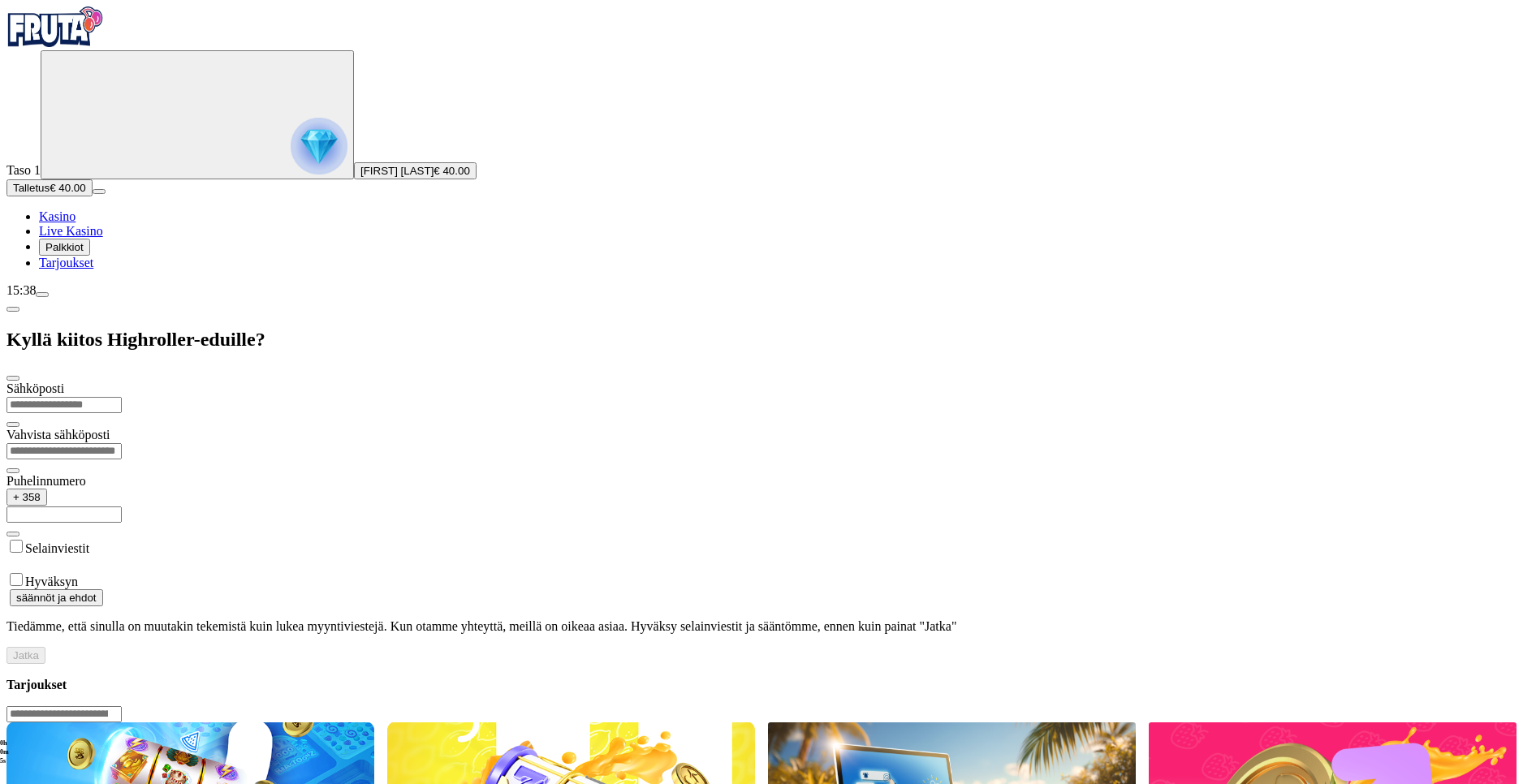 click at bounding box center [64, 405] 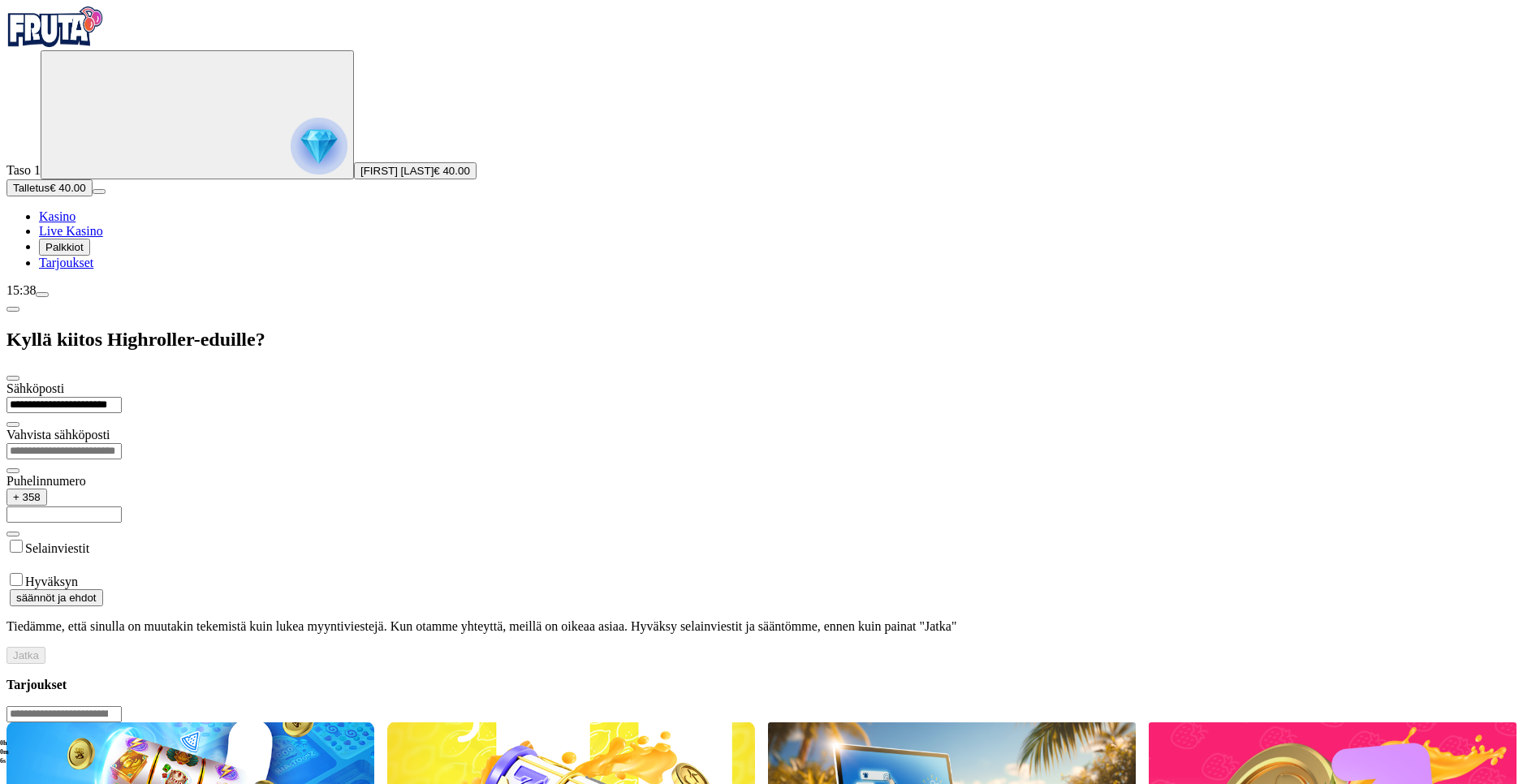 click at bounding box center [64, 451] 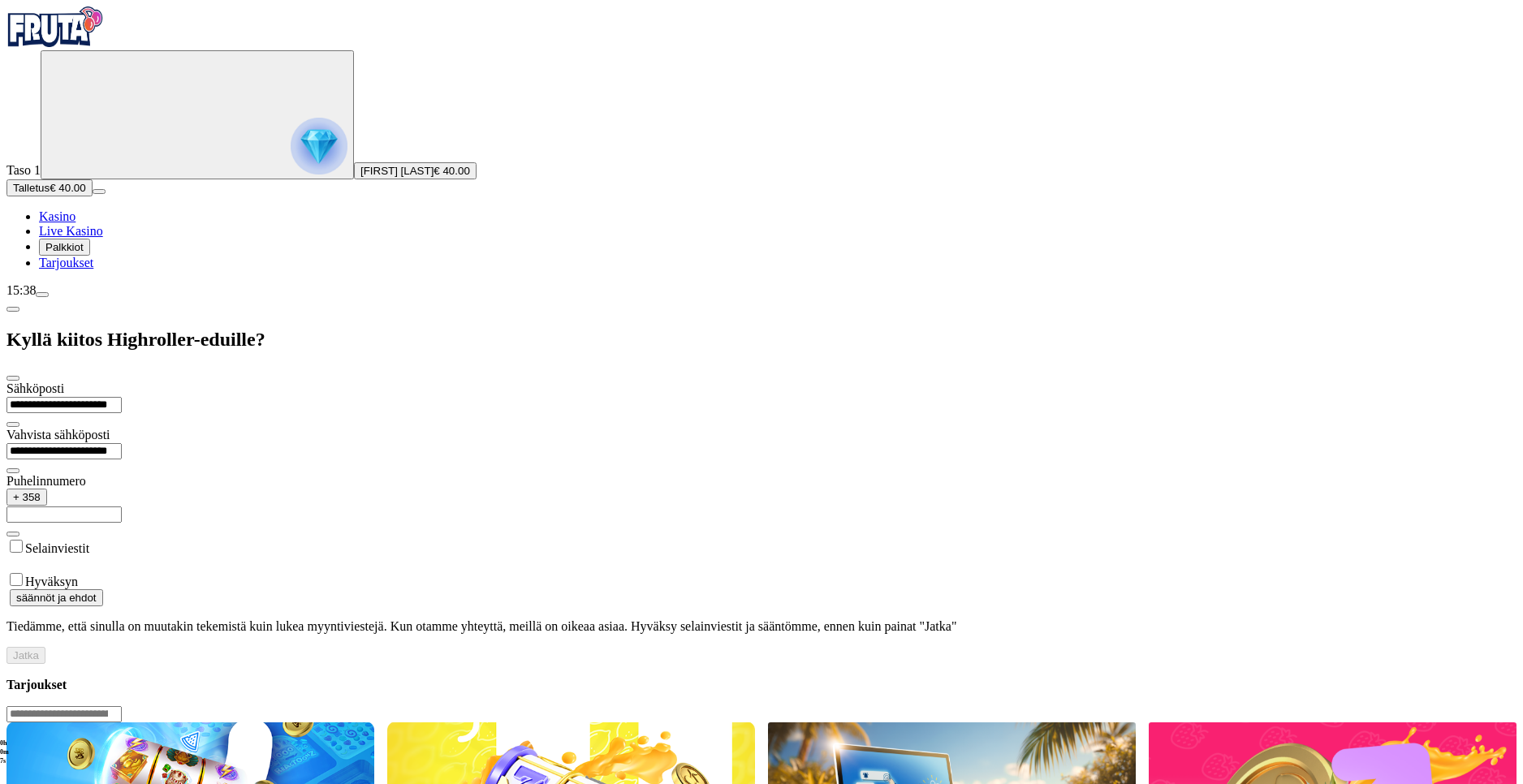 click at bounding box center (64, 515) 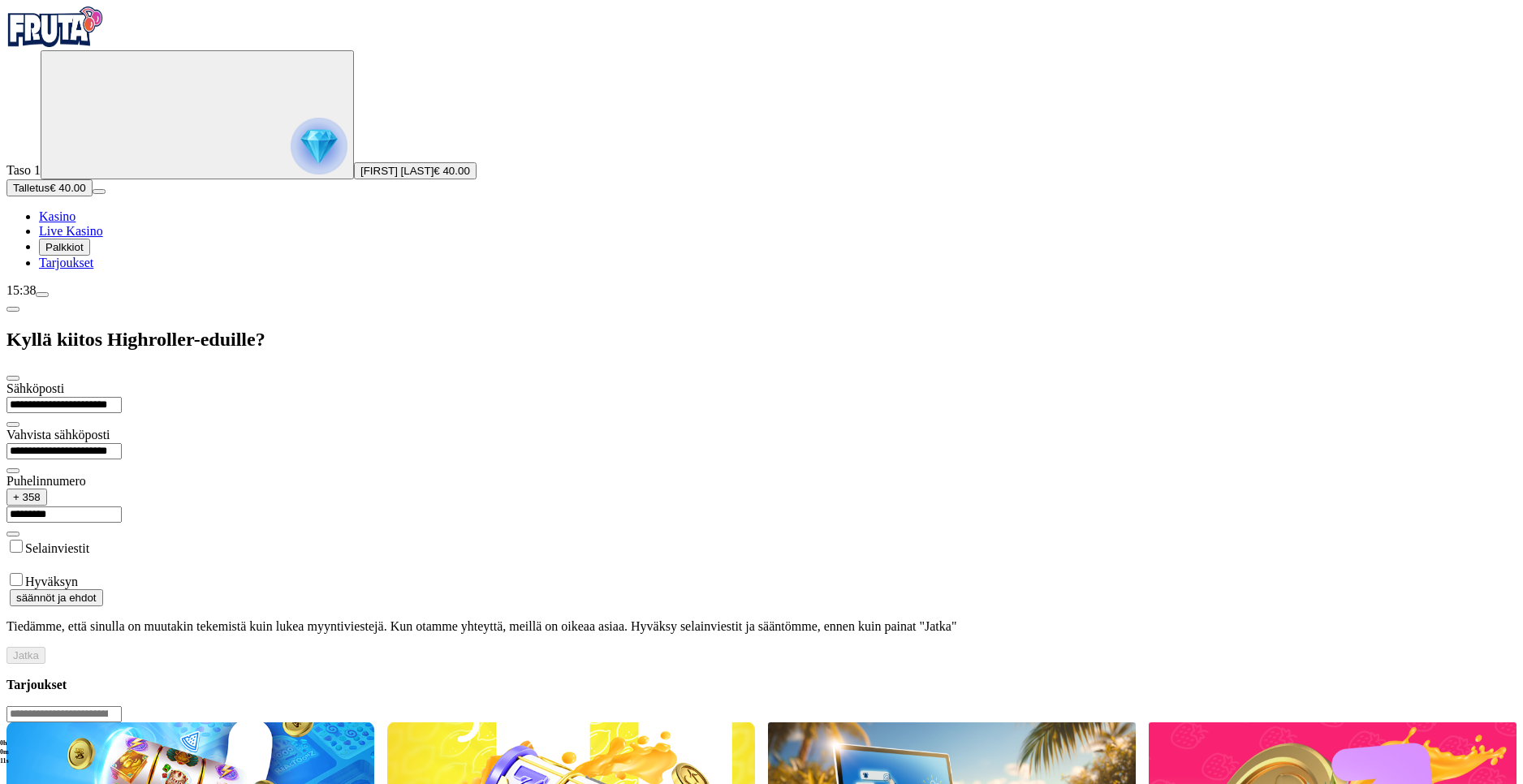 type on "*********" 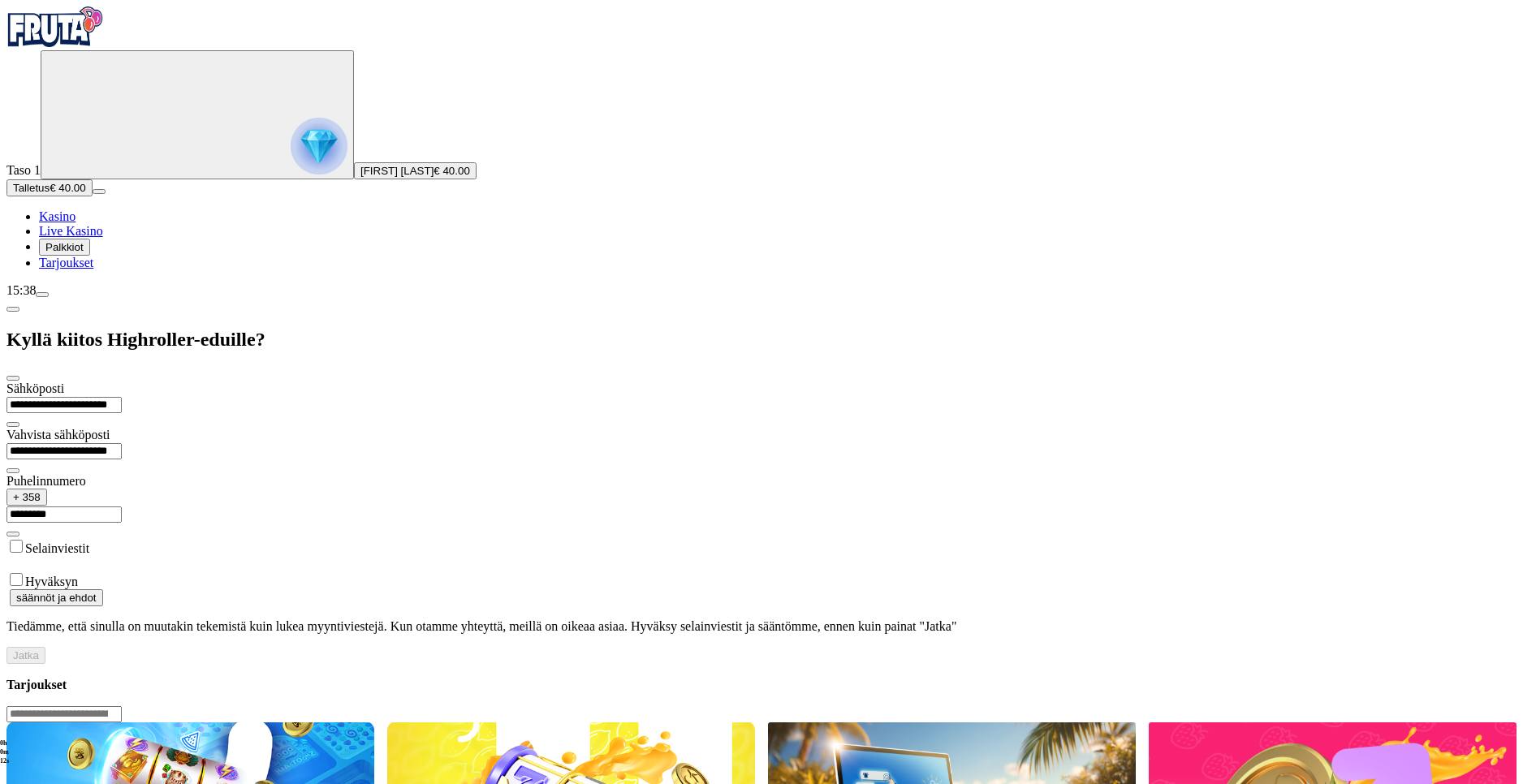 click on "Hyväksyn" at bounding box center (51, 581) 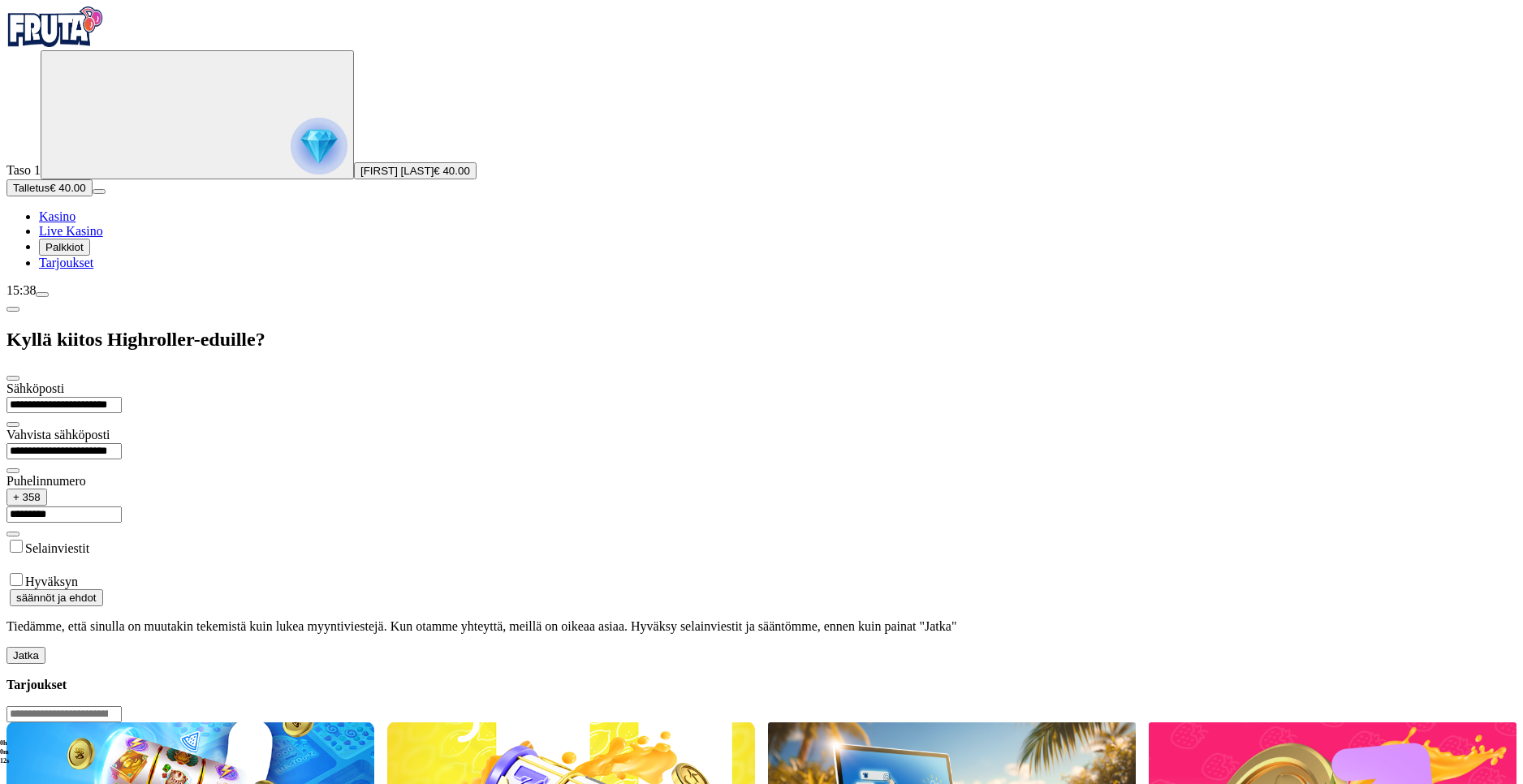 click on "Jatka" at bounding box center (26, 655) 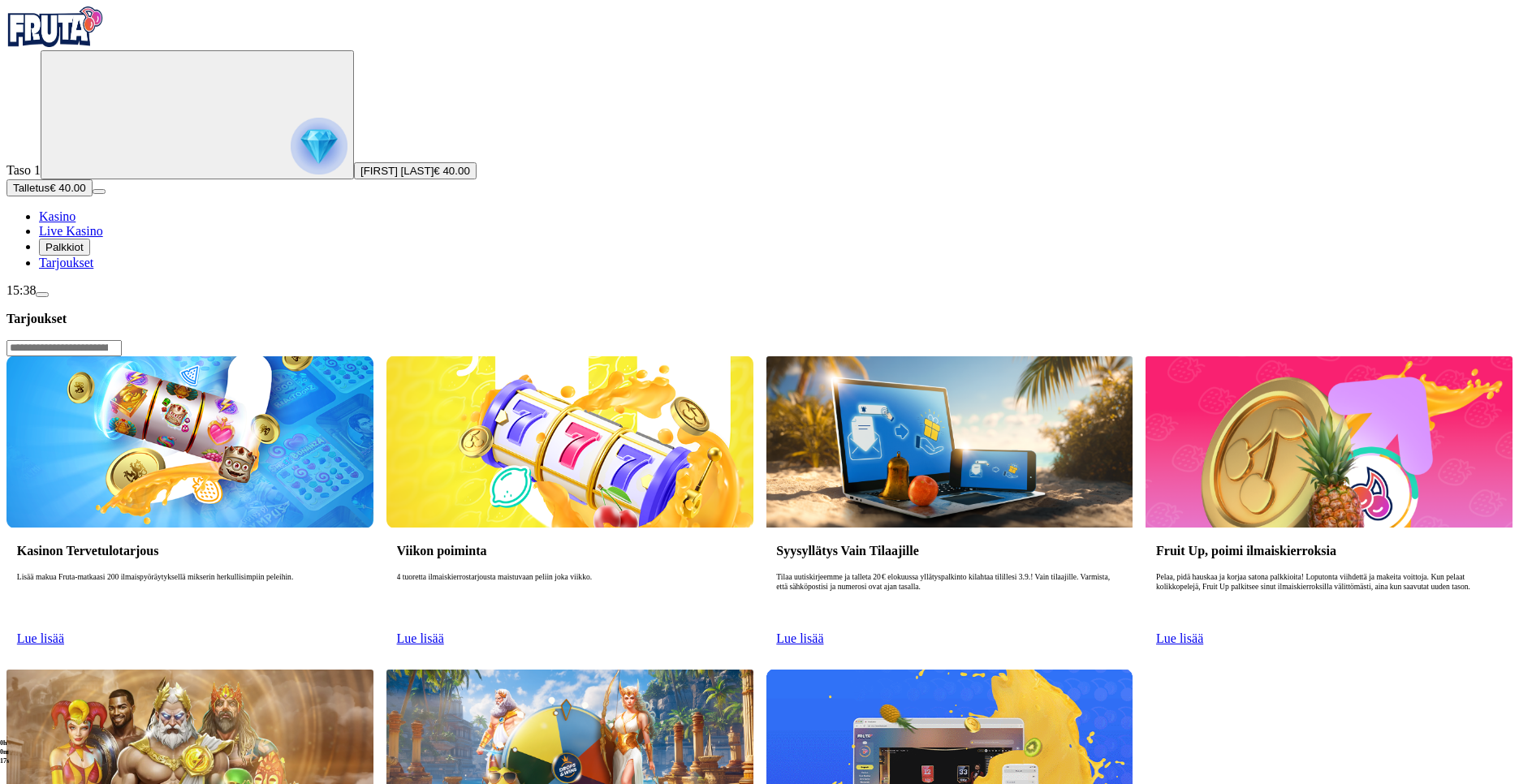click on "Myöhemmin" at bounding box center [112, 1061] 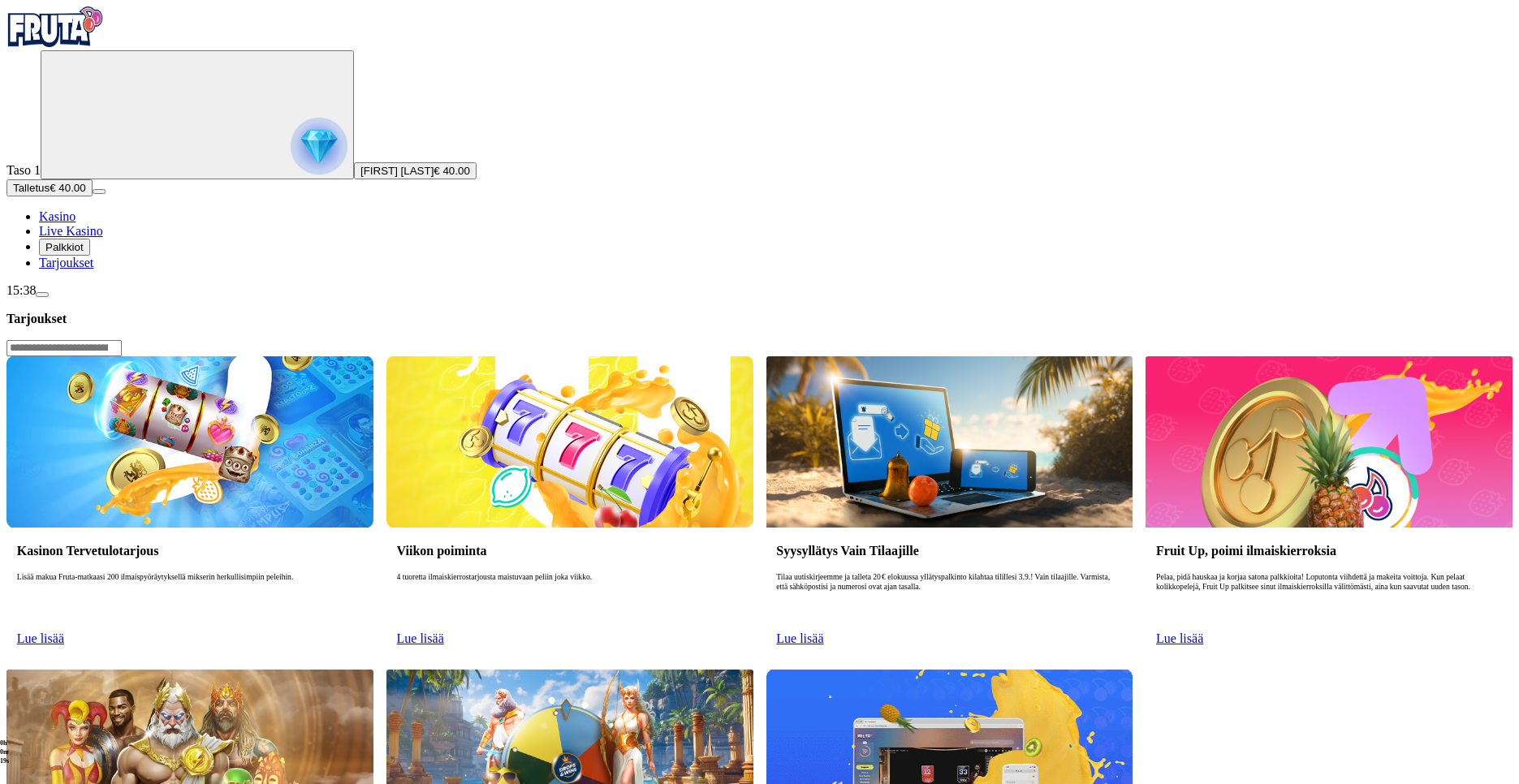 click on "Palkkiot" at bounding box center (64, 247) 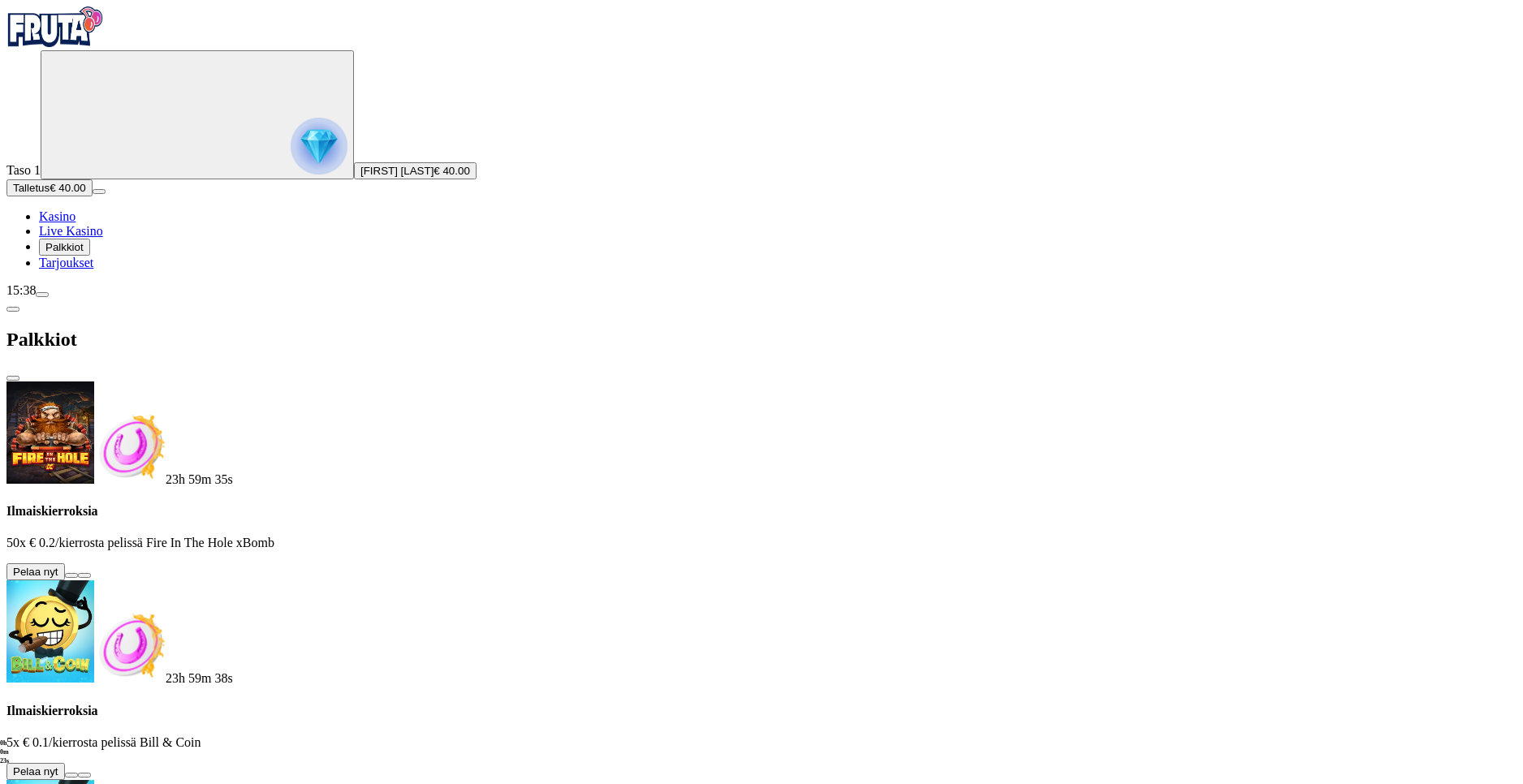 click at bounding box center [71, 575] 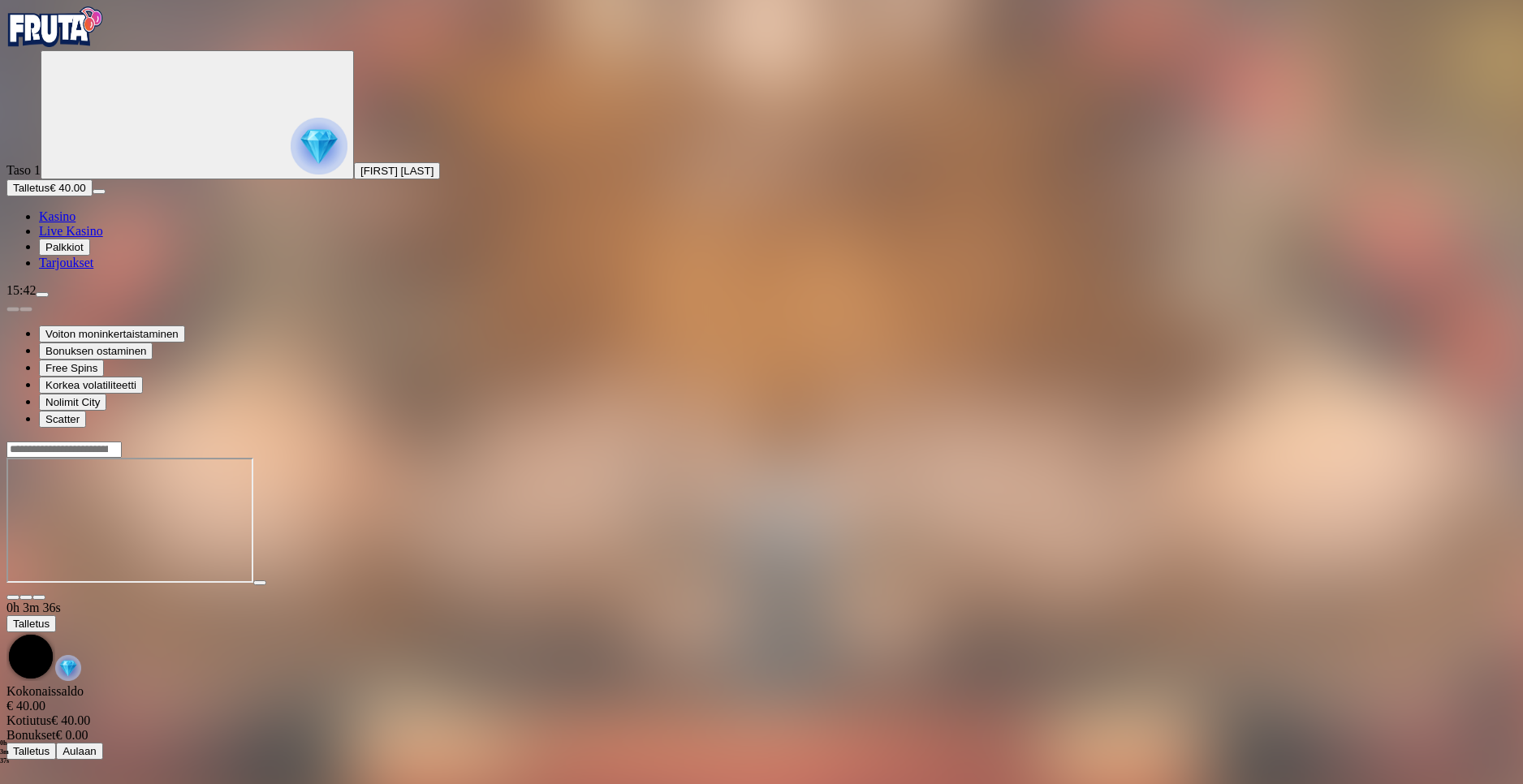 click on "Kasino" at bounding box center (57, 216) 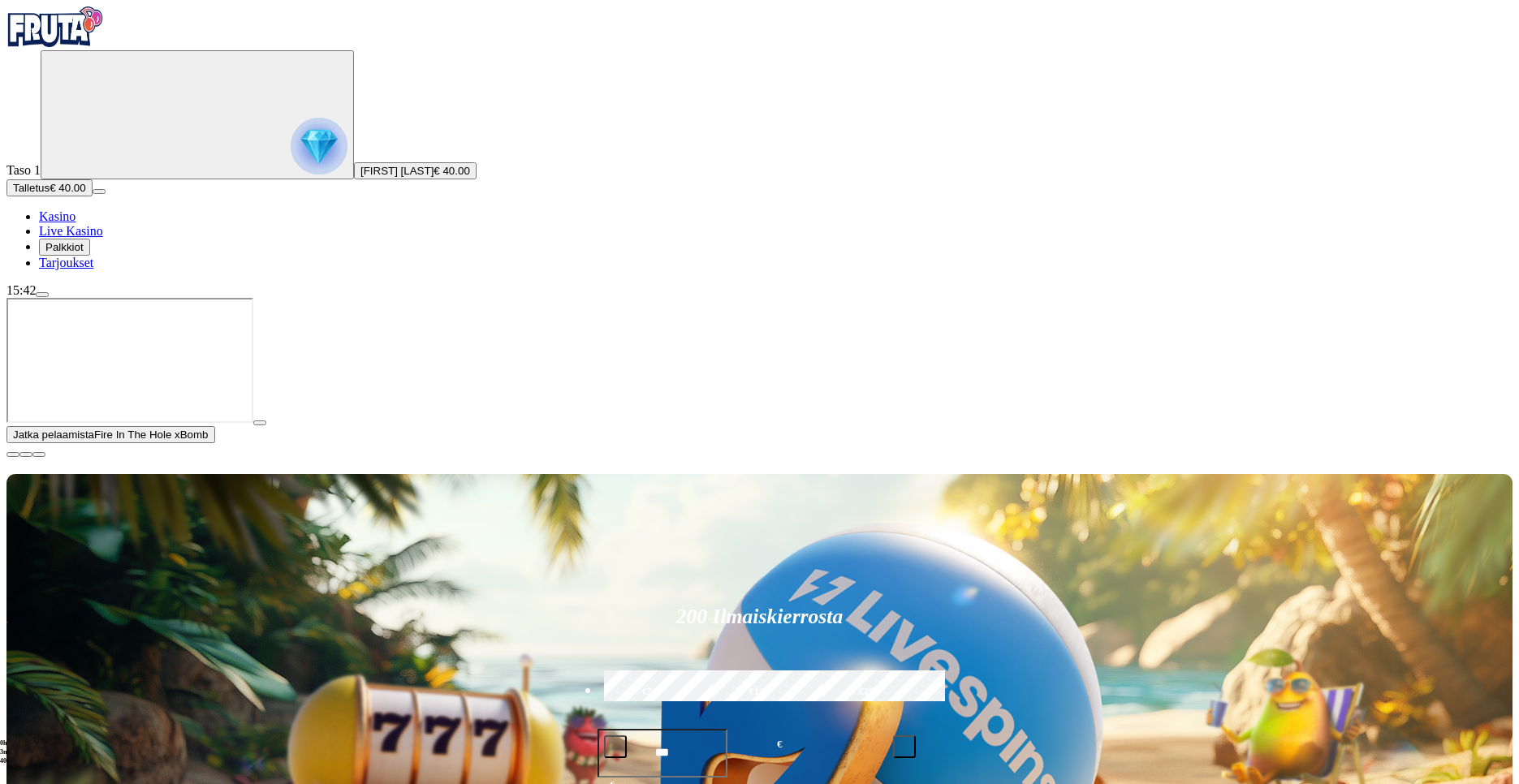 click at bounding box center (13, 454) 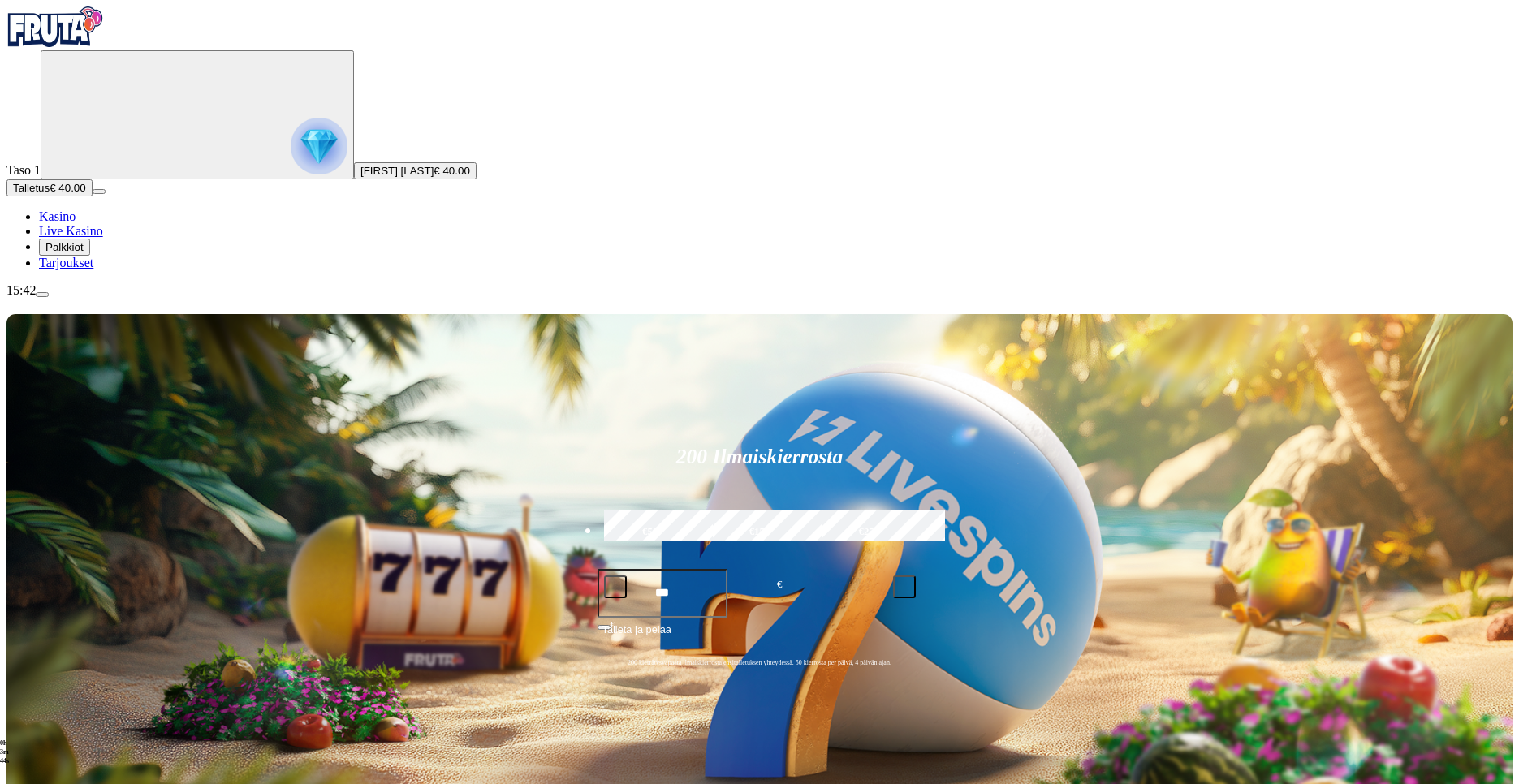 click on "[FIRST] [LAST]" at bounding box center (397, 170) 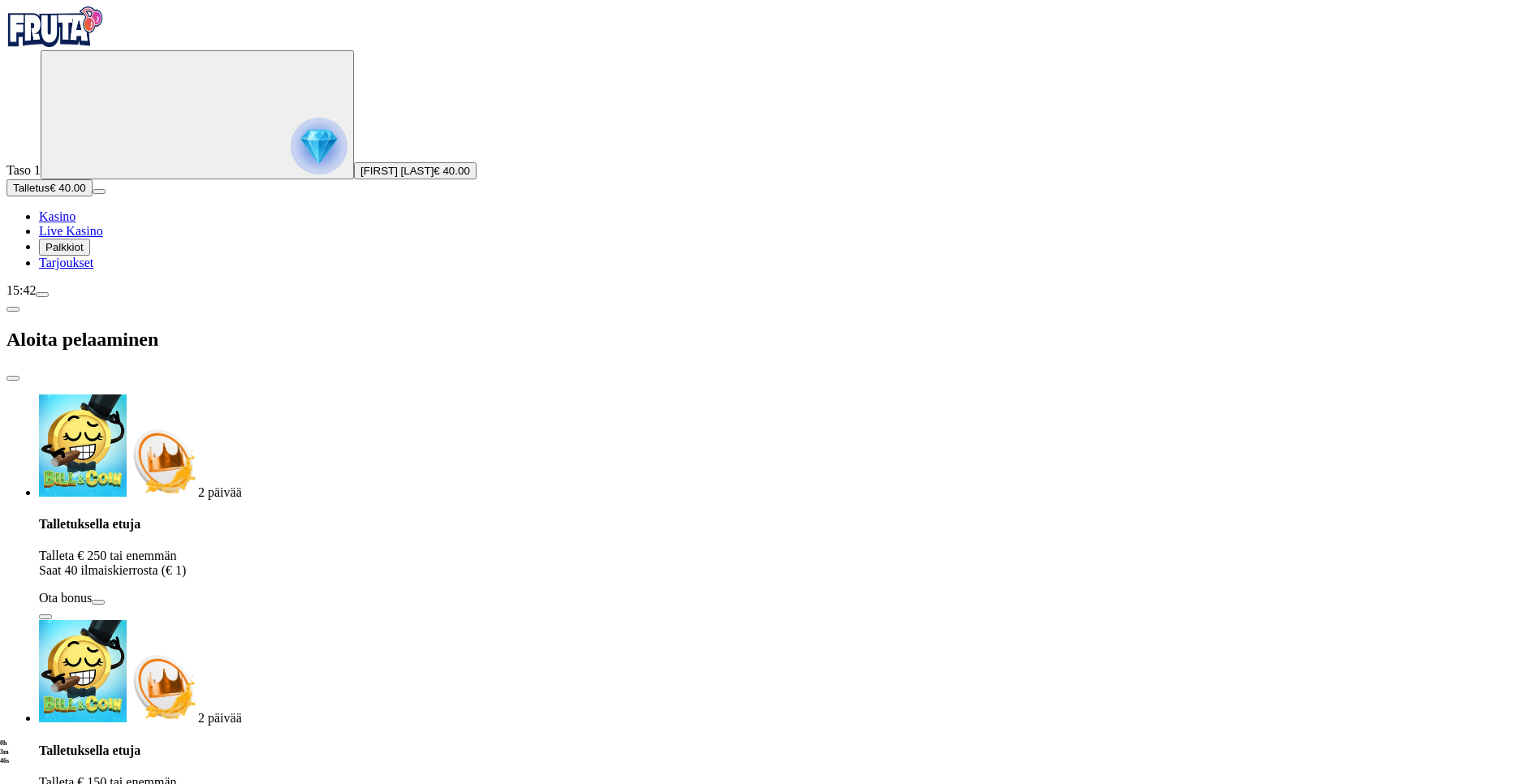 click at bounding box center (13, 378) 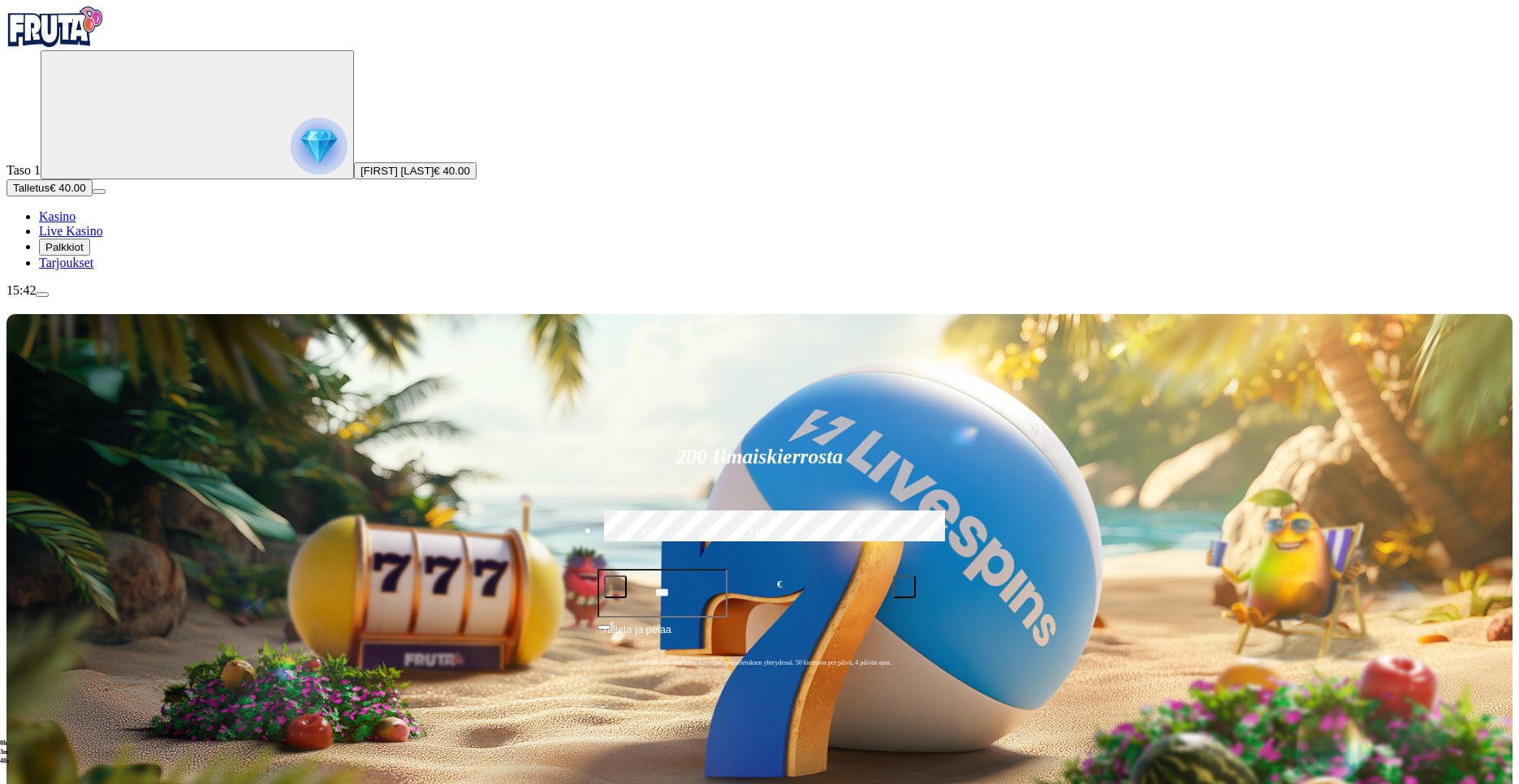 click on "Palkkiot" at bounding box center [64, 247] 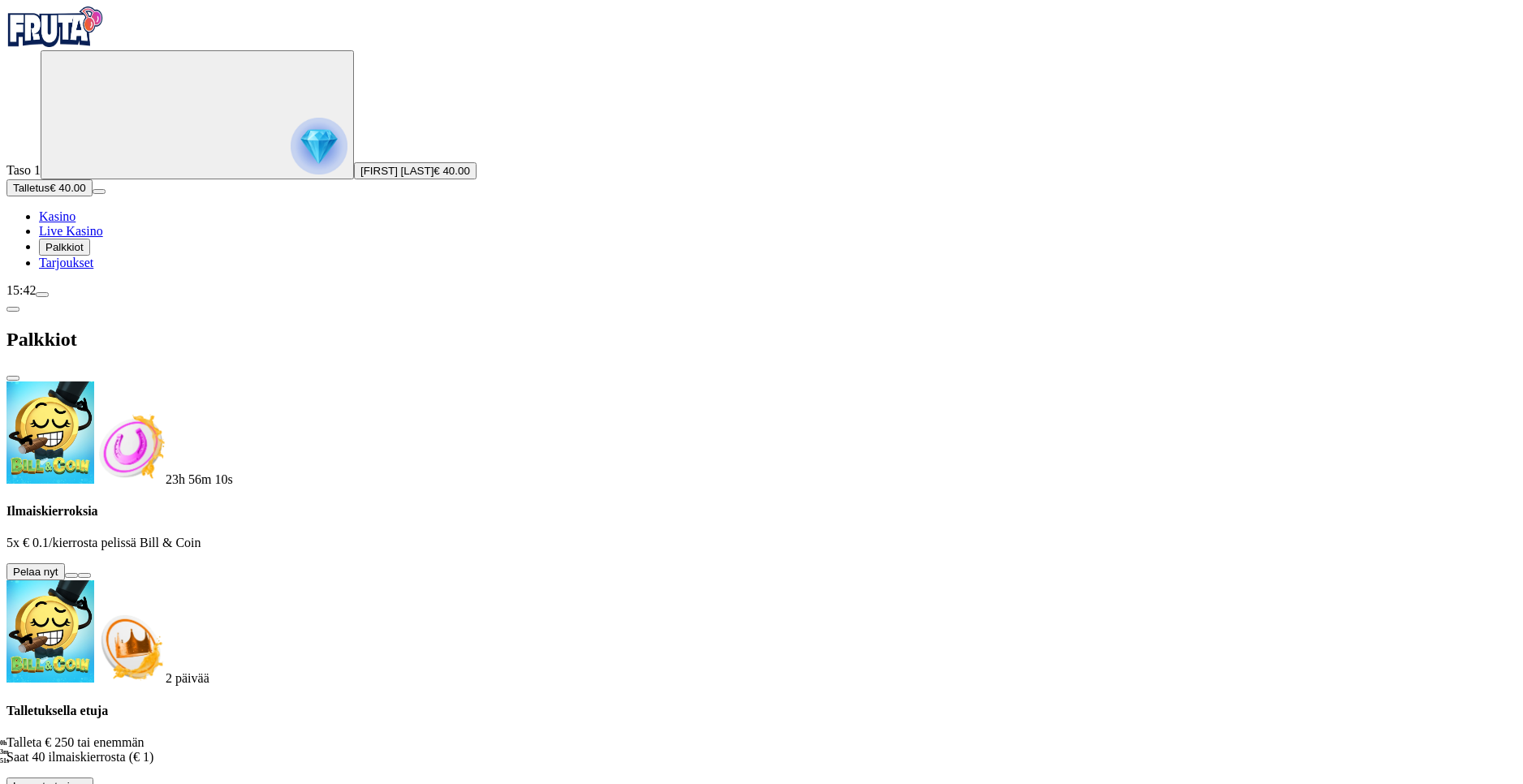click at bounding box center (71, 575) 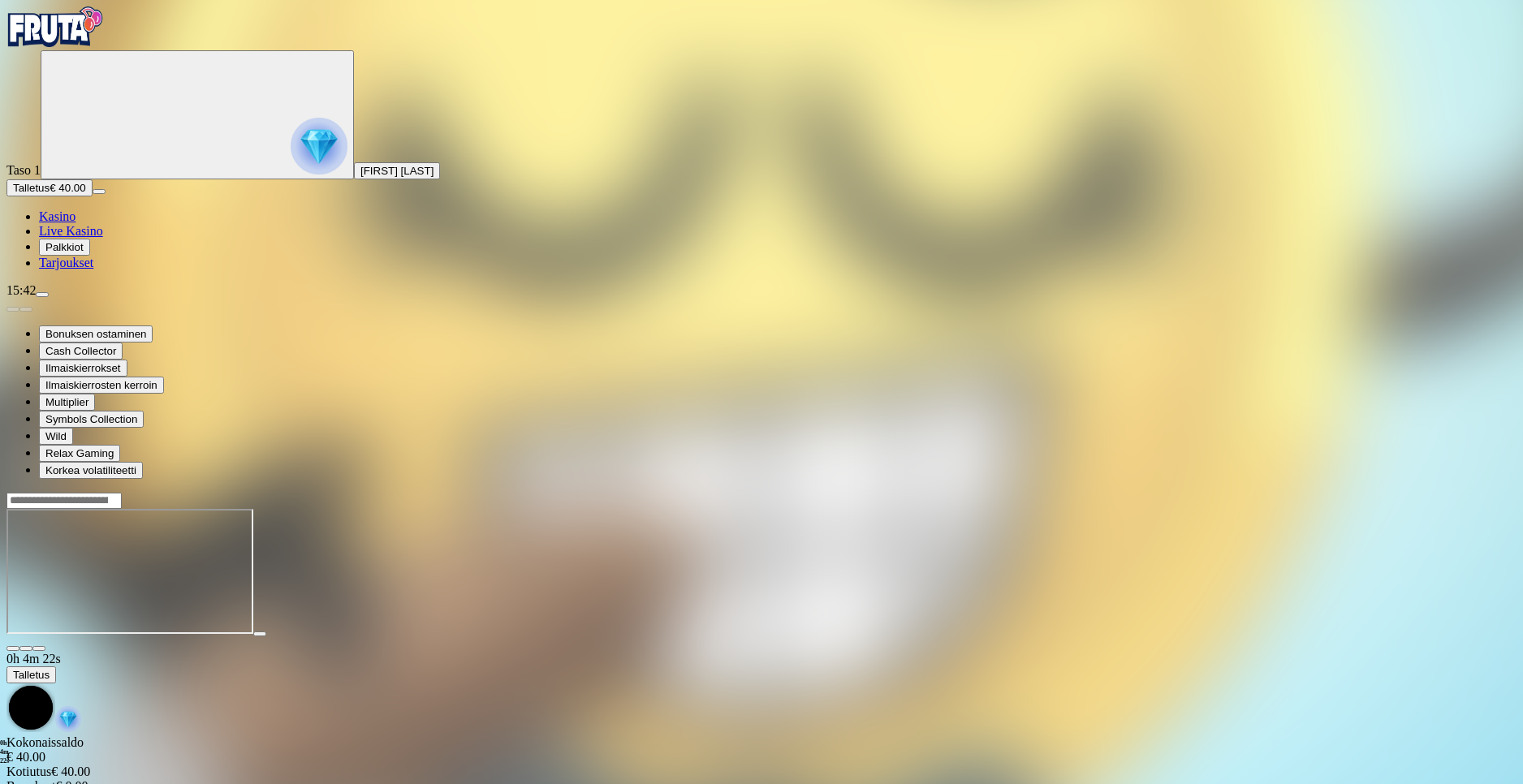 click on "Kasino" at bounding box center (57, 216) 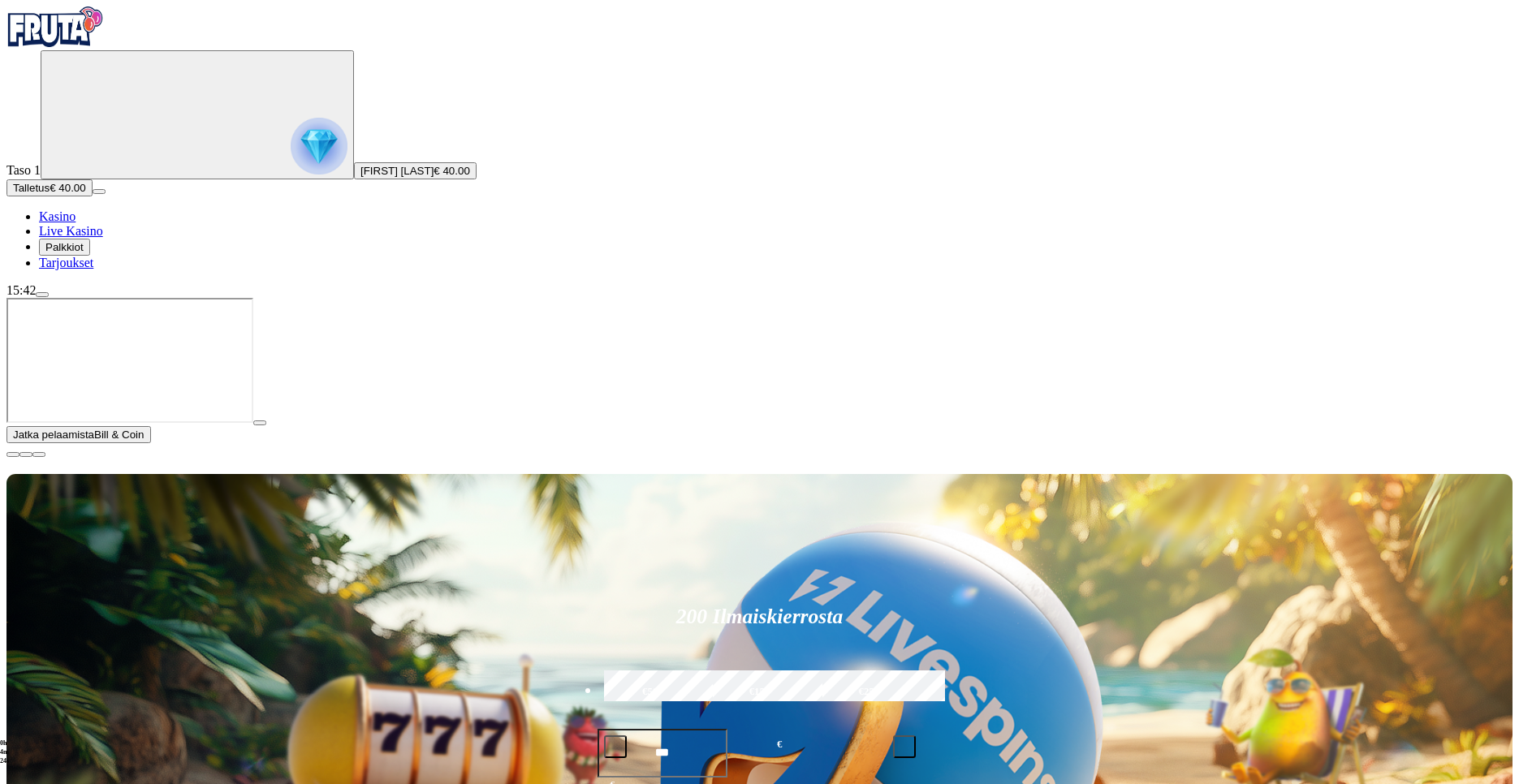 click on "Palkkiot" at bounding box center (64, 247) 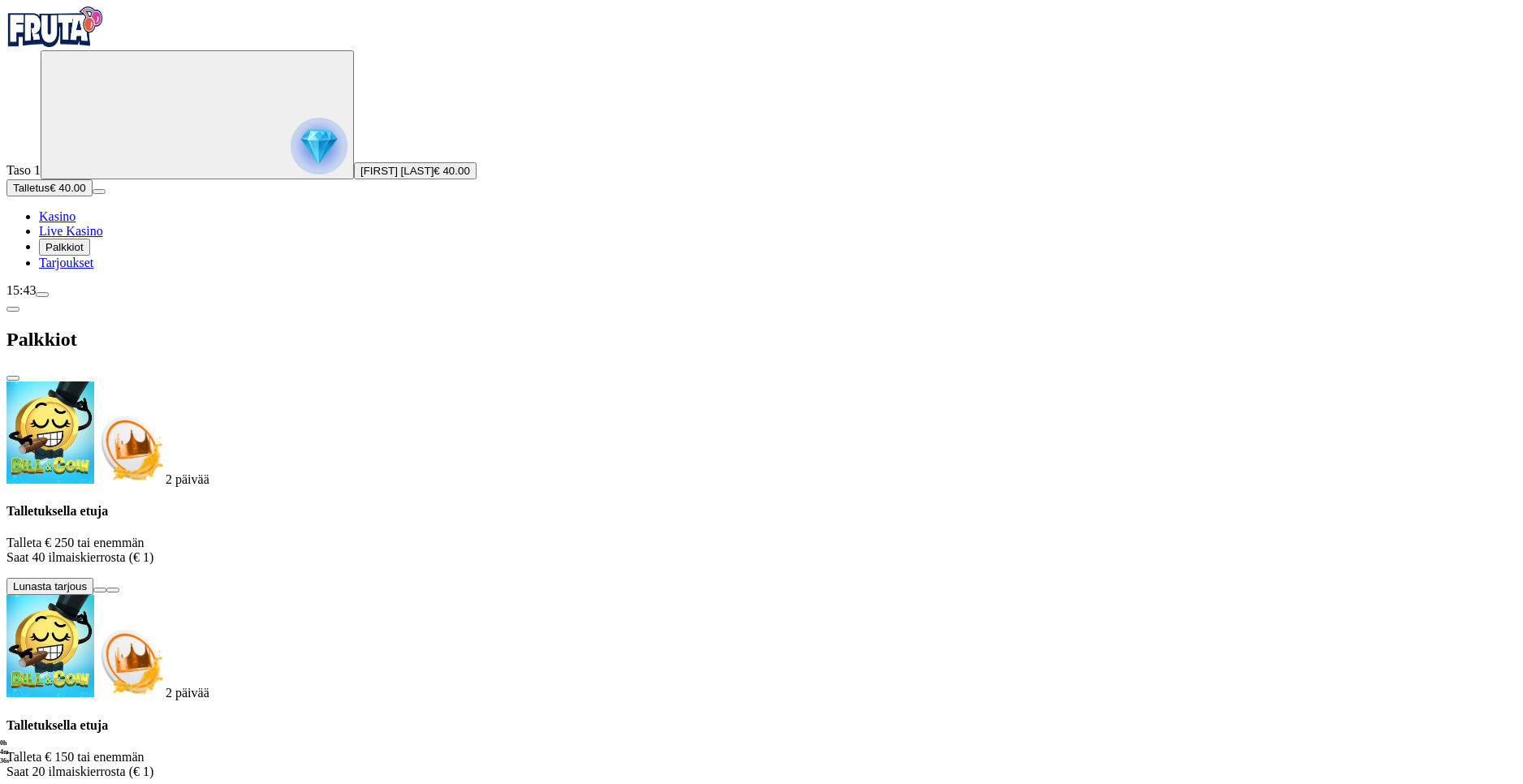 click at bounding box center [762, 1402] 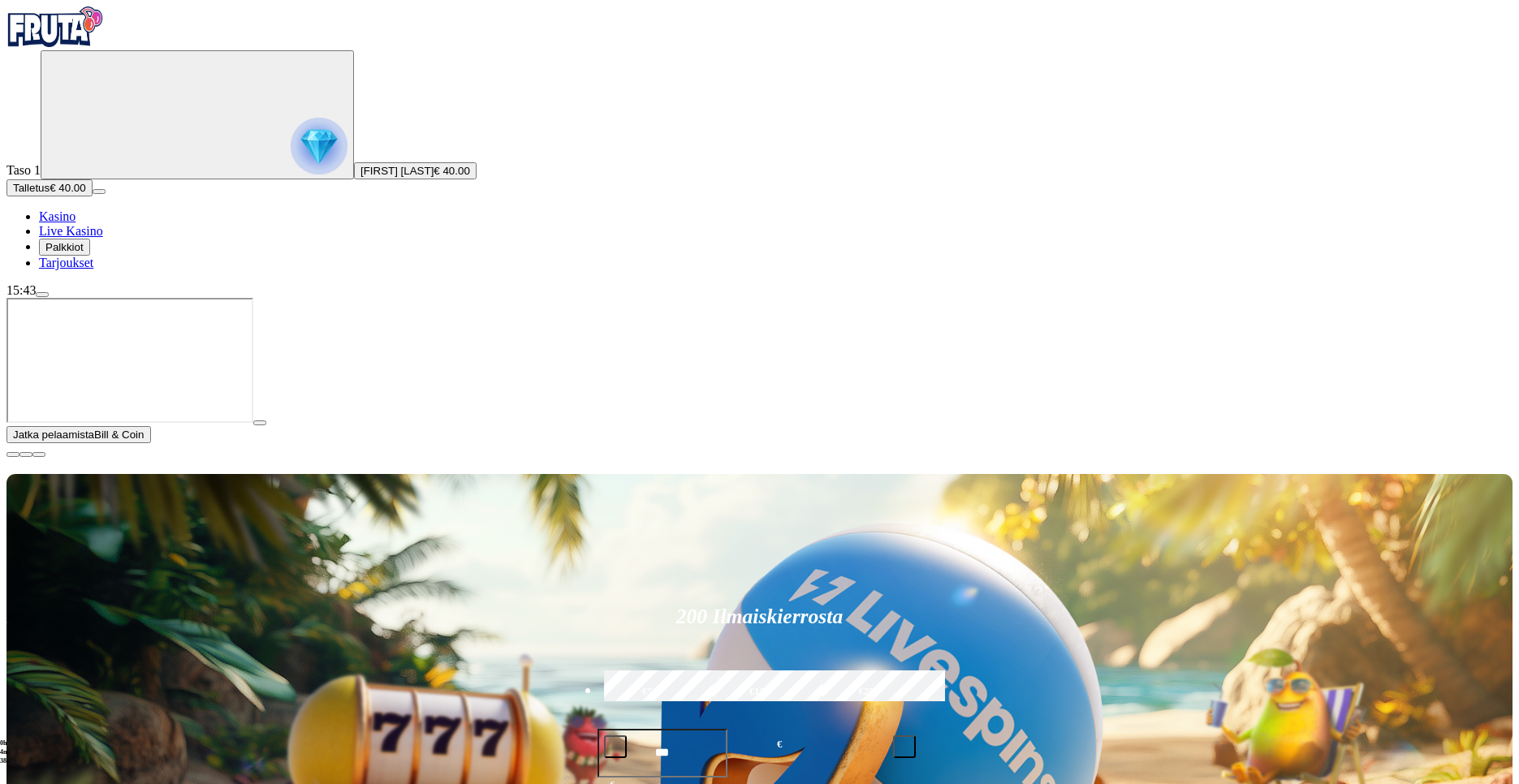 click at bounding box center (13, 454) 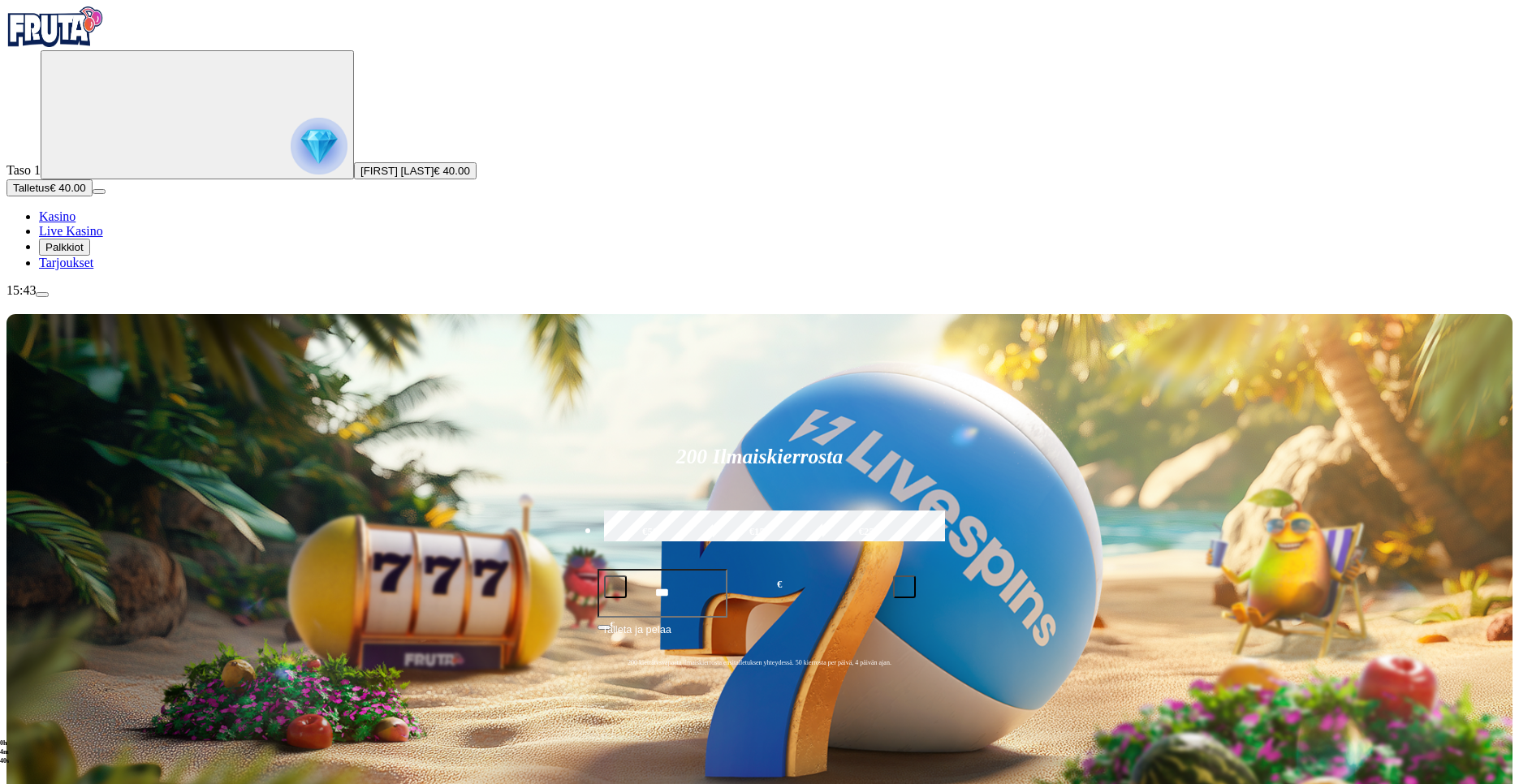 click on "€ 40.00" at bounding box center (451, 170) 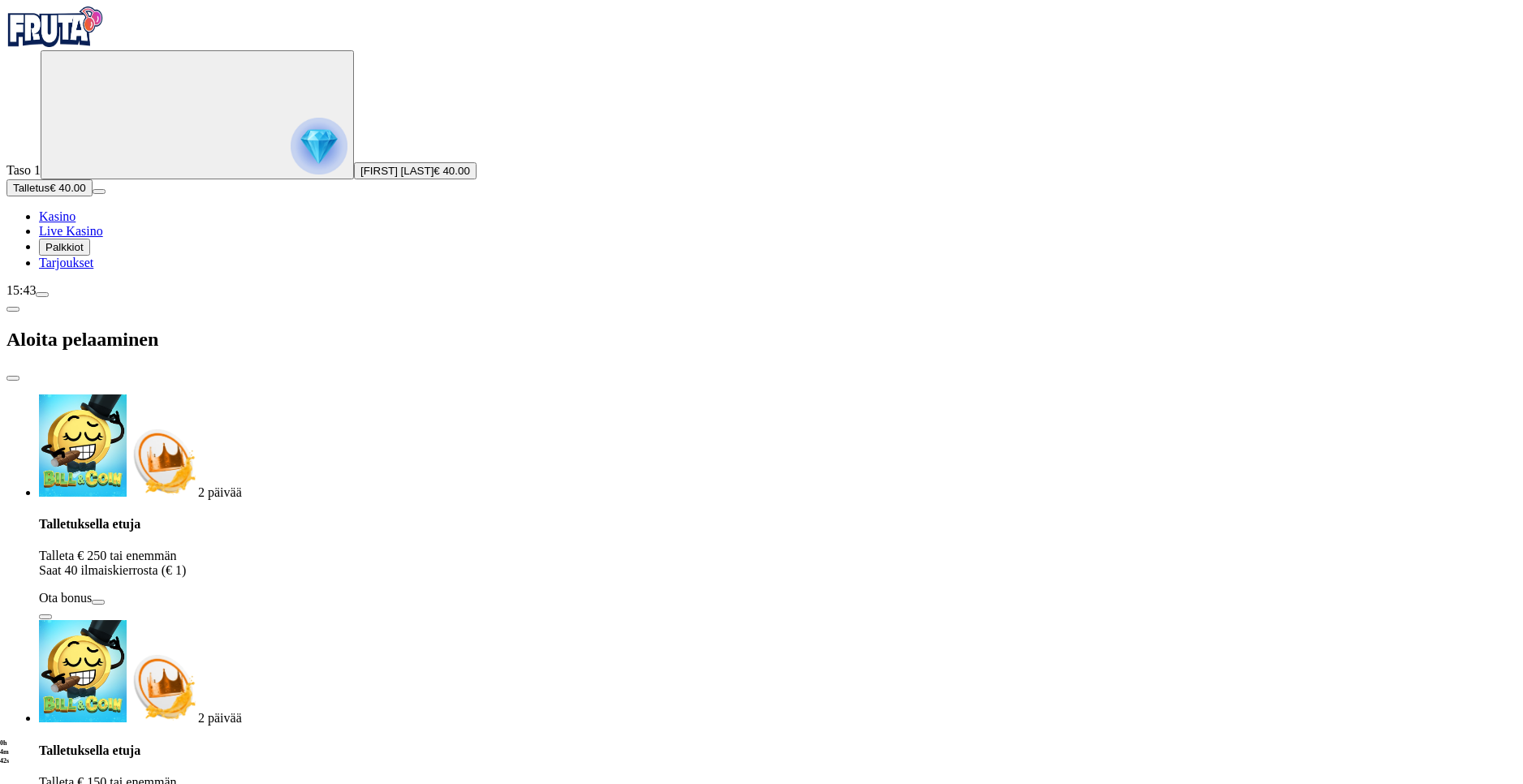 click on "Aloita pelaaminen" at bounding box center [762, 339] 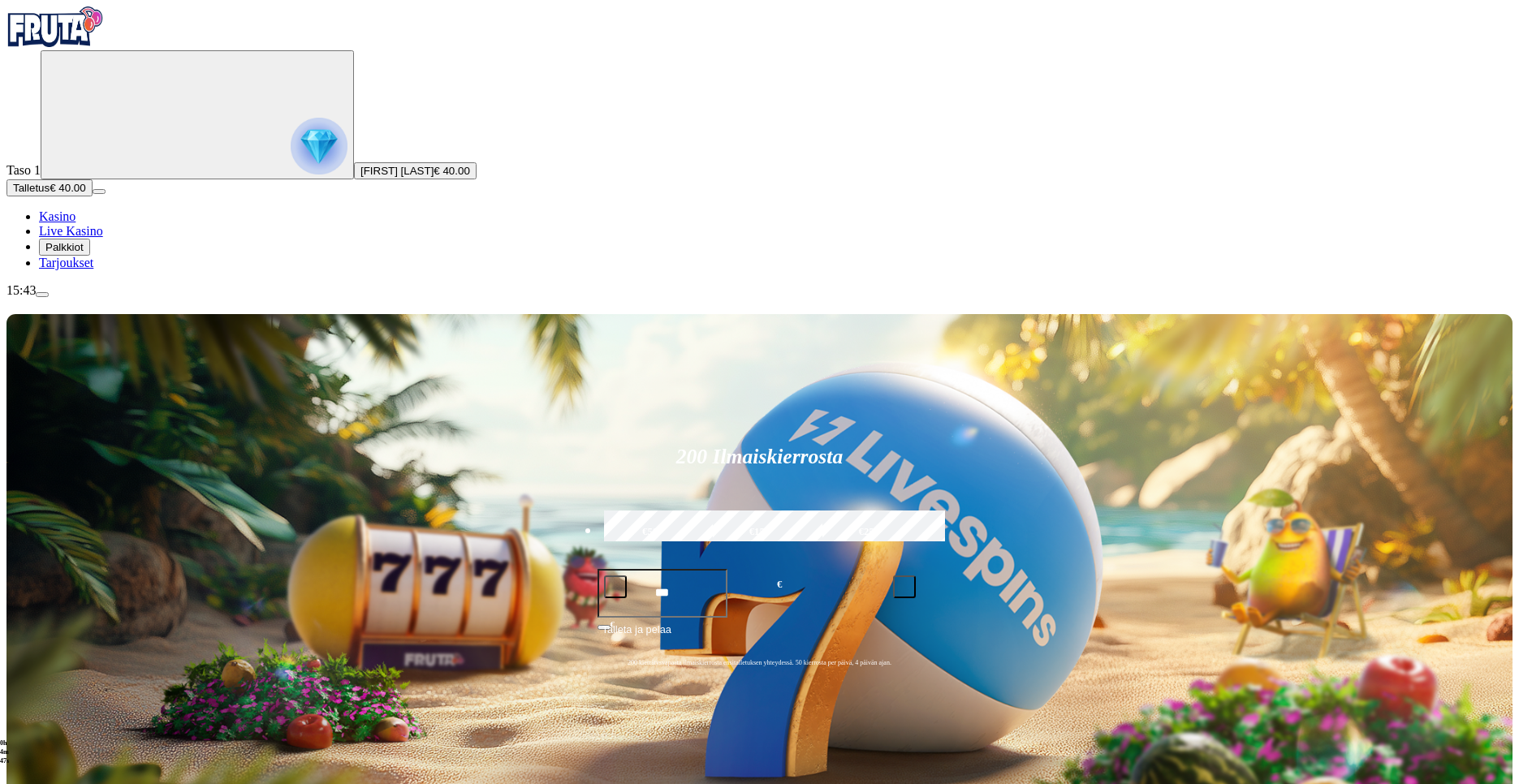click at bounding box center [319, 146] 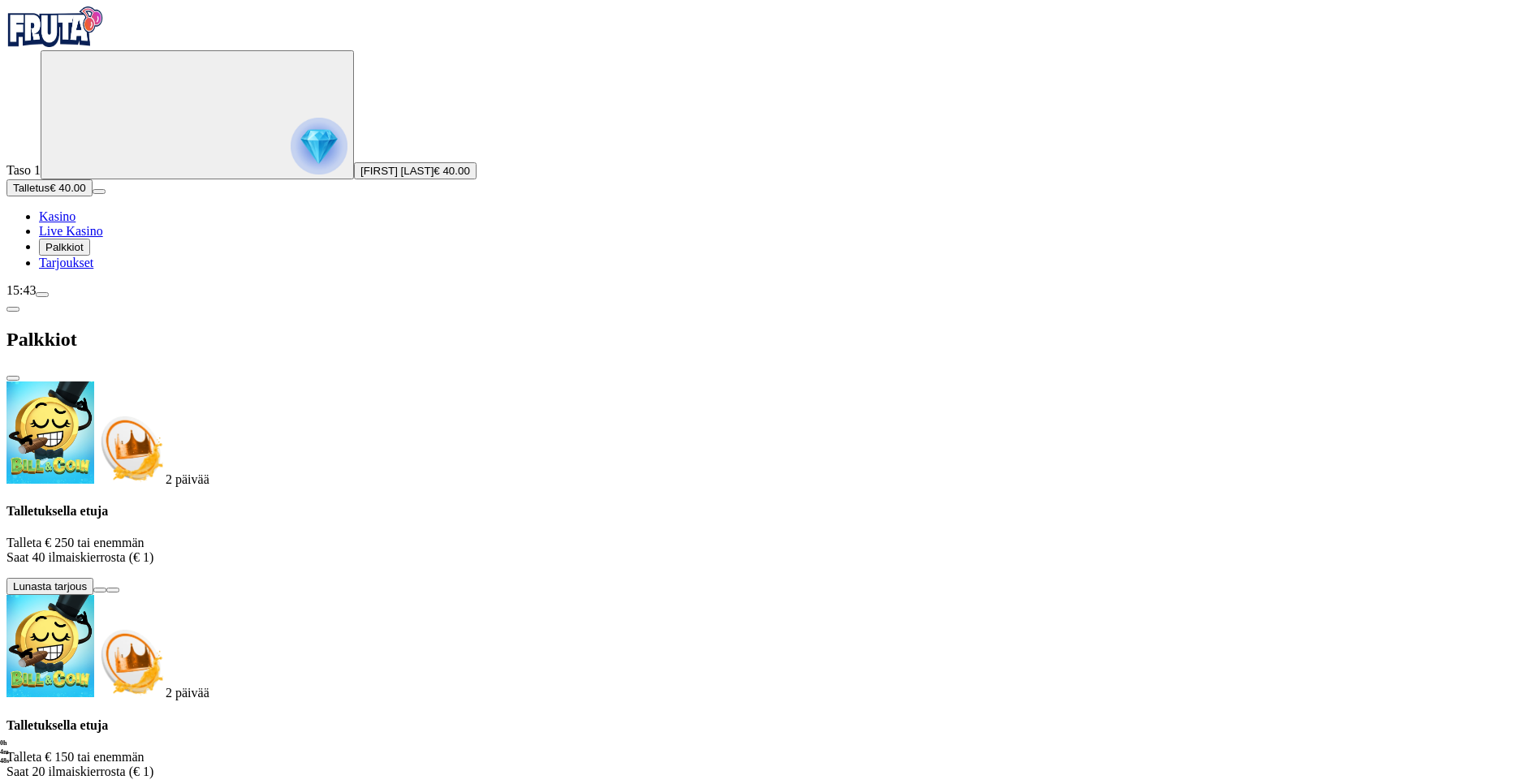 click 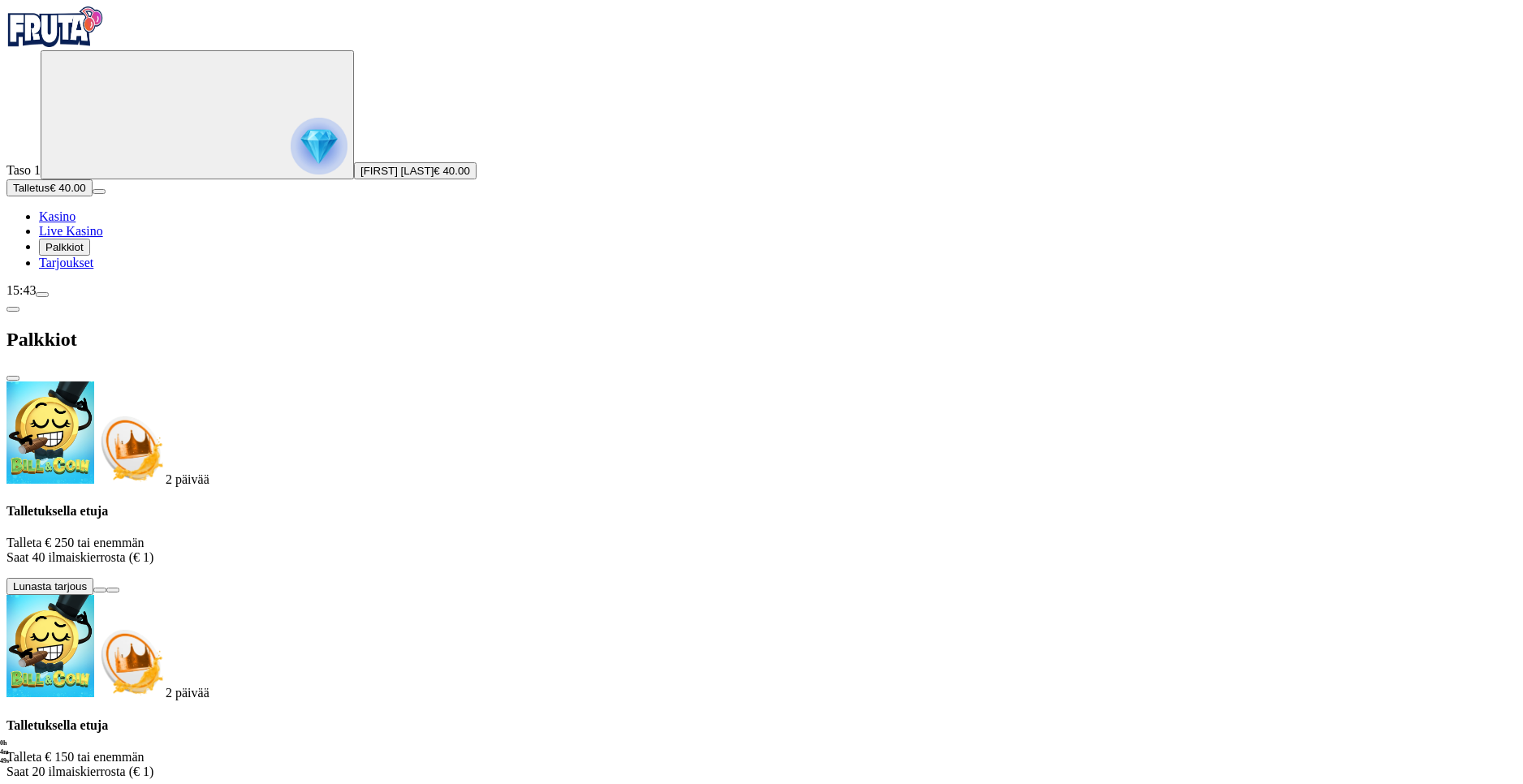 click at bounding box center [13, 378] 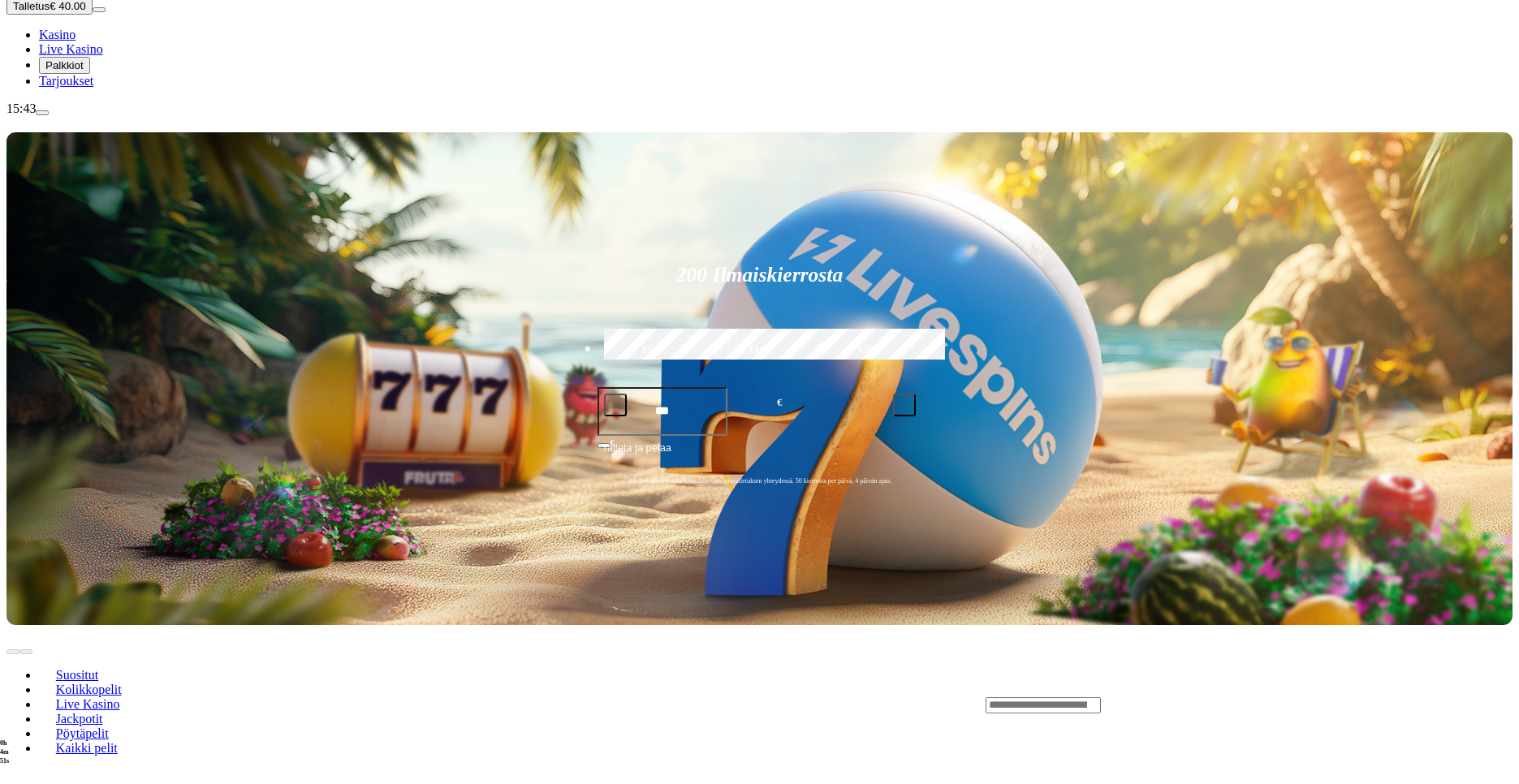 scroll, scrollTop: 243, scrollLeft: 0, axis: vertical 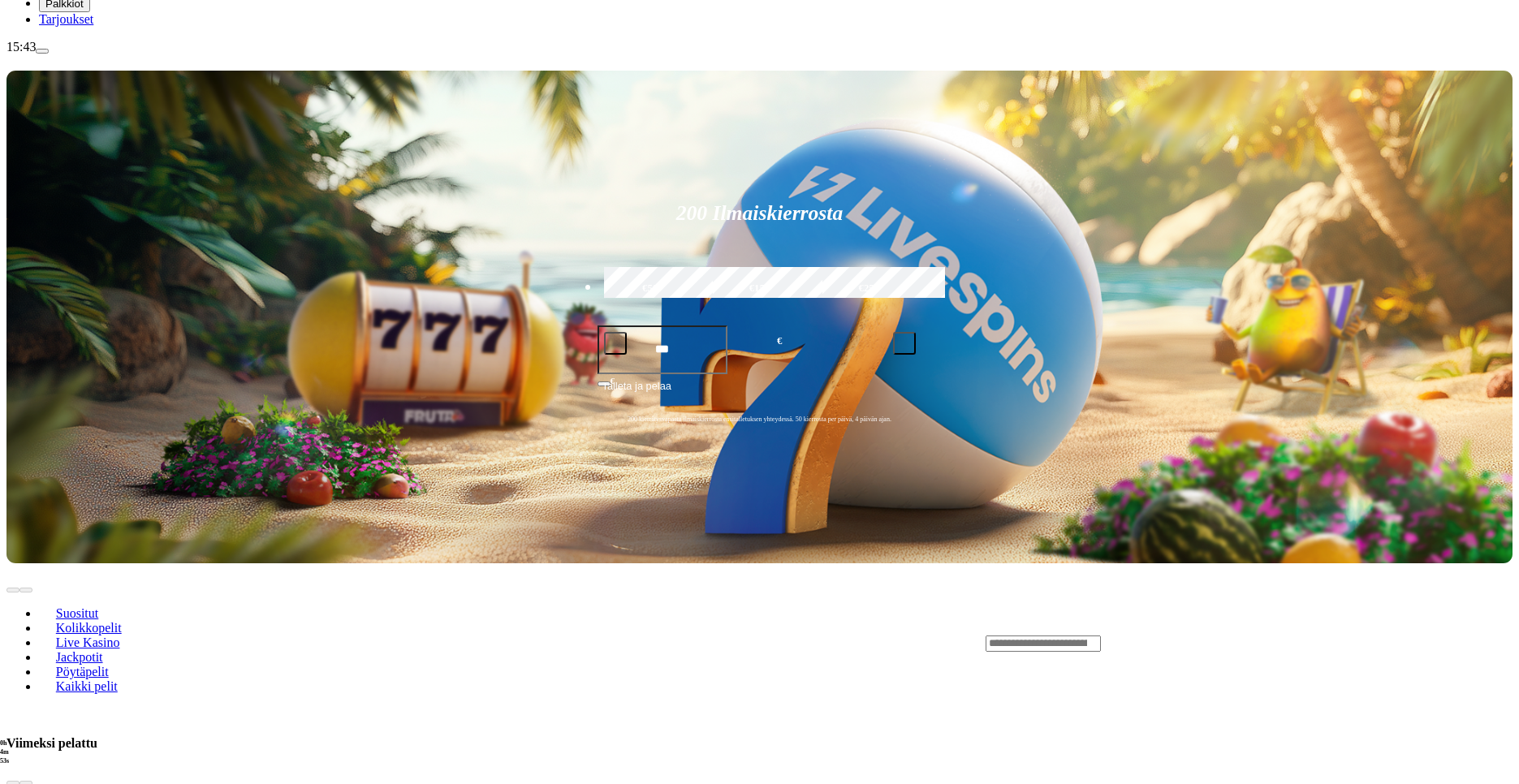 click at bounding box center (1043, 644) 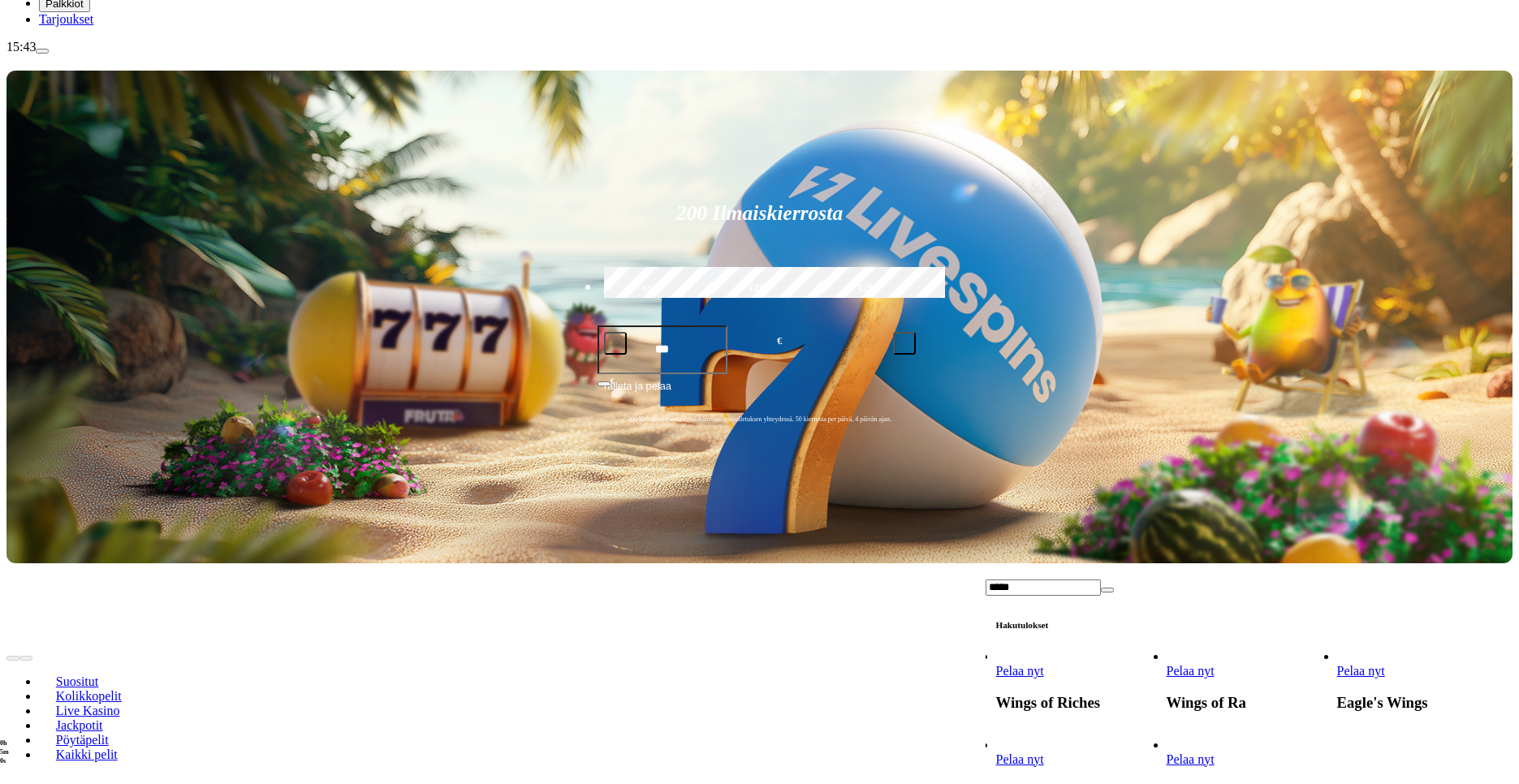 type on "*****" 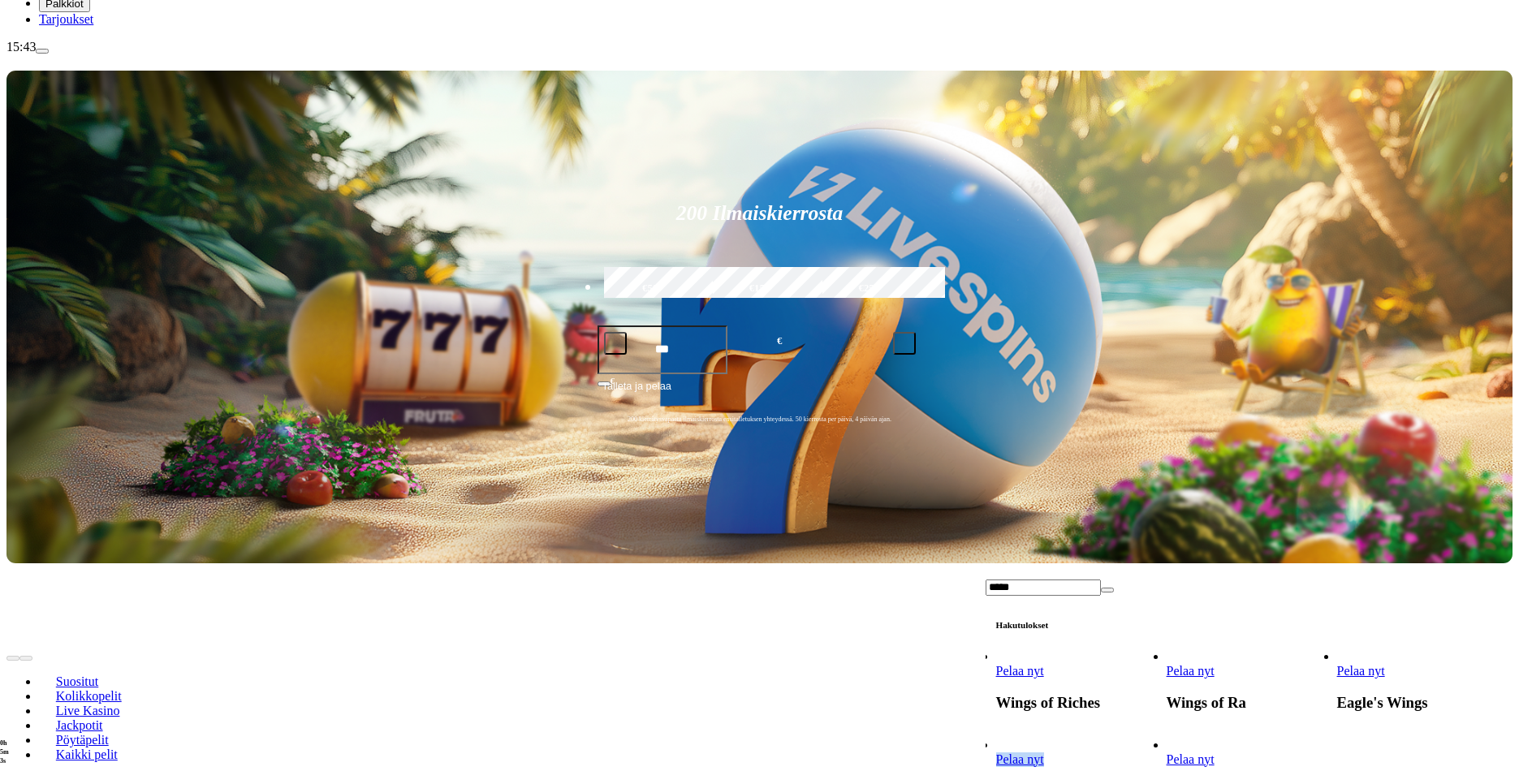 click on "Pelaa nyt" at bounding box center [1020, 759] 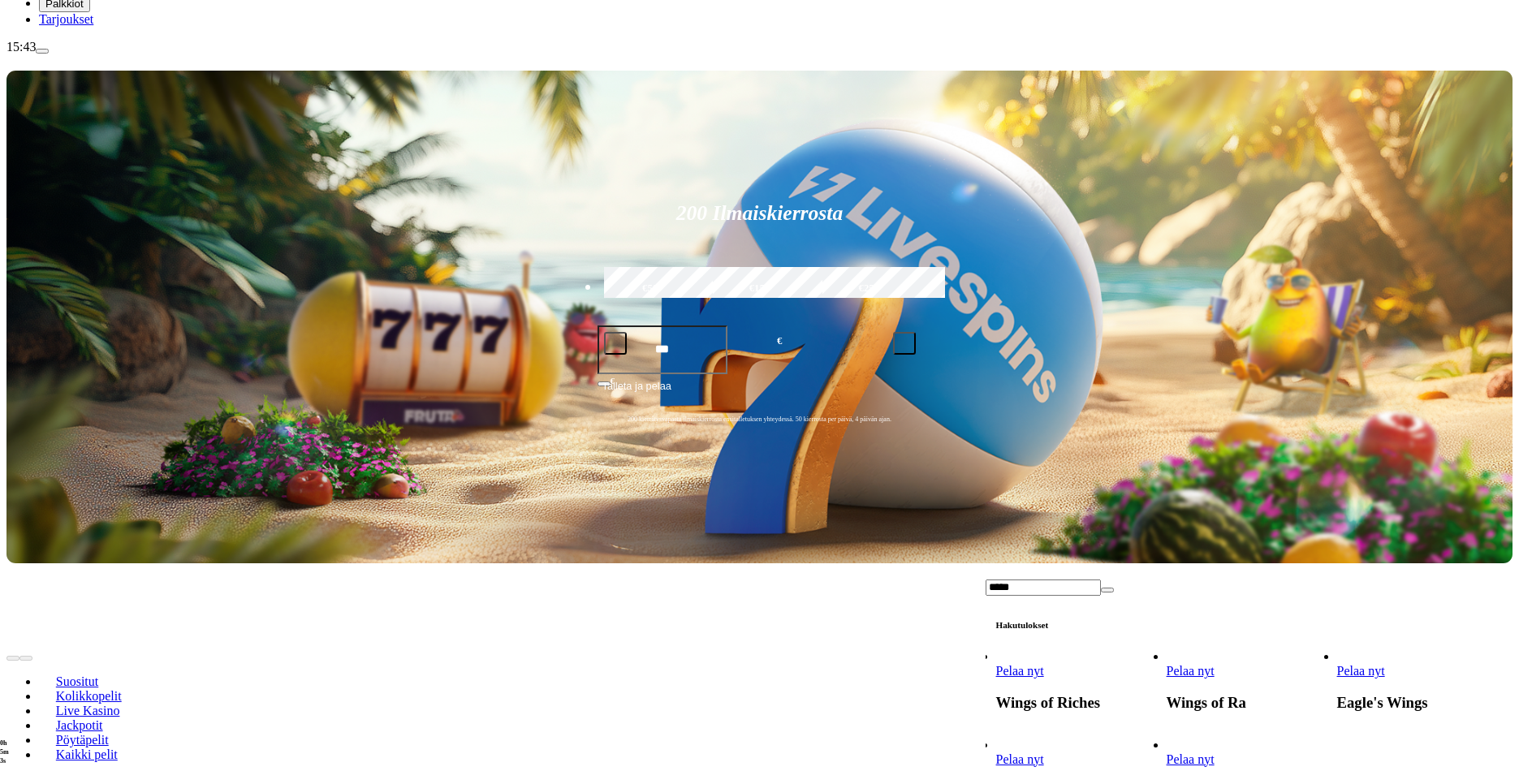 scroll, scrollTop: 0, scrollLeft: 0, axis: both 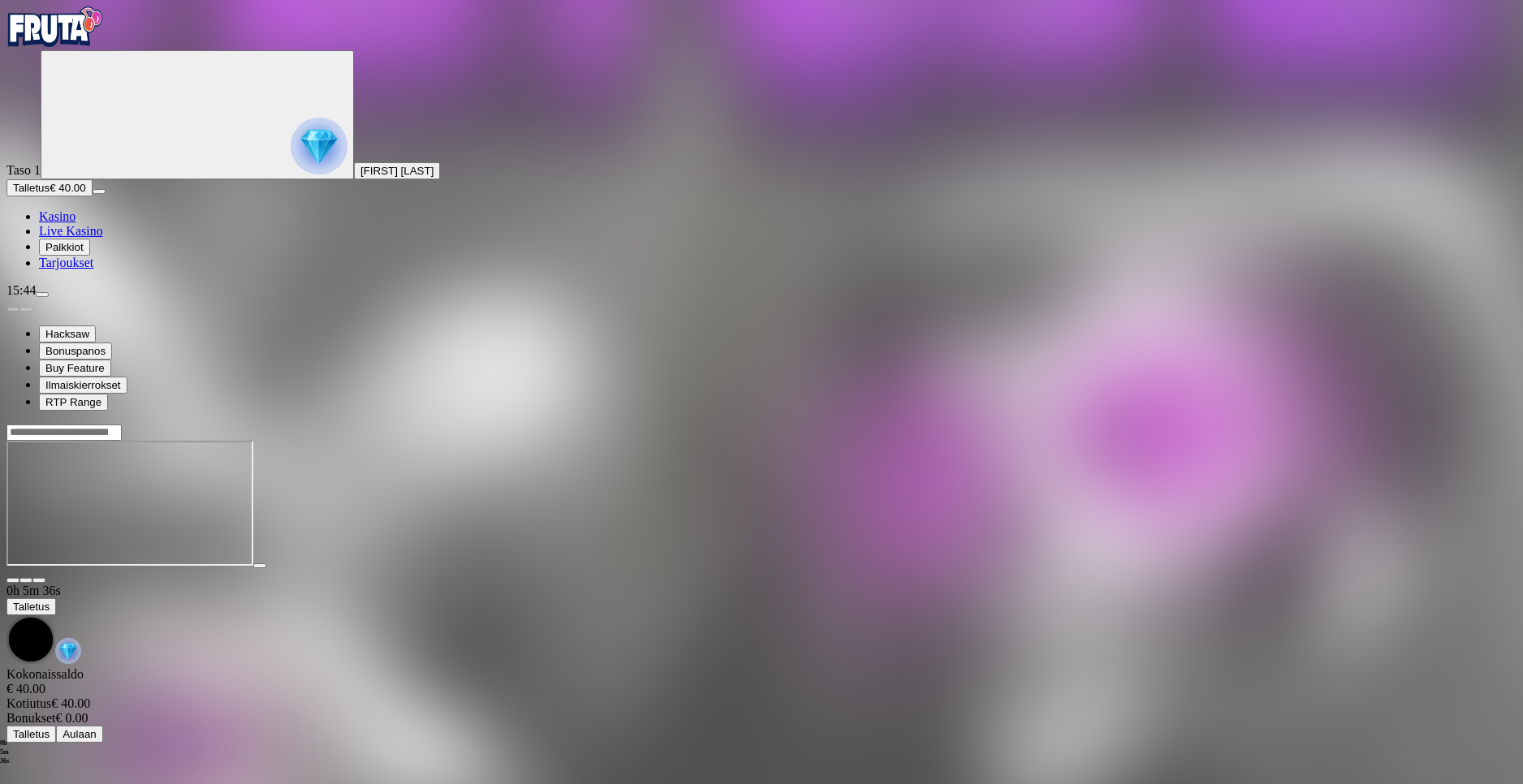 click on "Kasino" at bounding box center (57, 216) 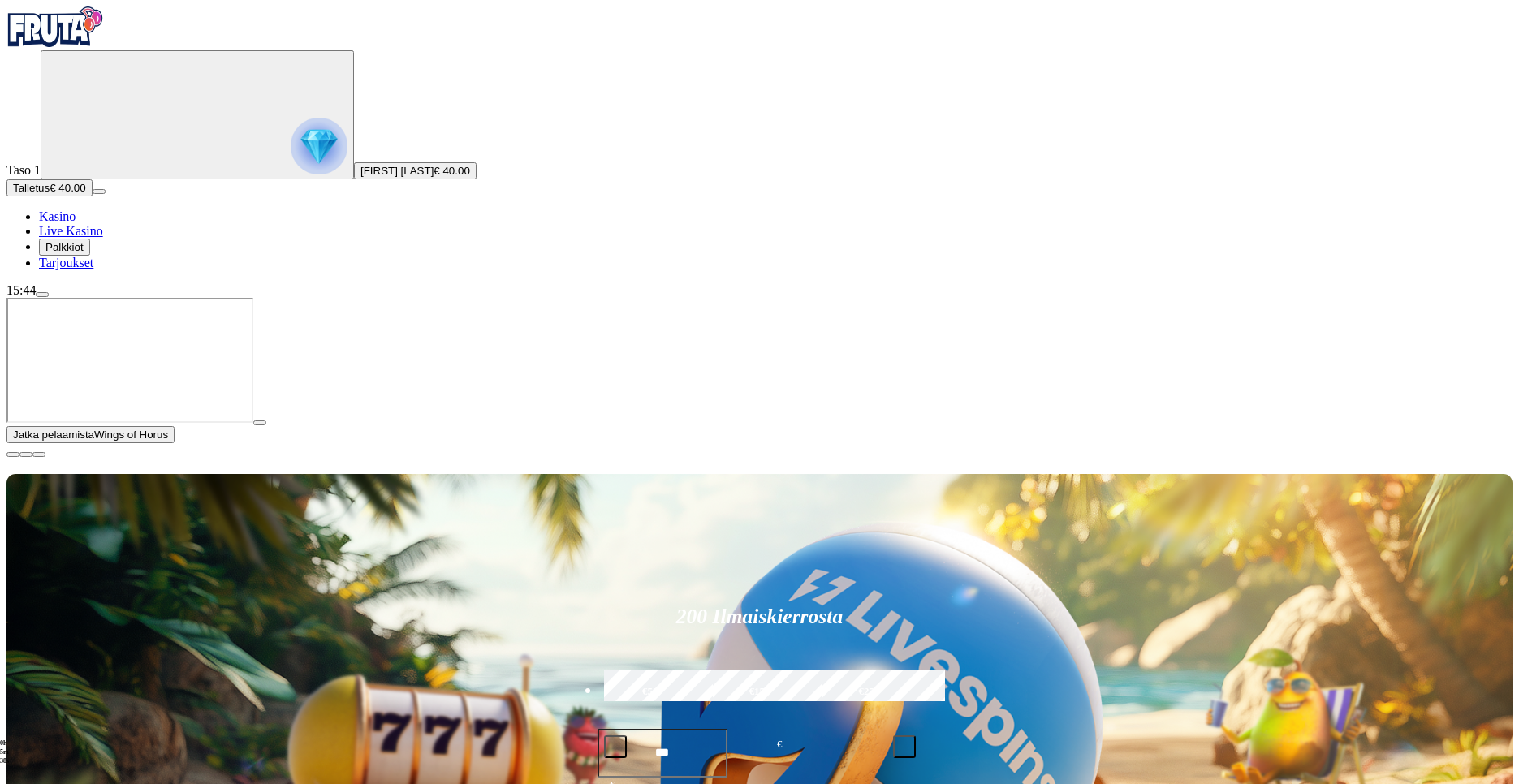 click at bounding box center (1249, 1046) 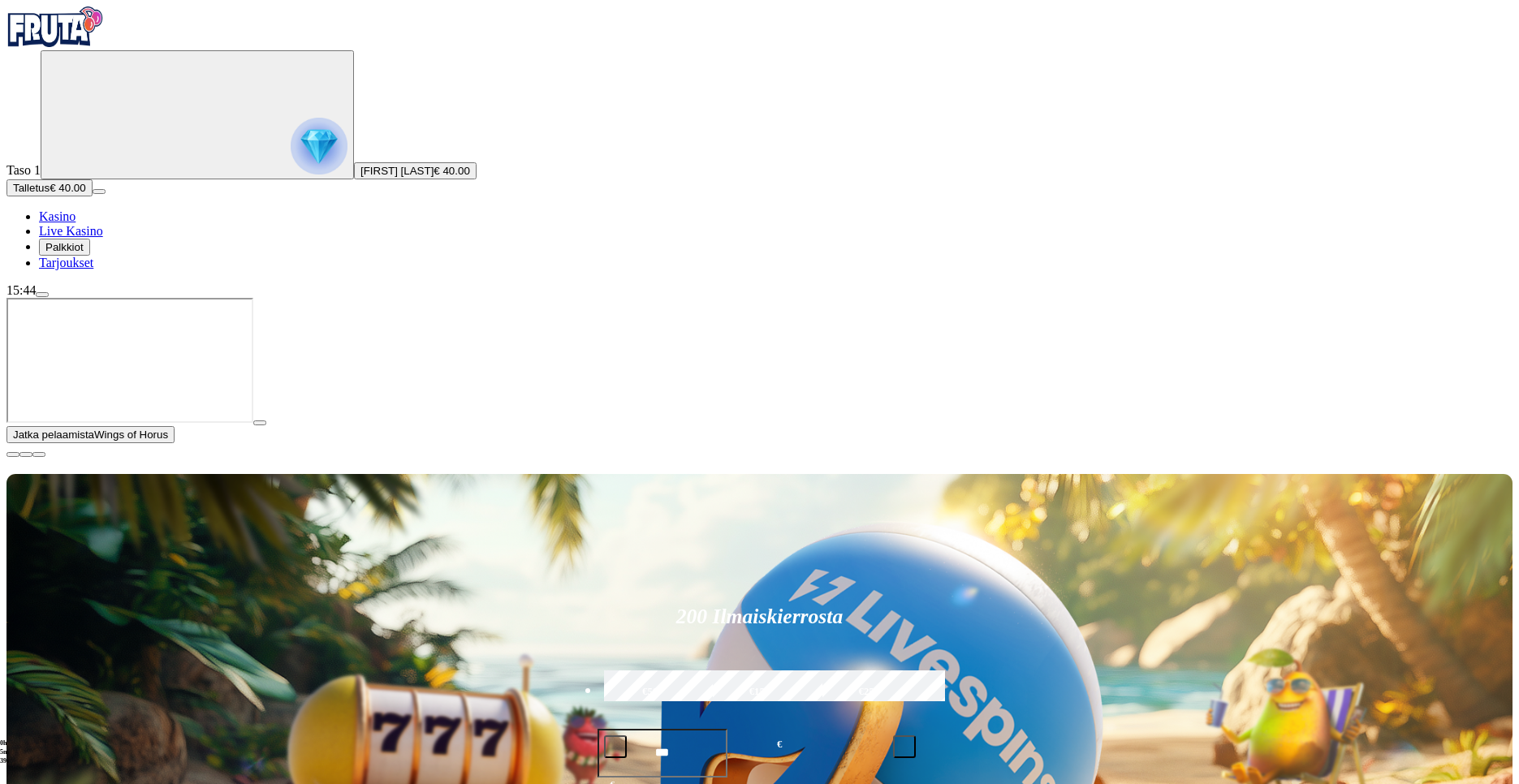 click at bounding box center (1043, 1047) 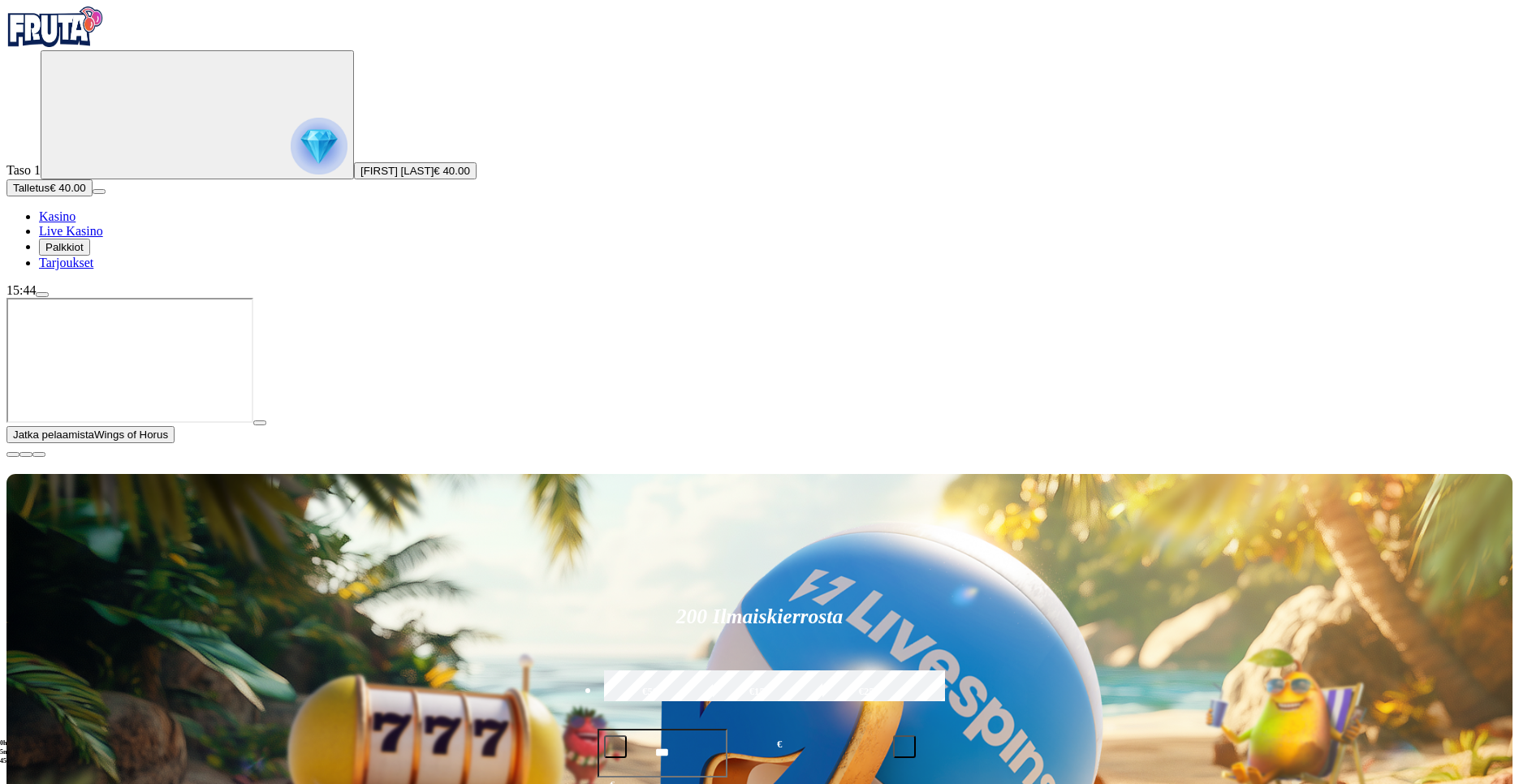 type on "**********" 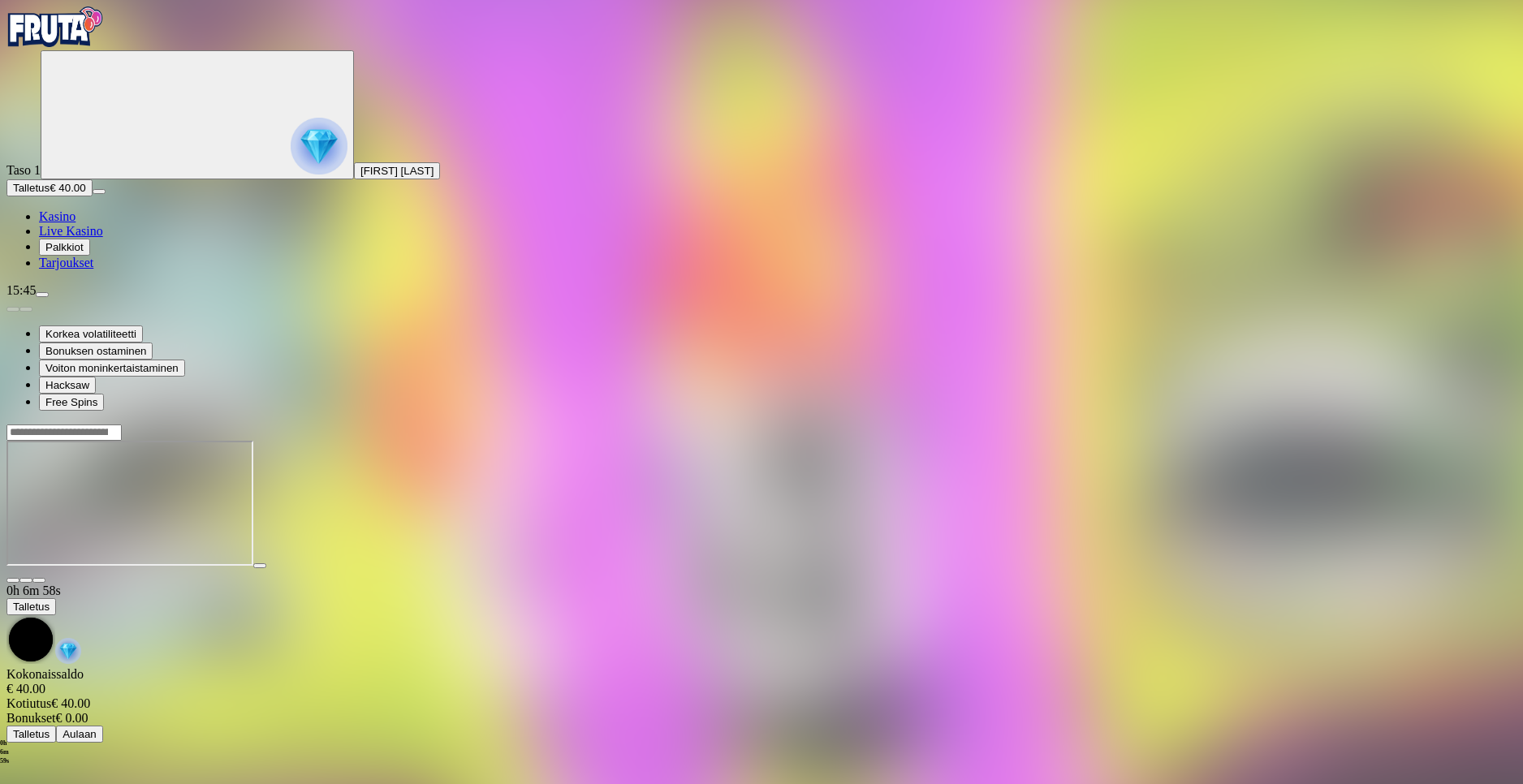 click on "Kasino" at bounding box center [57, 216] 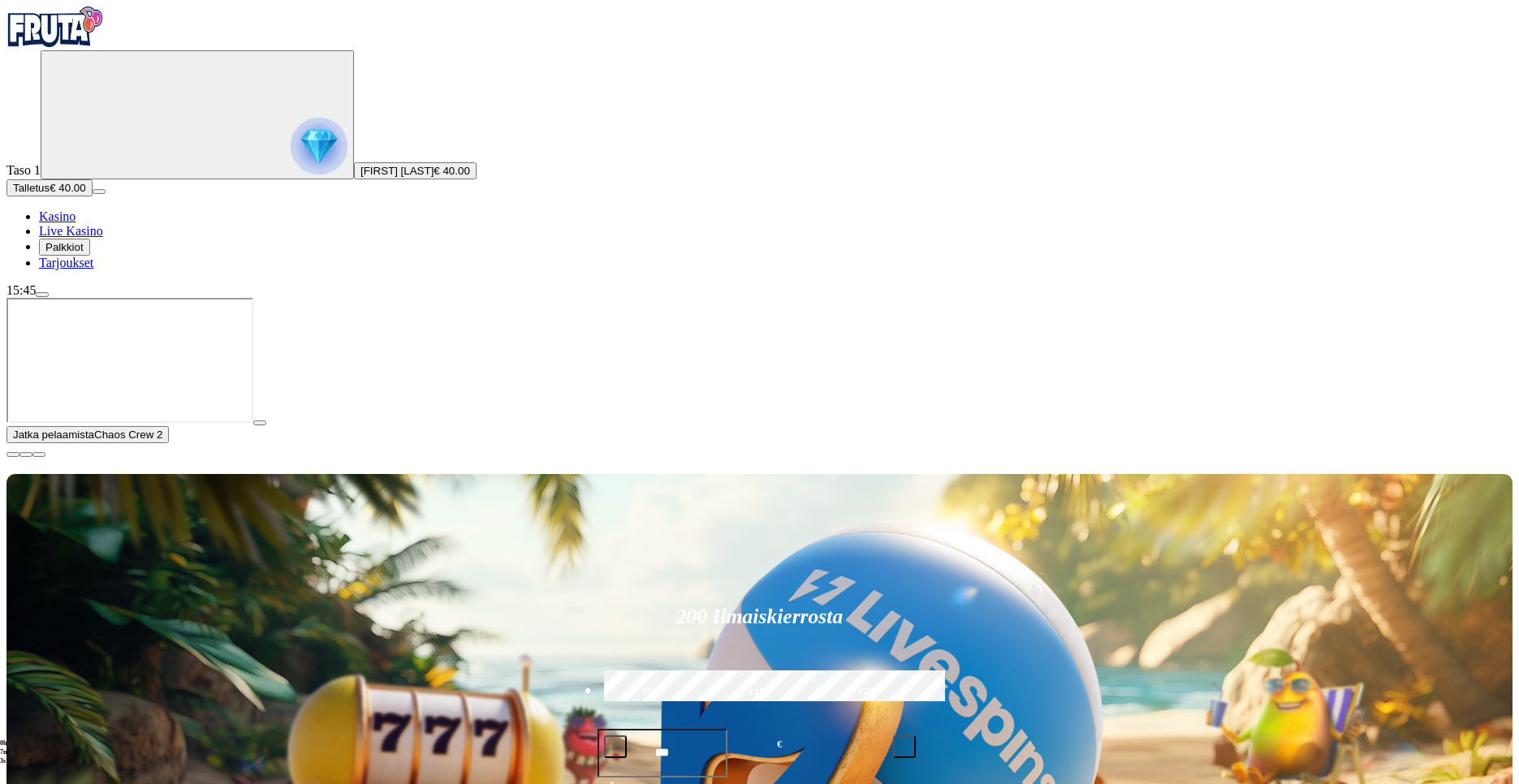 click at bounding box center [1043, 1047] 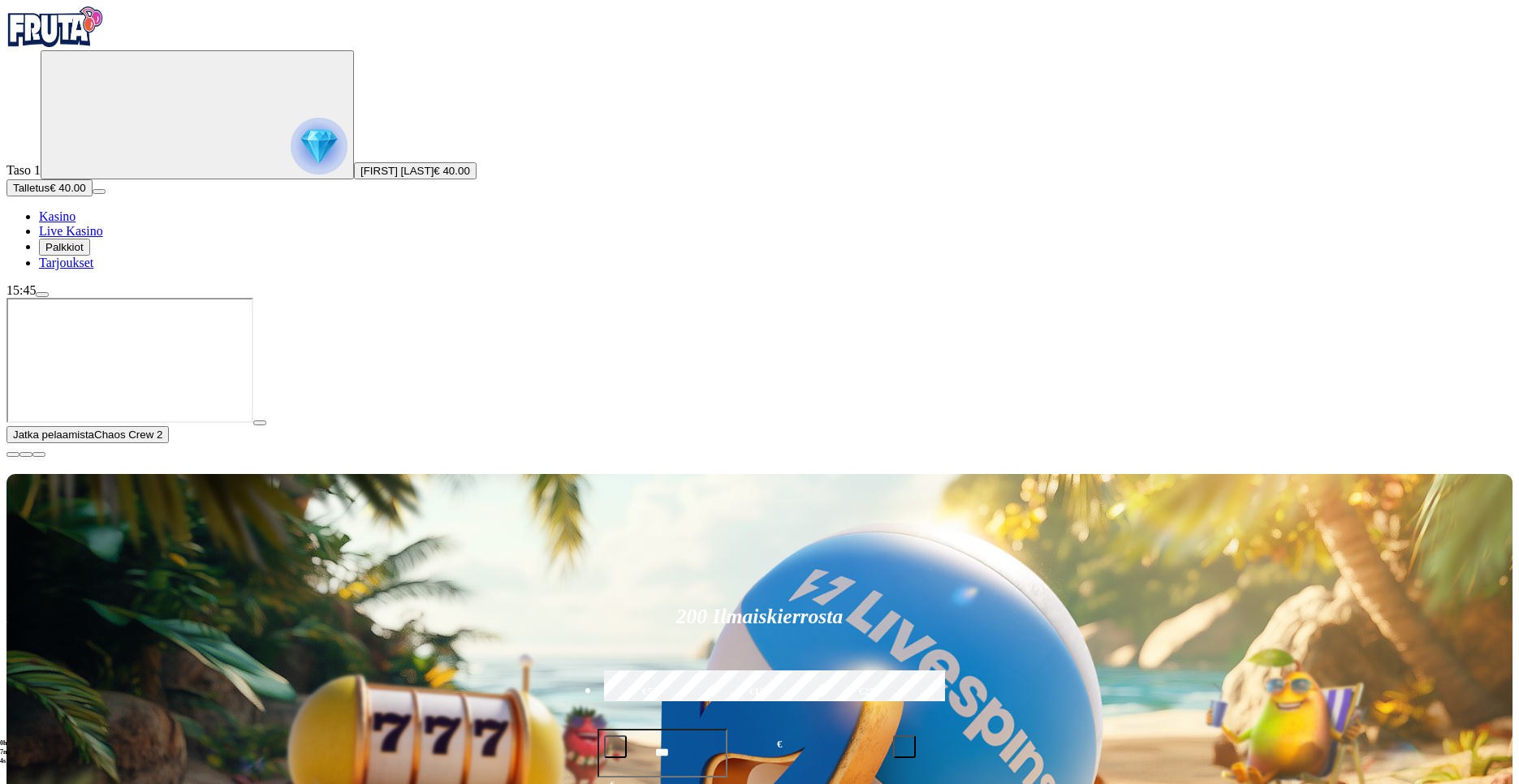 drag, startPoint x: 1494, startPoint y: 631, endPoint x: 1492, endPoint y: 640, distance: 9.21954 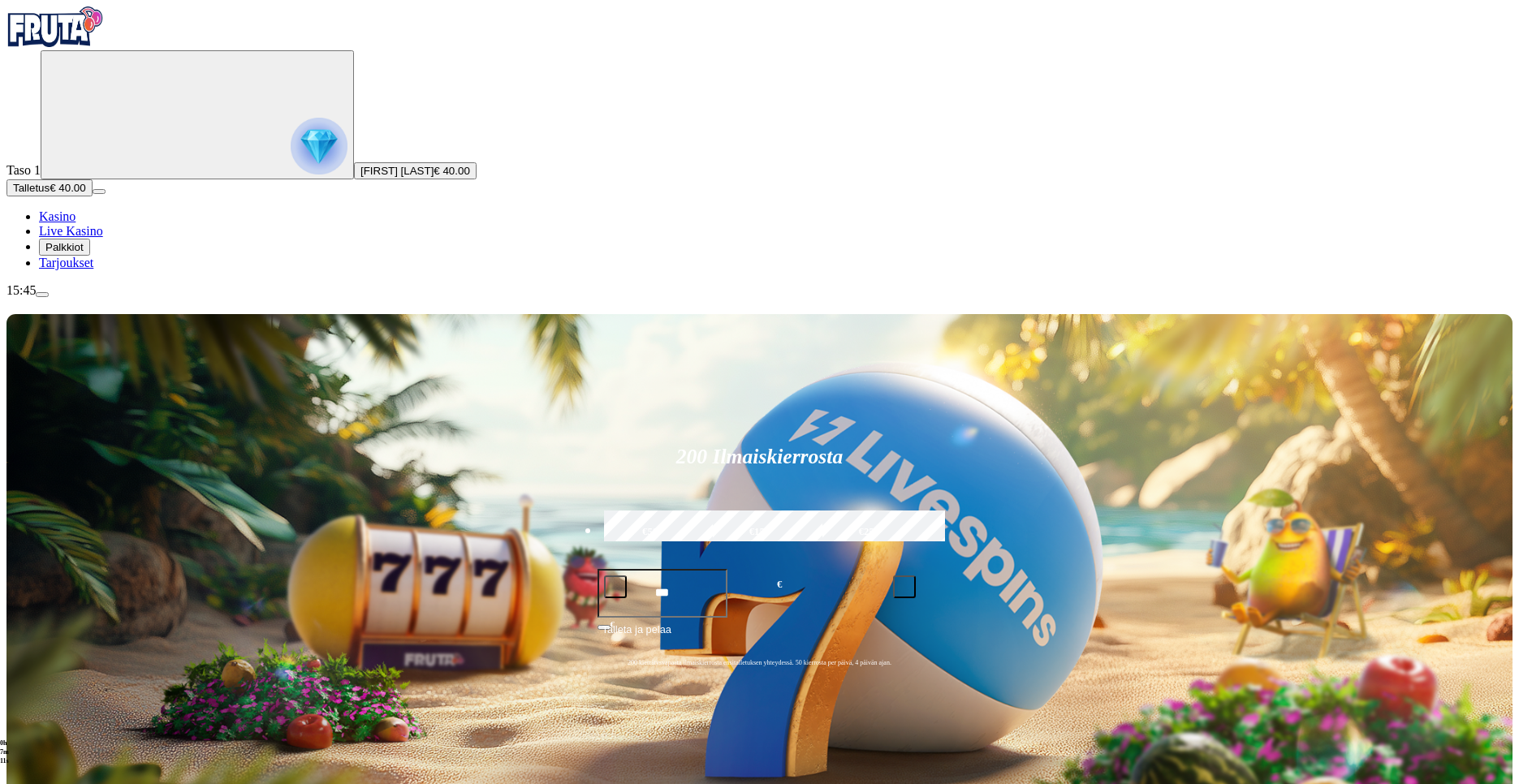 click on "Suositut Kolikkopelit Live Kasino Jackpotit Pöytäpelit Kaikki pelit" at bounding box center (759, 886) 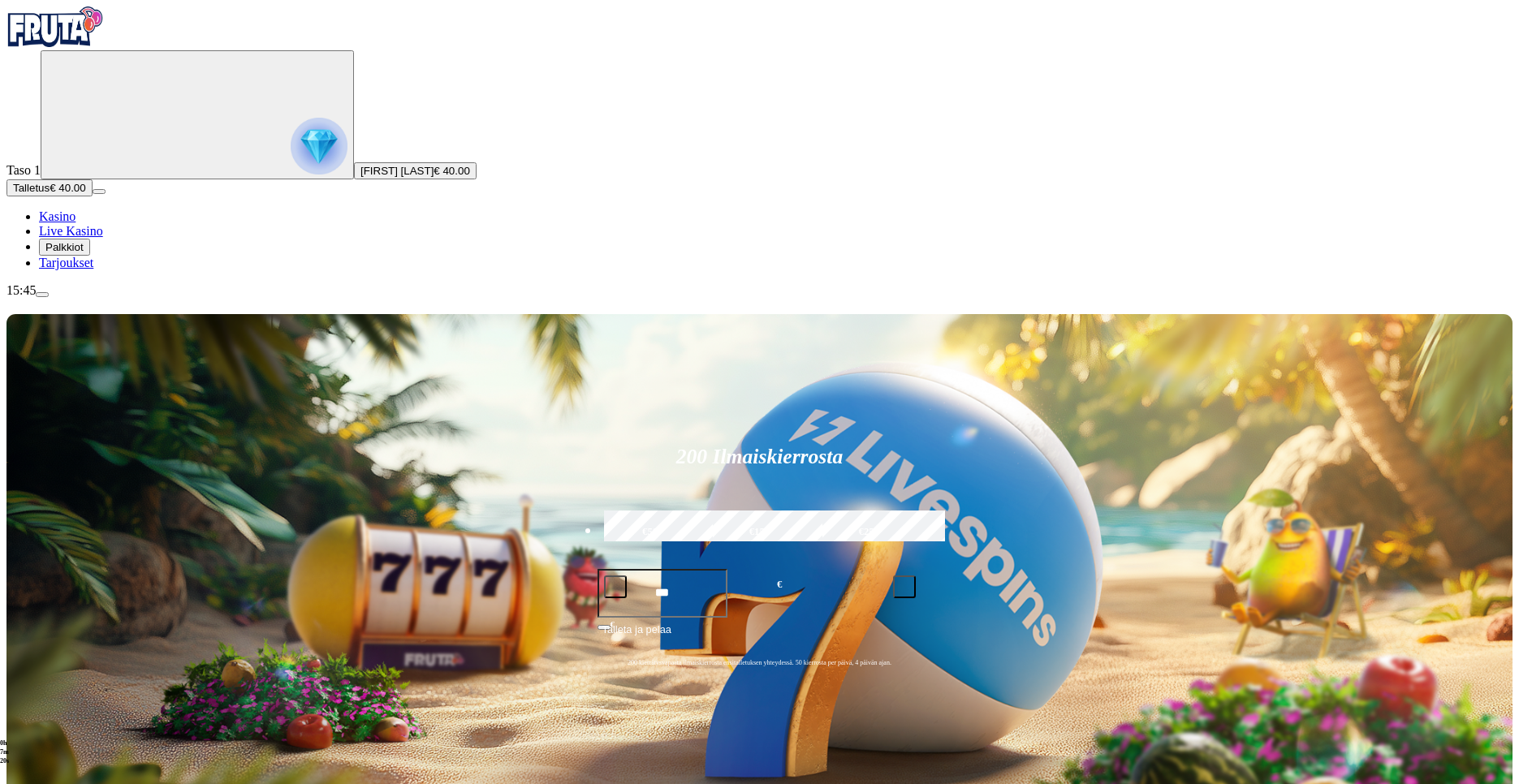 click at bounding box center (1043, 887) 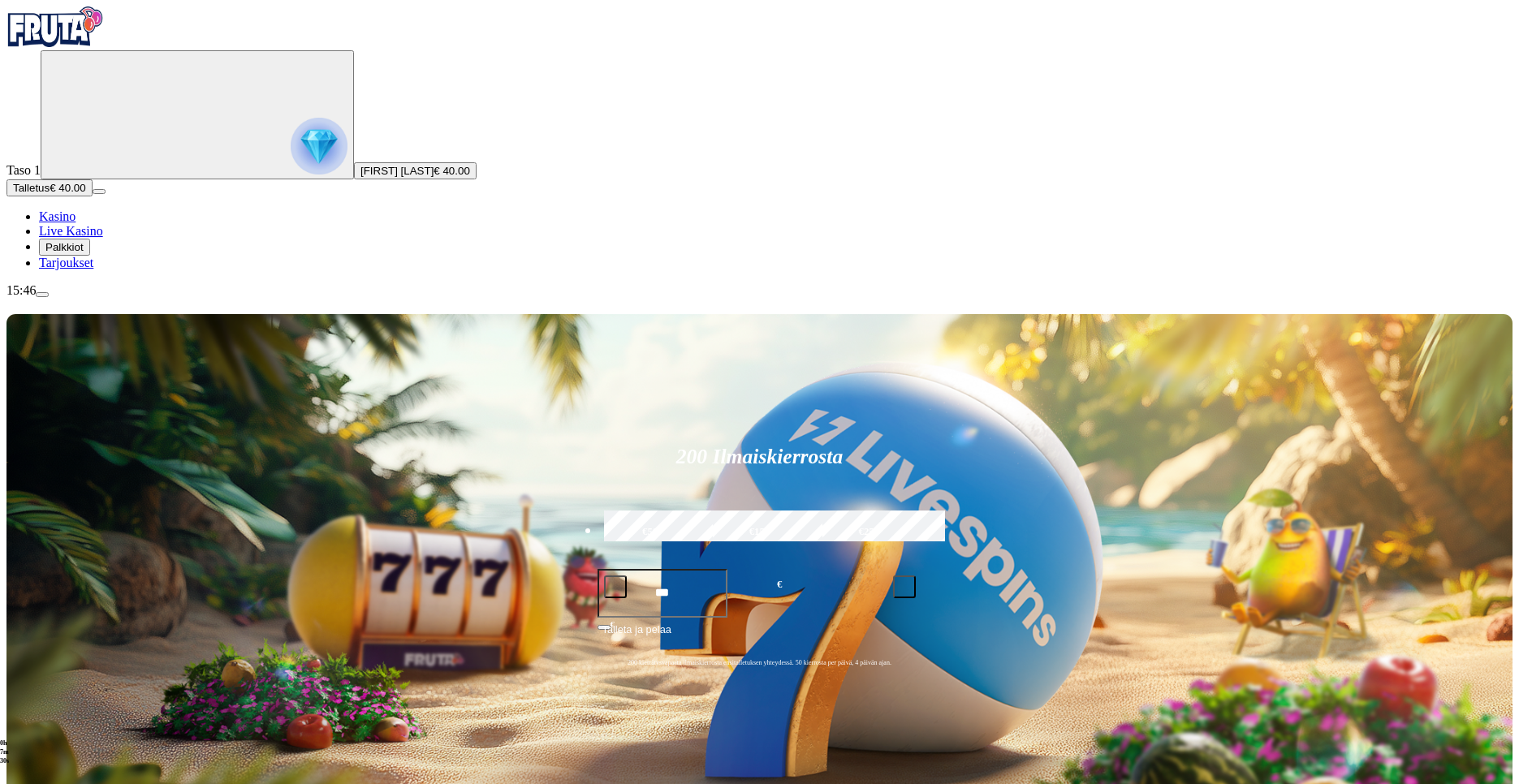 click on "Pelaa nyt" at bounding box center [63, 1296] 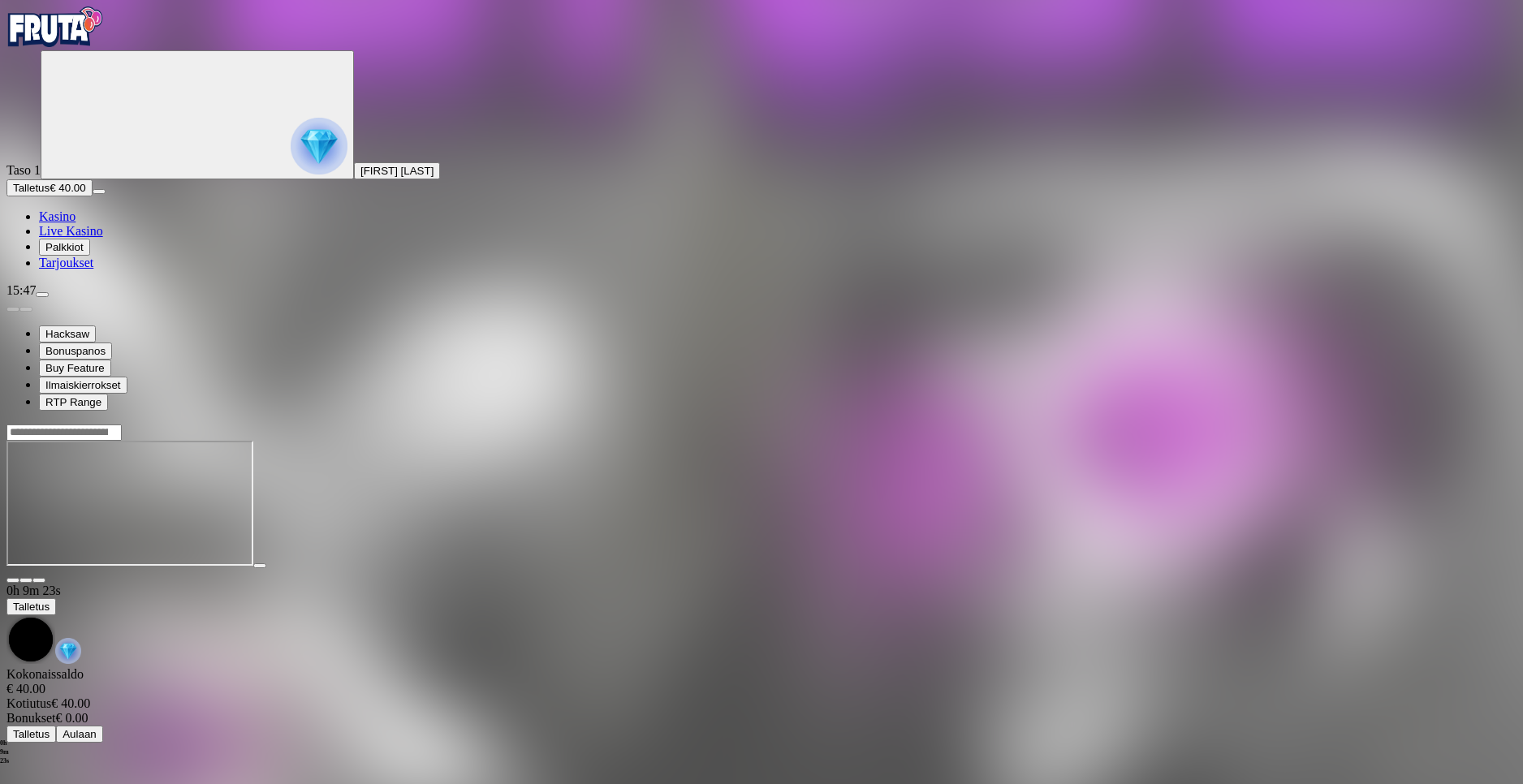 click on "Kasino" at bounding box center [57, 216] 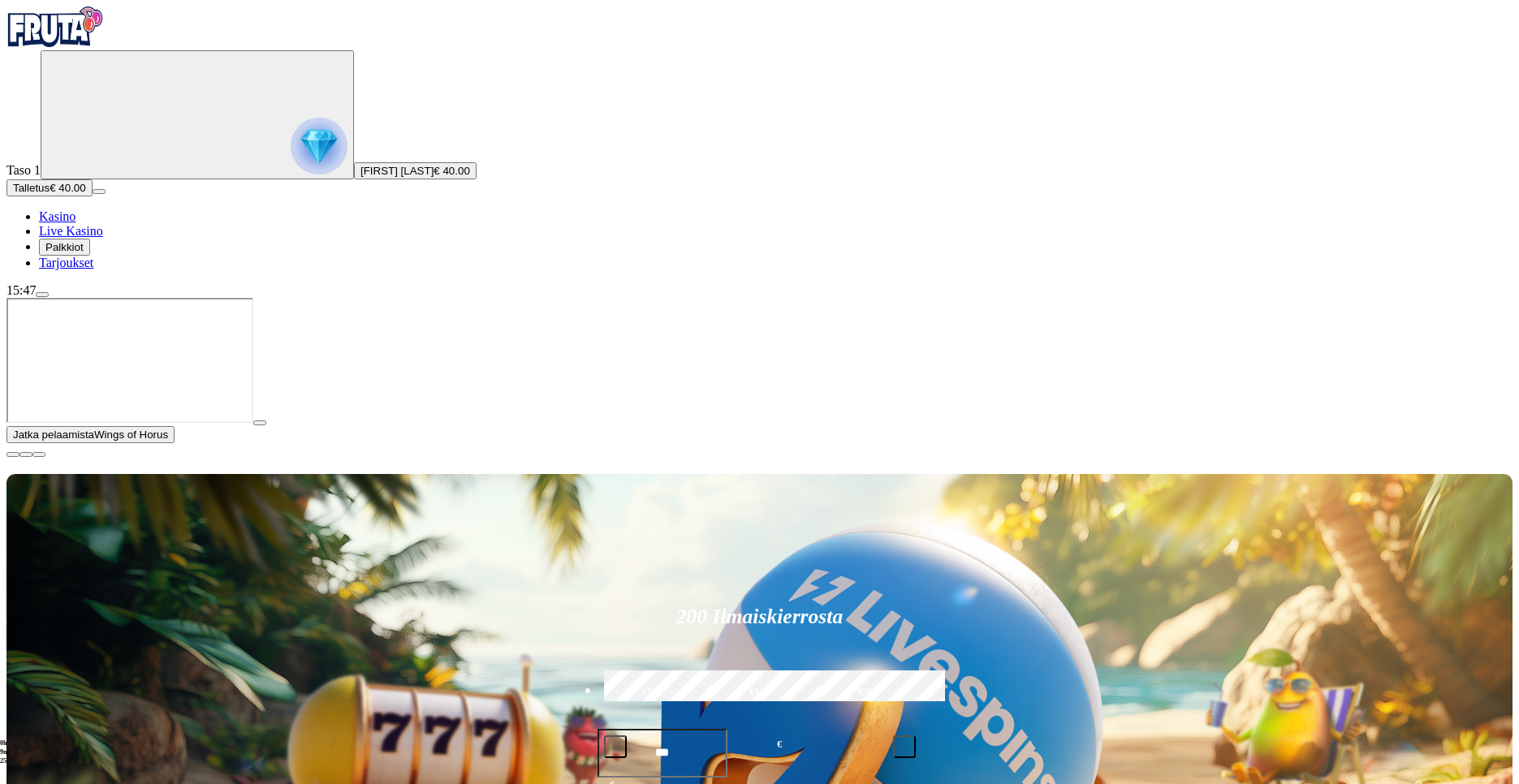 click at bounding box center (1249, 1046) 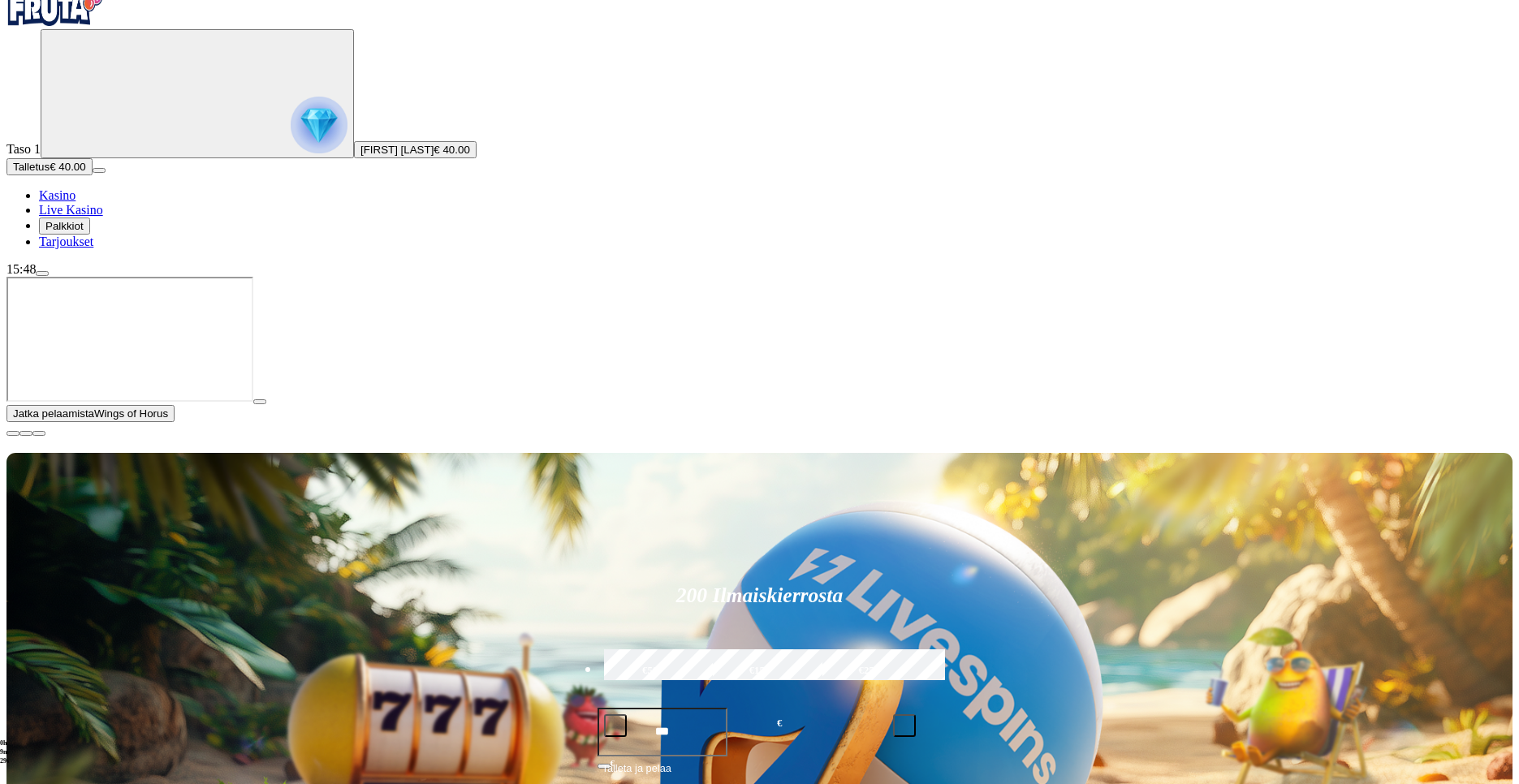 scroll, scrollTop: 81, scrollLeft: 0, axis: vertical 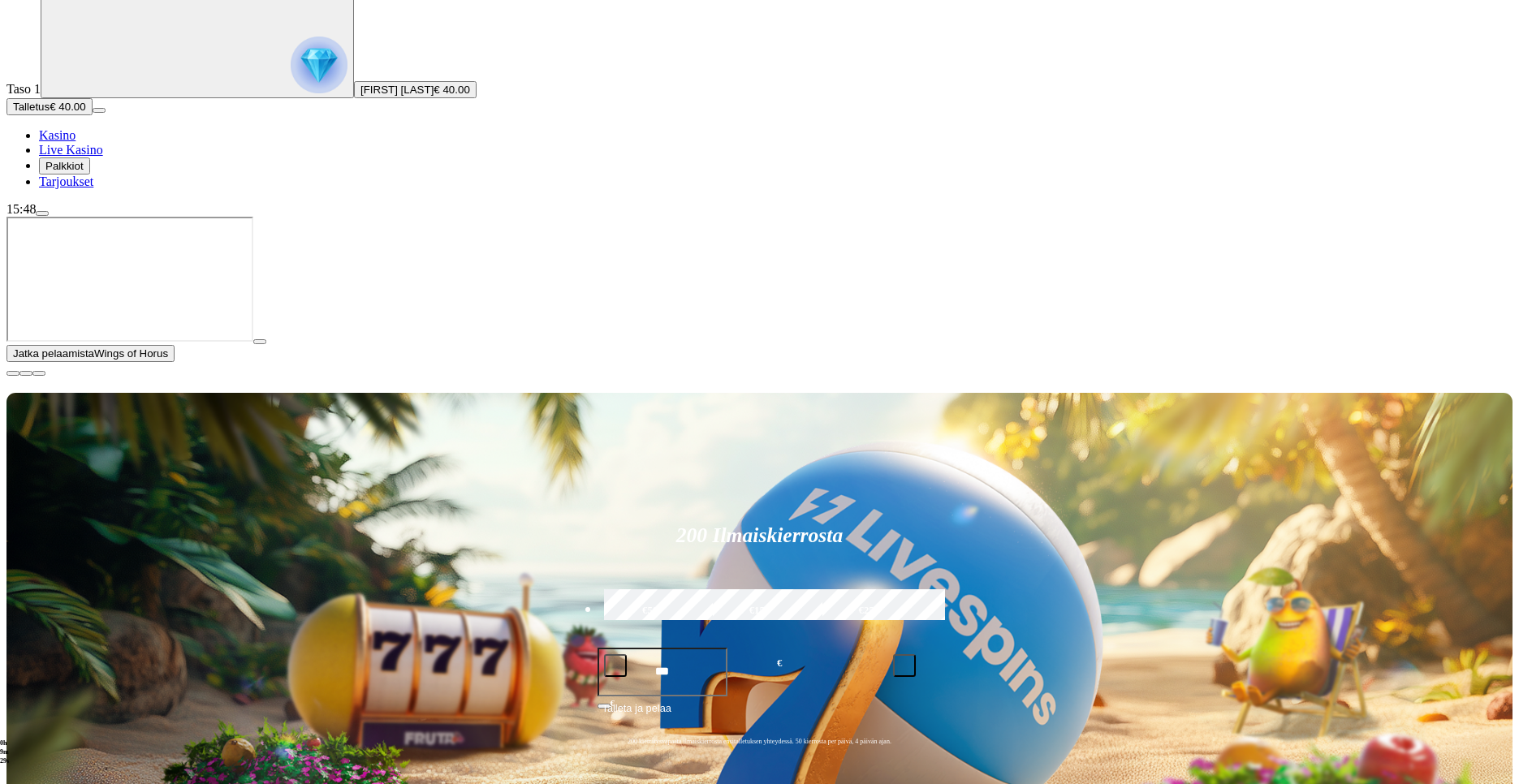 type on "*****" 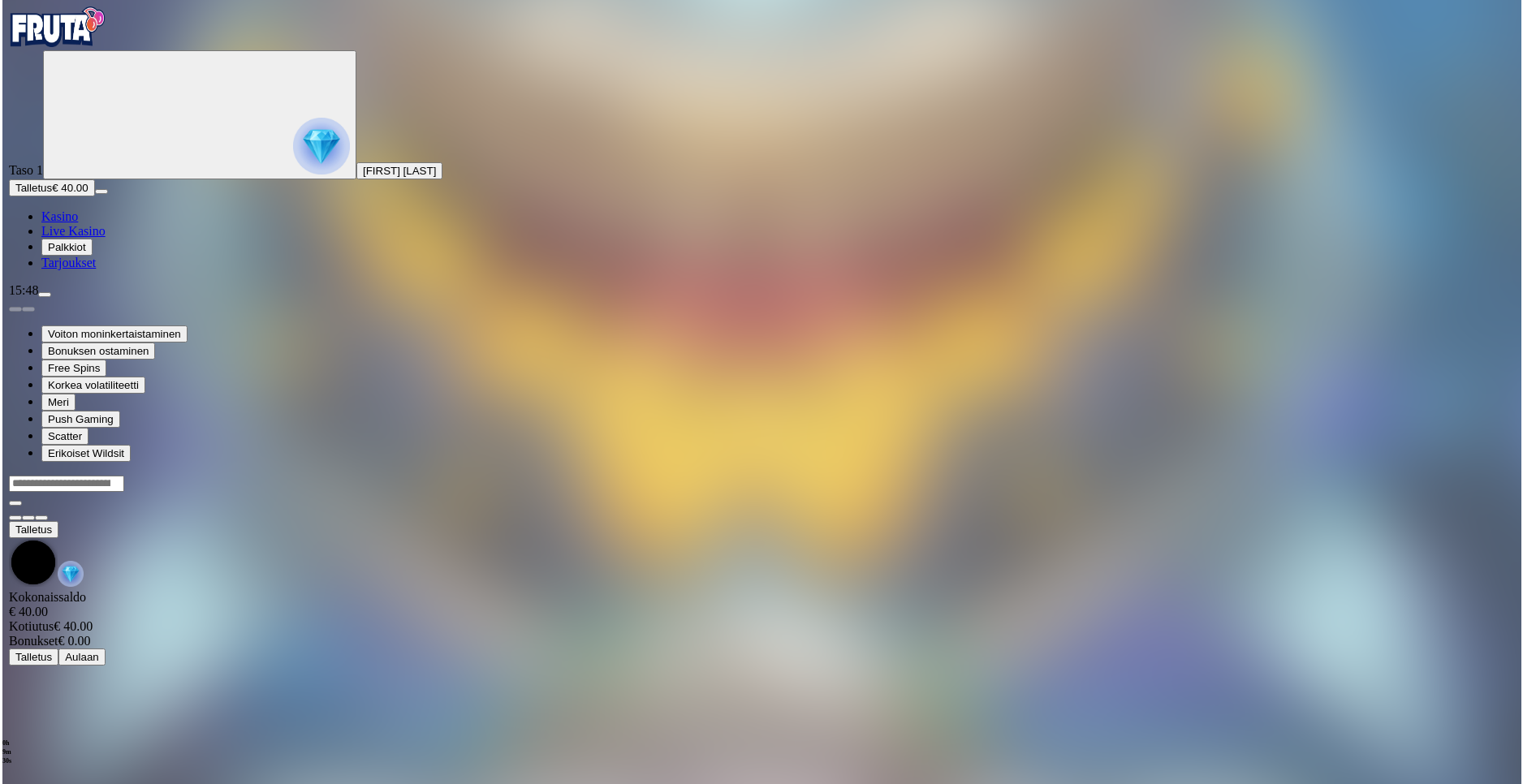 scroll, scrollTop: 0, scrollLeft: 0, axis: both 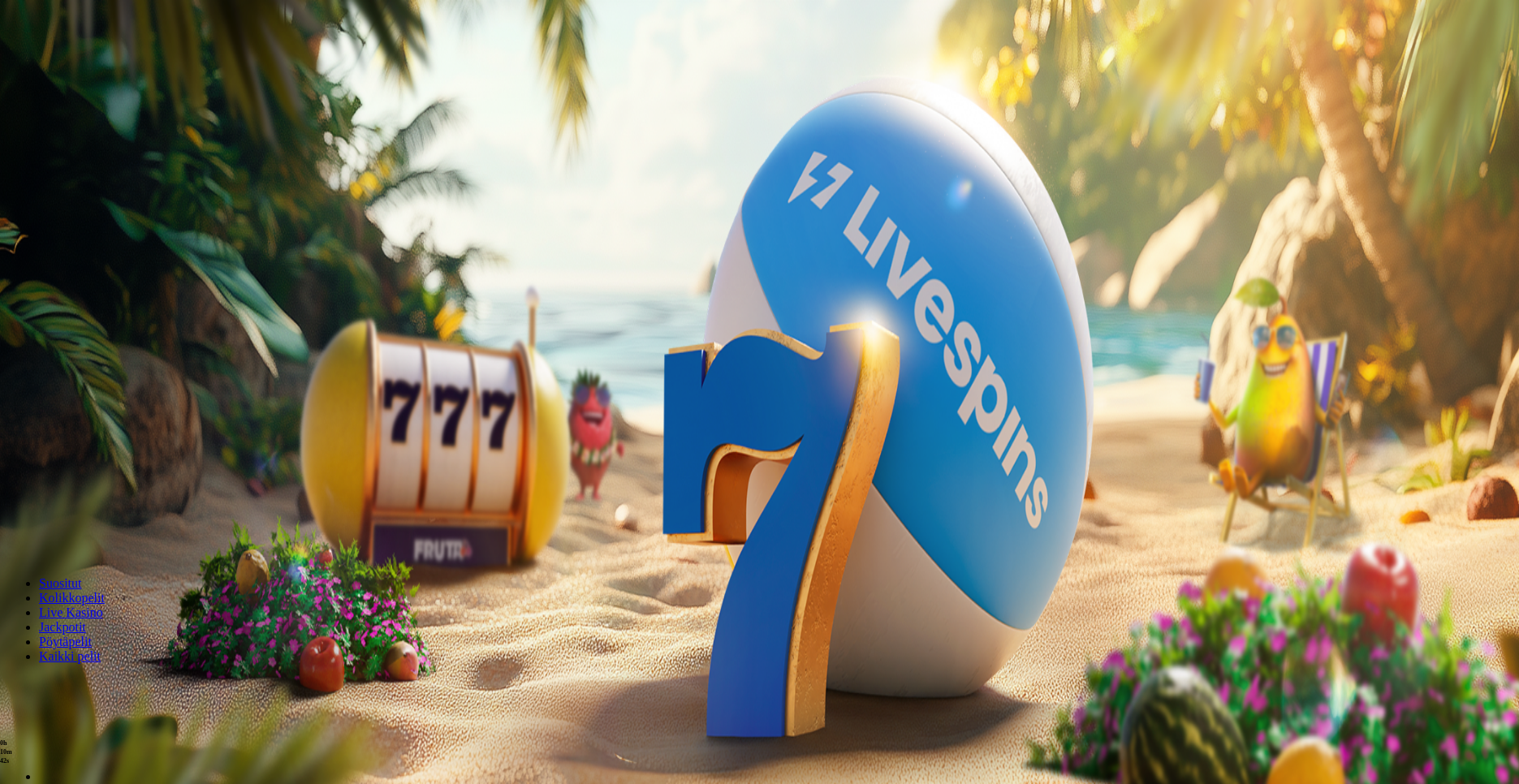 click on "Talletus € 1.52" at bounding box center (46, 187) 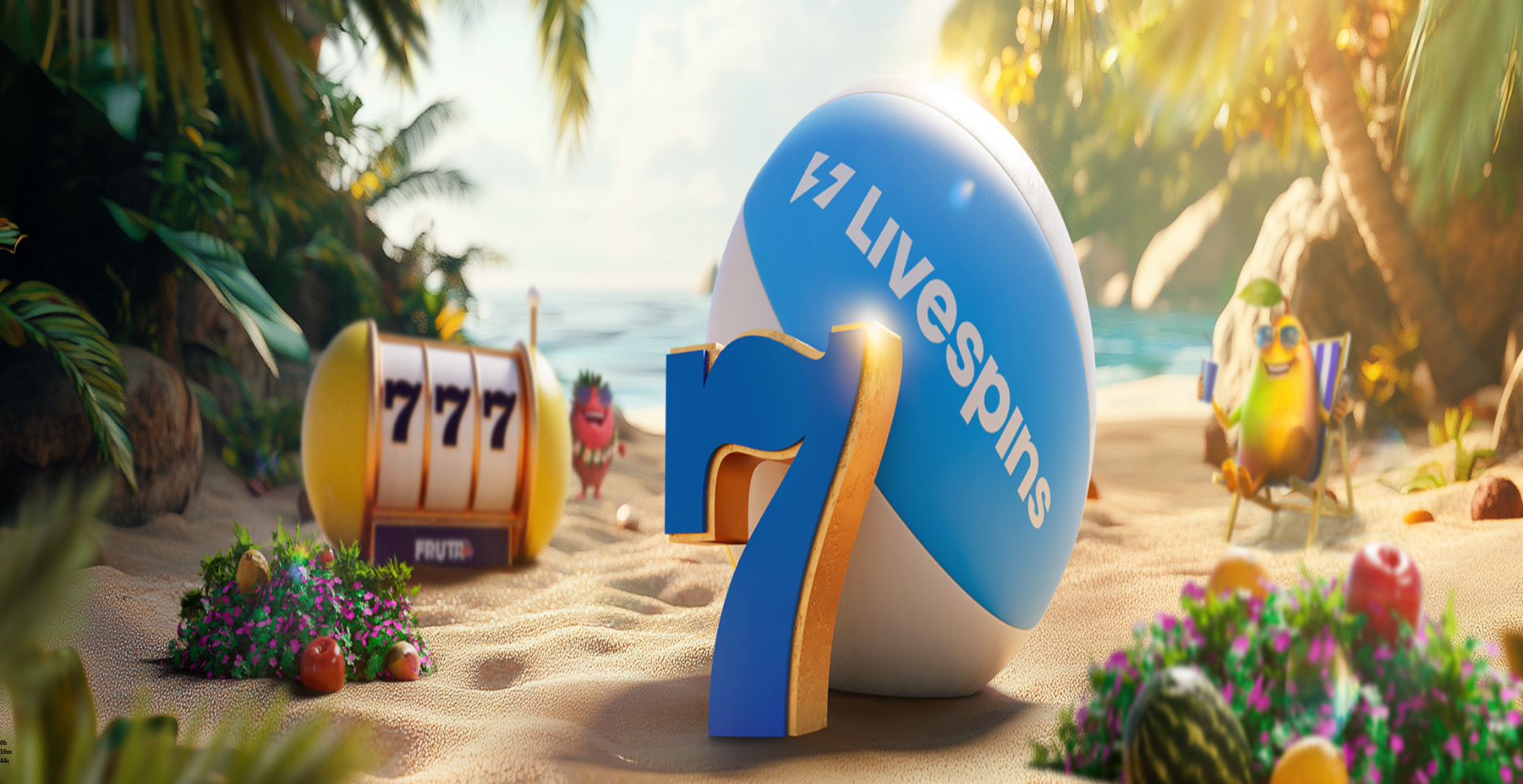 drag, startPoint x: 286, startPoint y: 347, endPoint x: 185, endPoint y: 346, distance: 101.00495 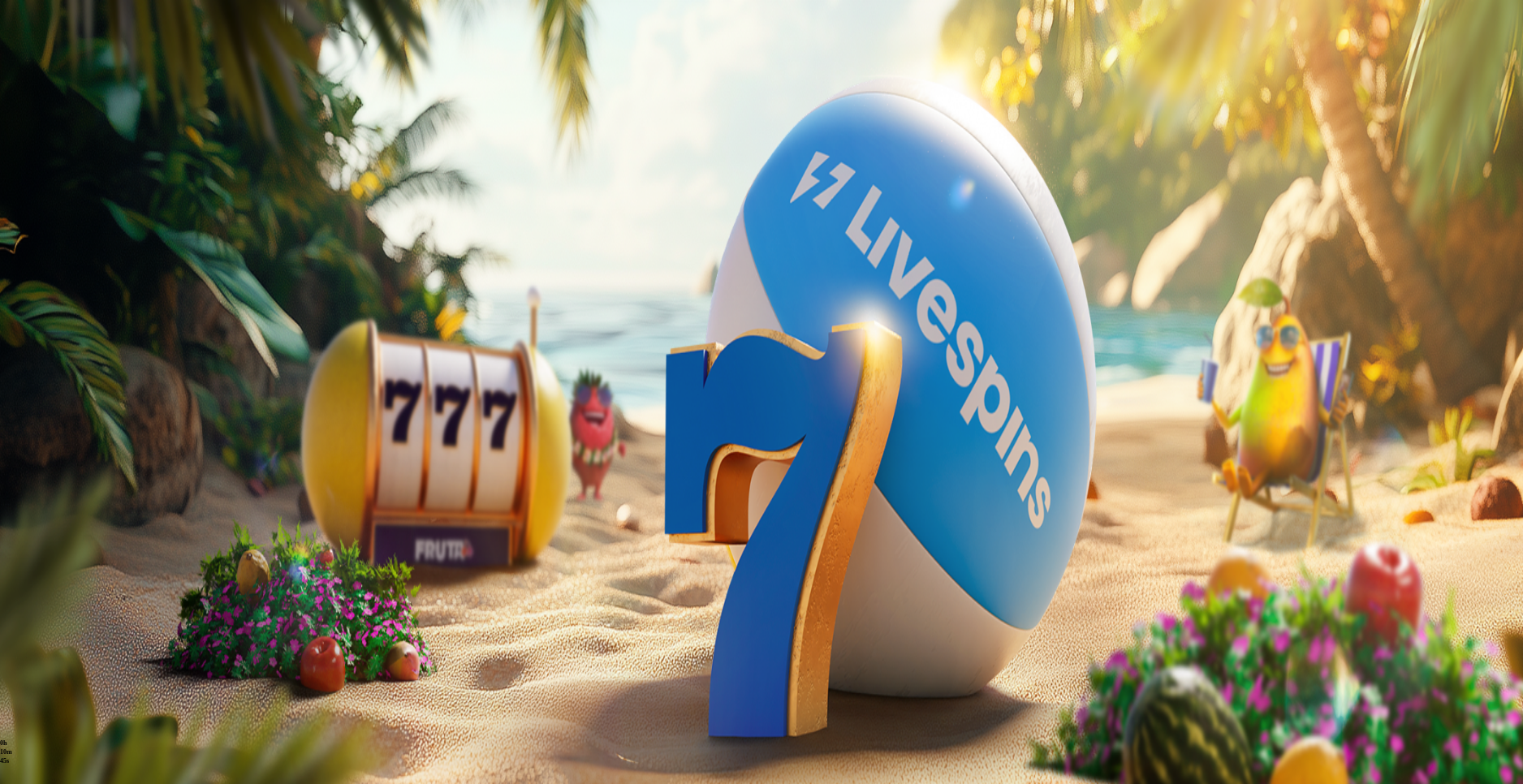 click on "€50" at bounding box center [170, 1421] 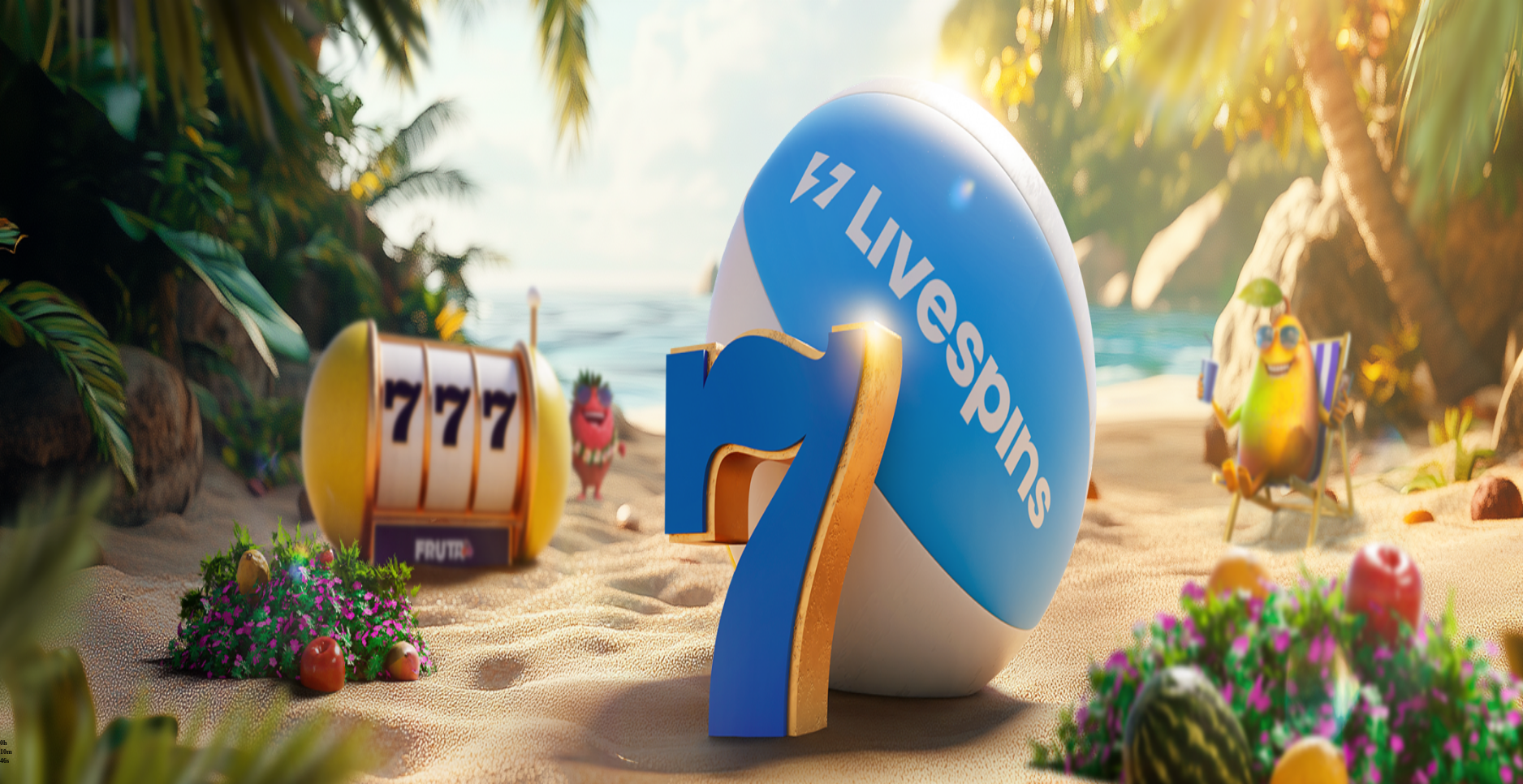 click on "TALLETA JA PELAA" at bounding box center (62, 1555) 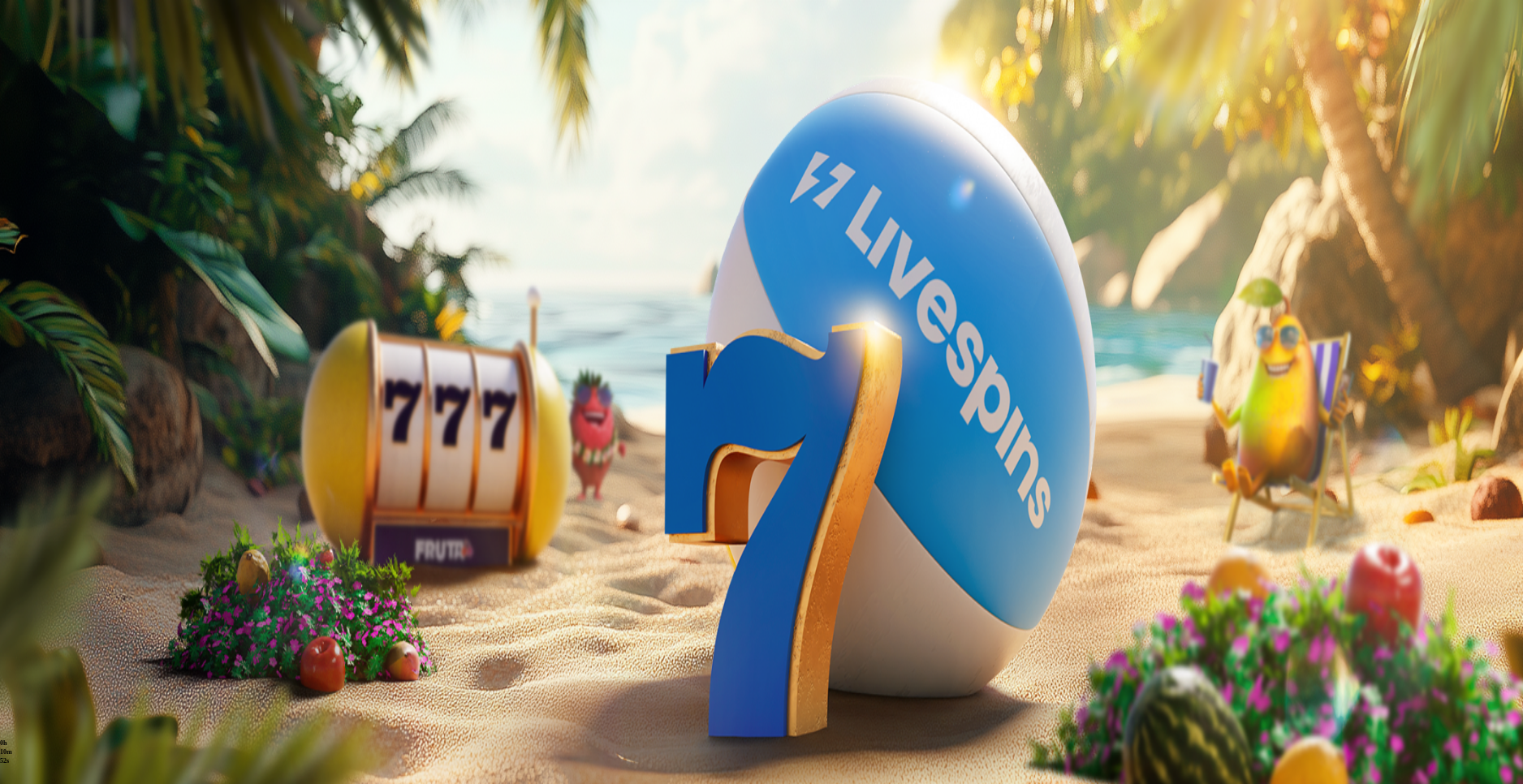 click on "Talletus" at bounding box center [31, 187] 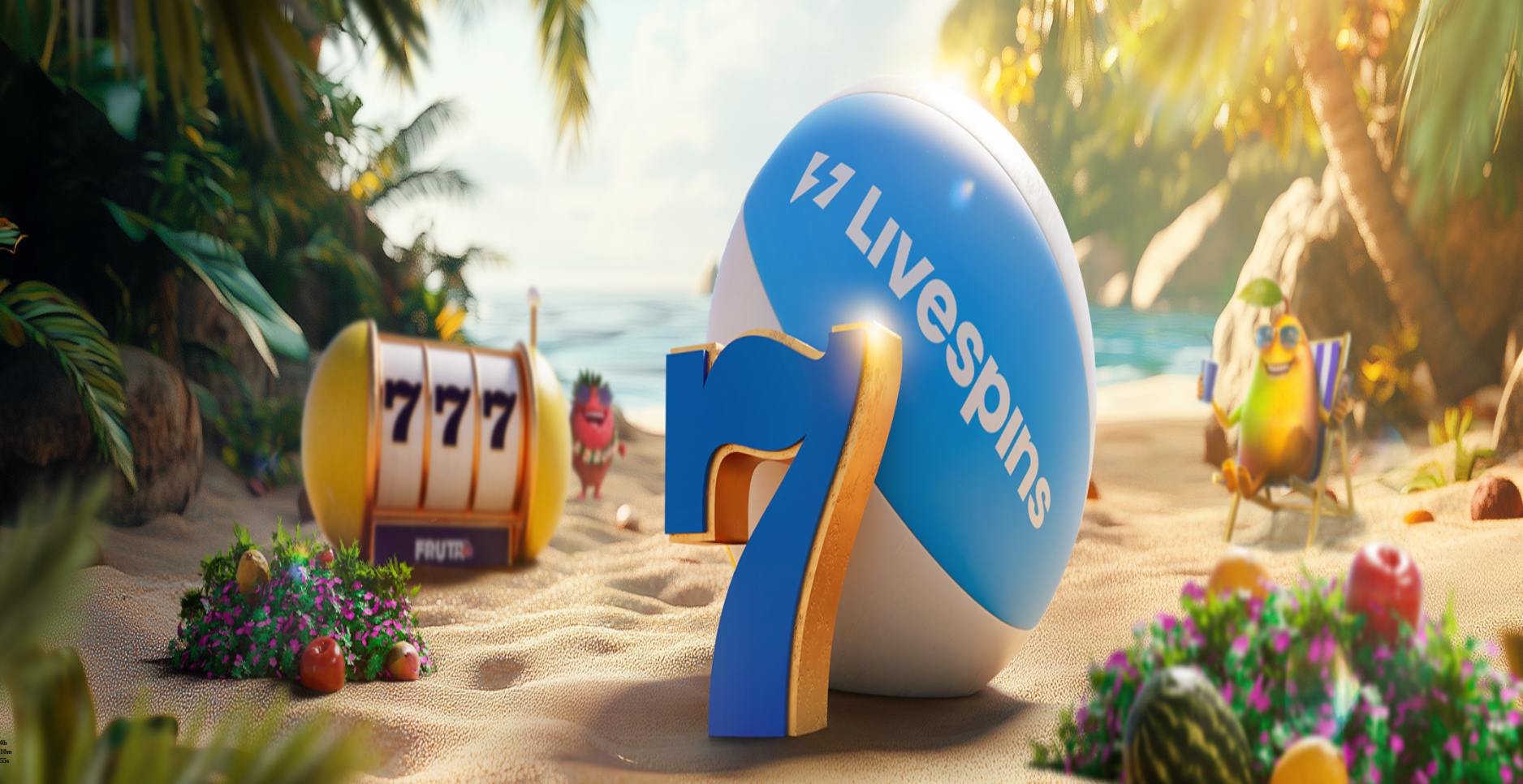 drag, startPoint x: 400, startPoint y: 211, endPoint x: 300, endPoint y: 199, distance: 100.717426 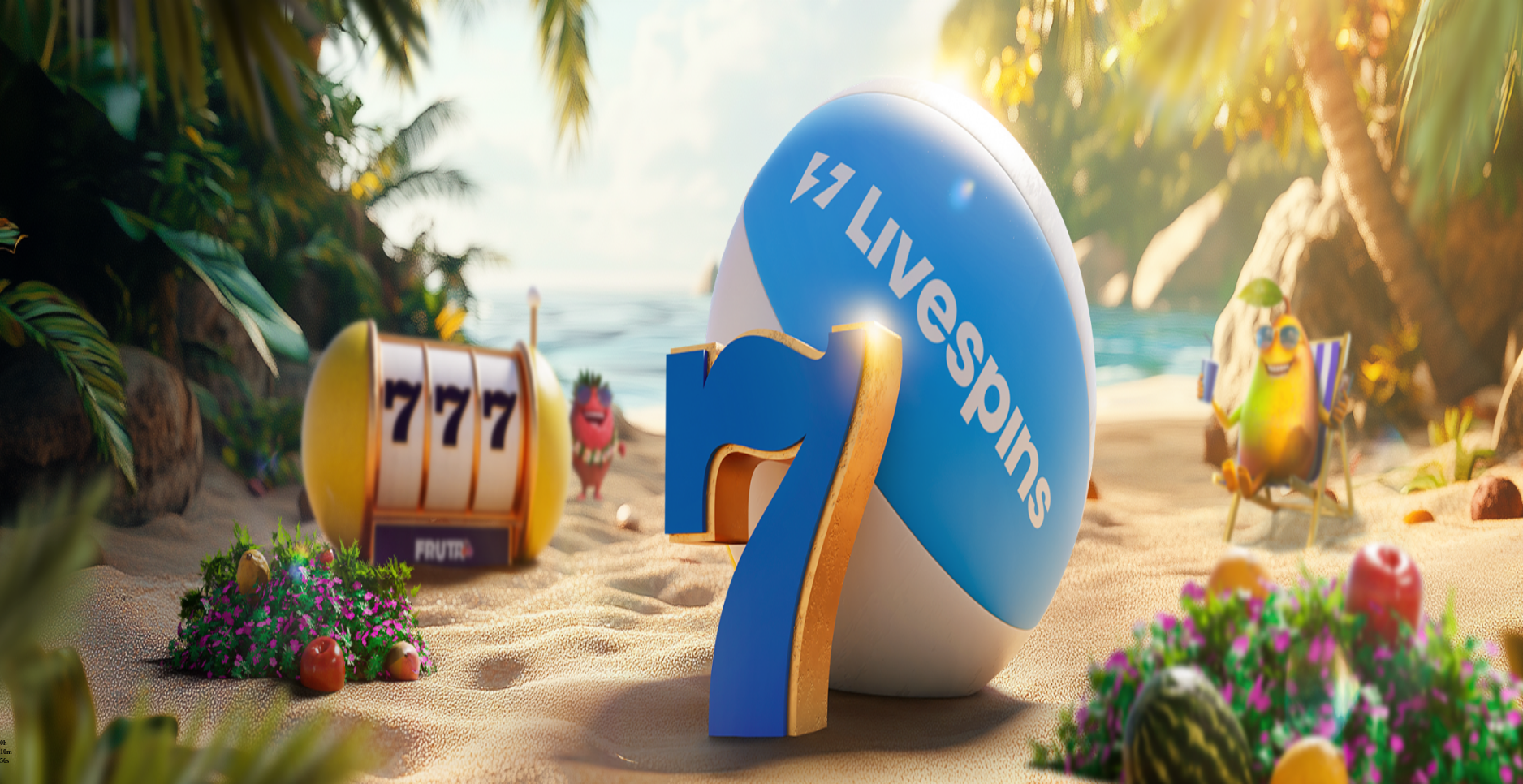 drag, startPoint x: 396, startPoint y: 209, endPoint x: 245, endPoint y: 174, distance: 155.00323 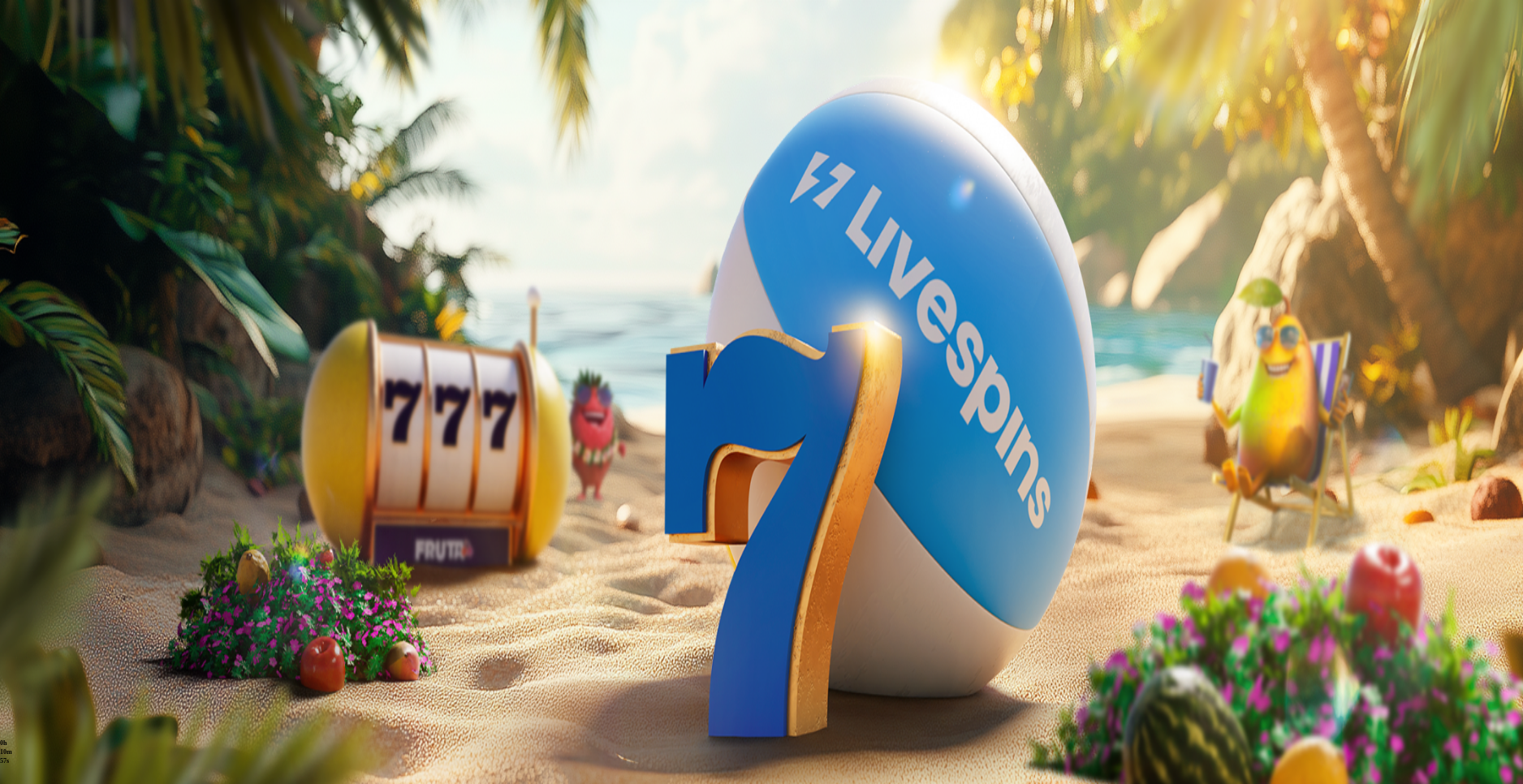 click on "Ota bonus" at bounding box center [-634, 1054] 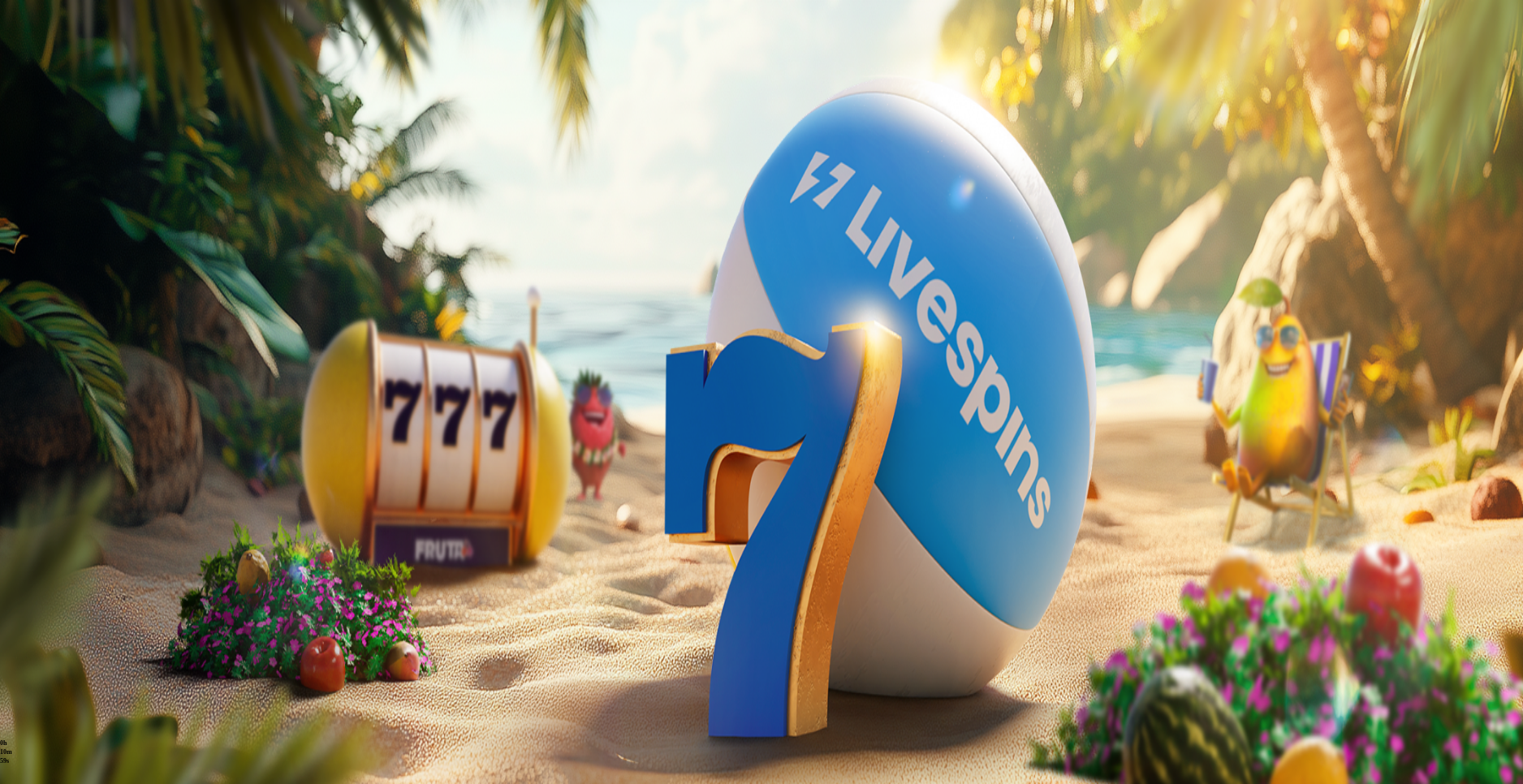 click on "€50" at bounding box center (170, 1421) 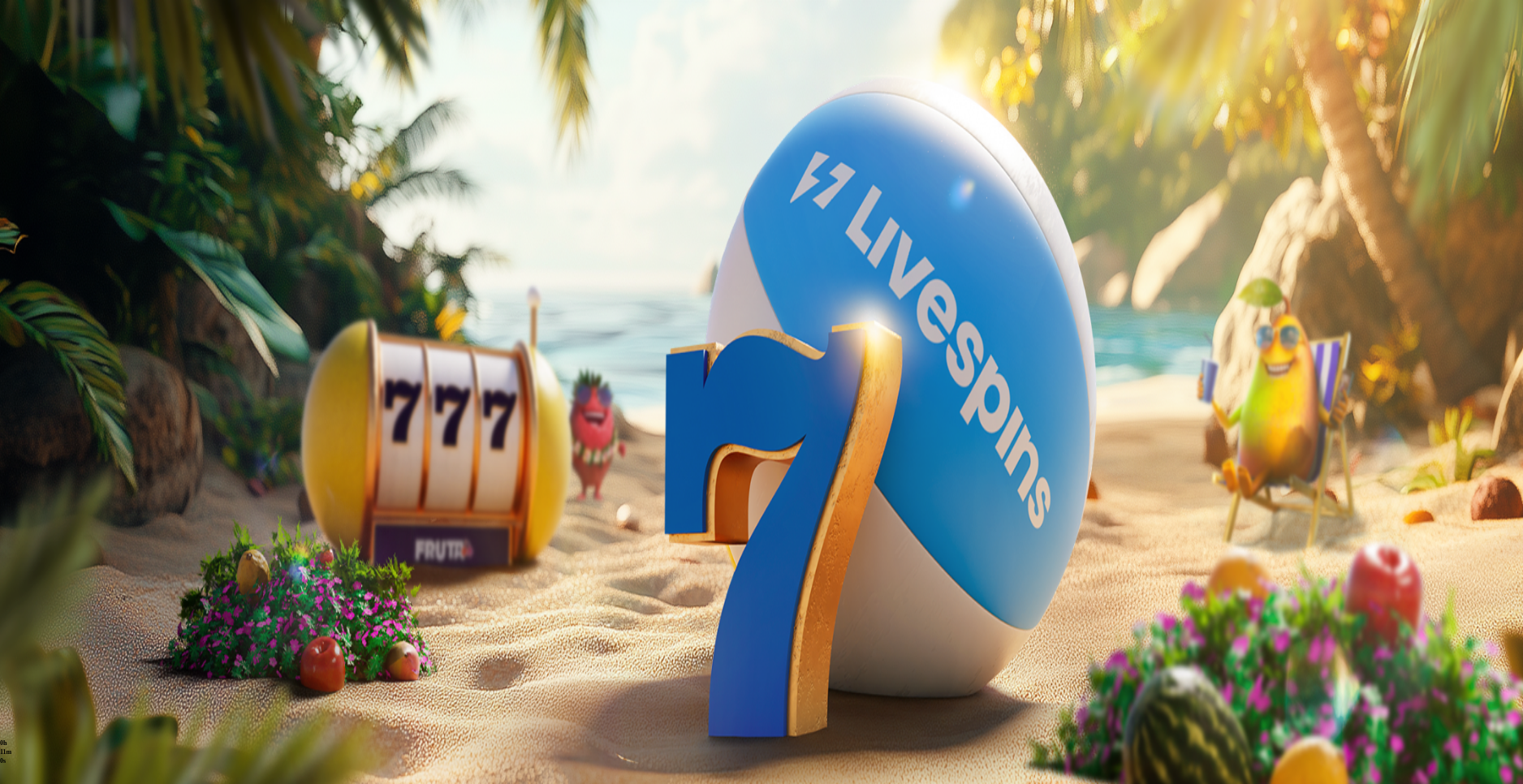 click on "TALLETA JA PELAA" at bounding box center (62, 1555) 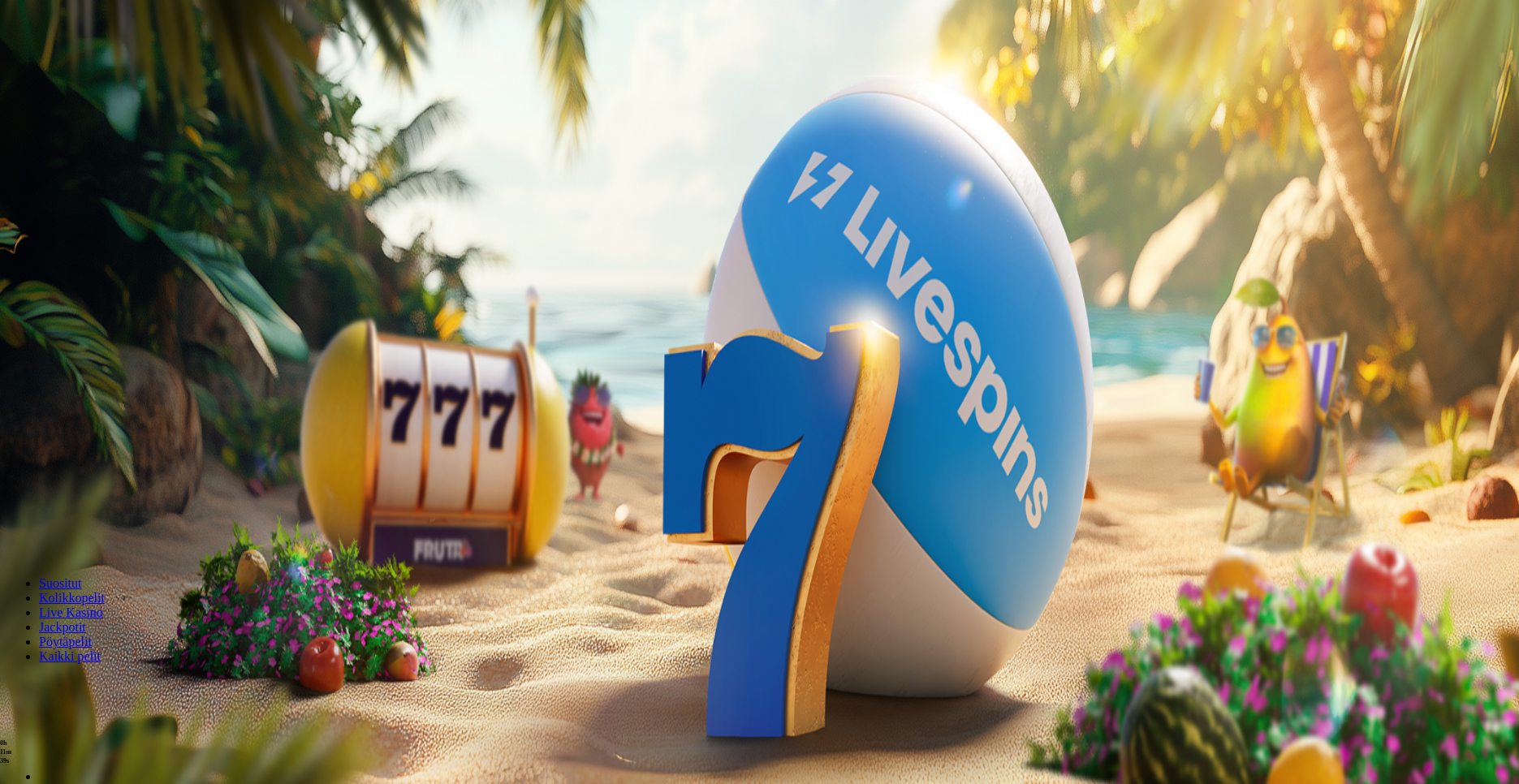 click on "Palkkiot" at bounding box center (64, 247) 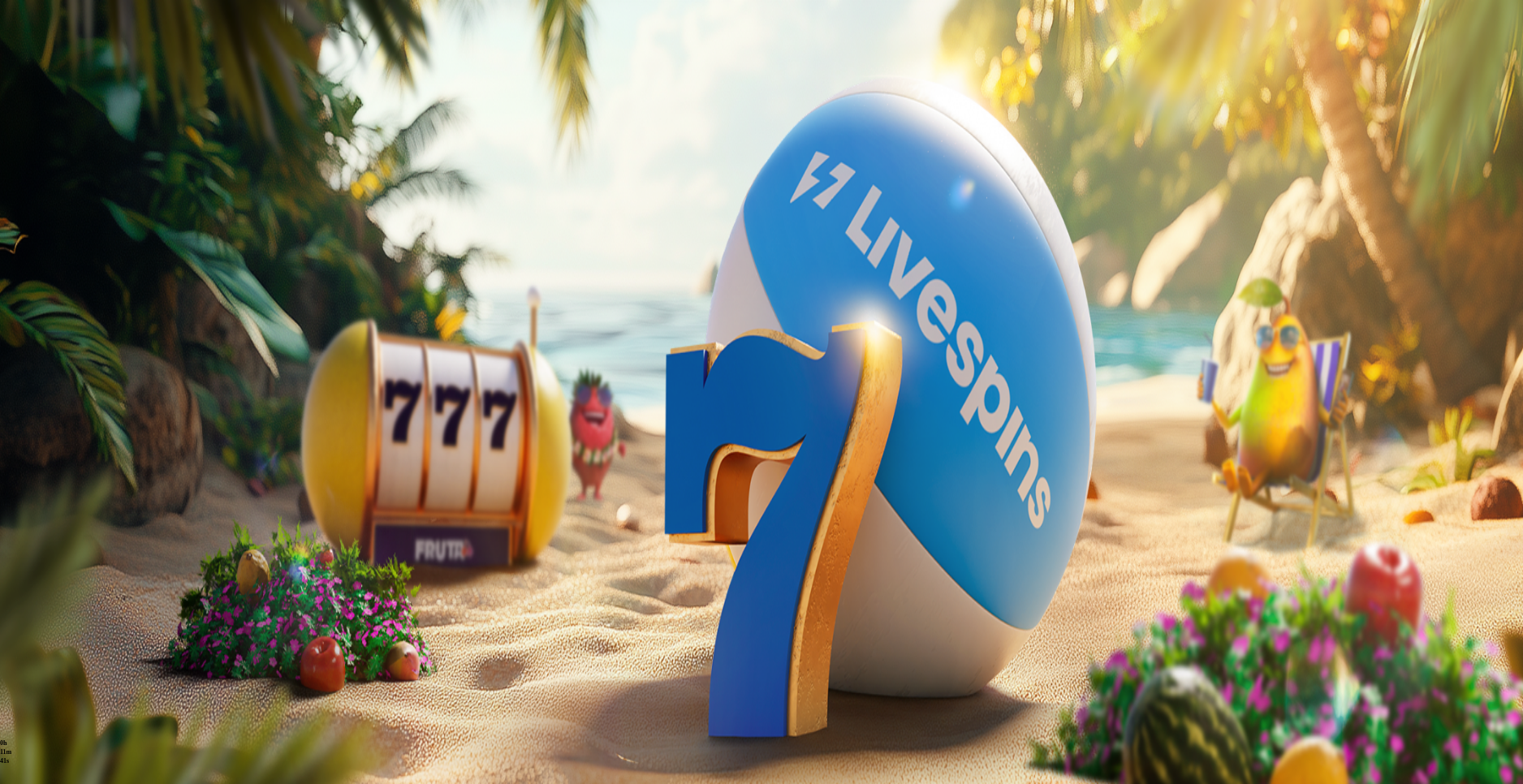 click at bounding box center [71, 575] 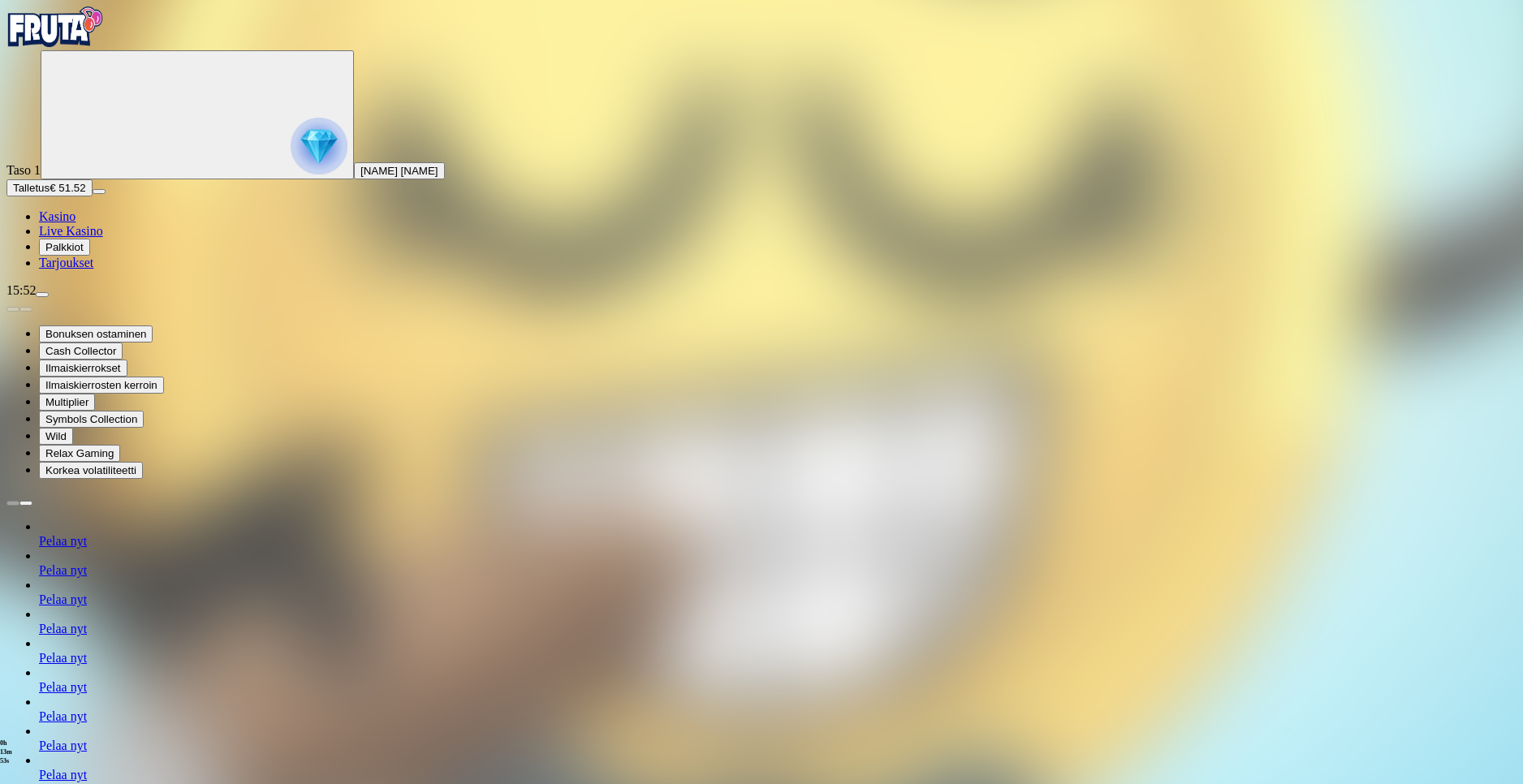 click on "Kasino" at bounding box center [57, 216] 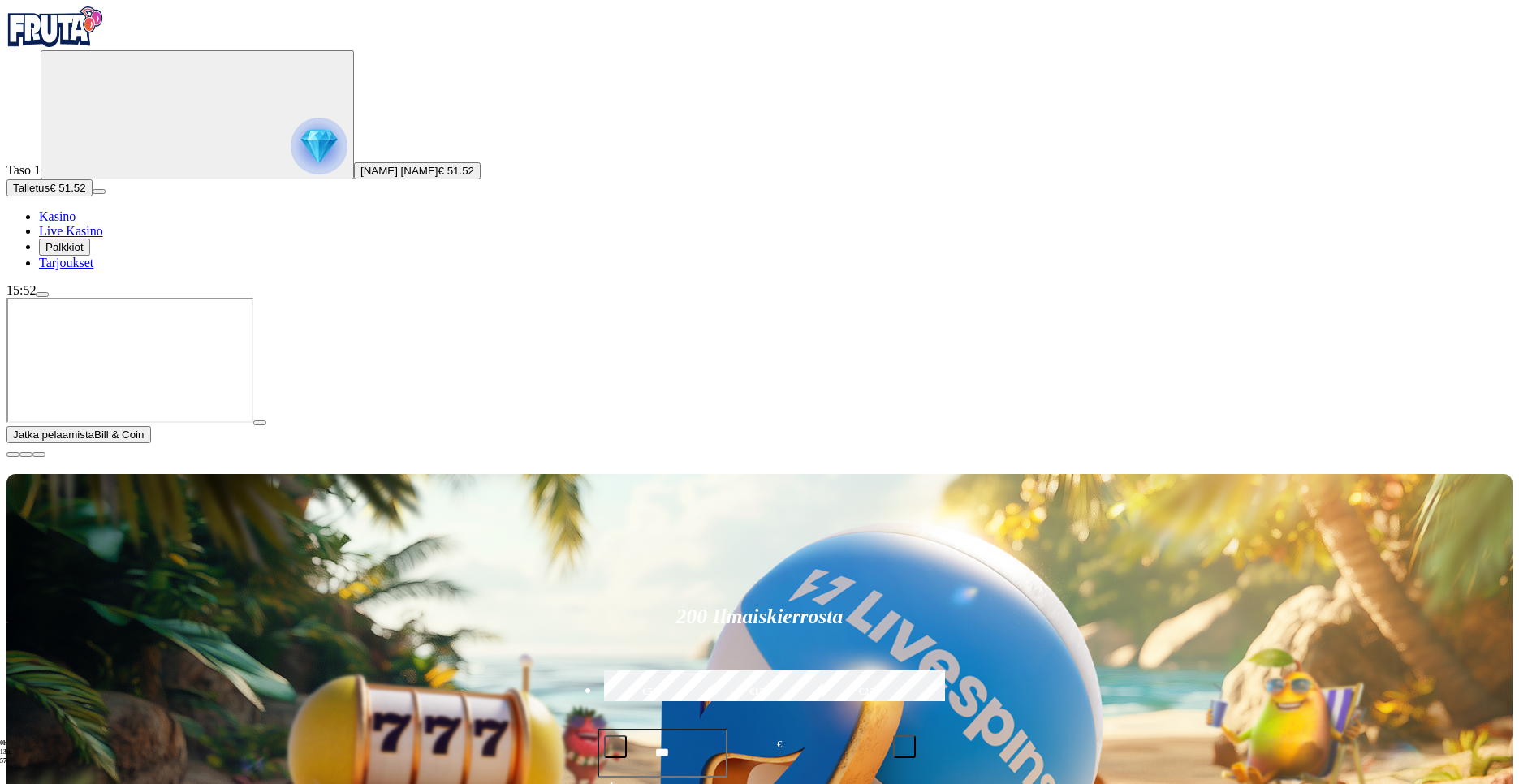 click on "Pelaa nyt" at bounding box center [63, 1301] 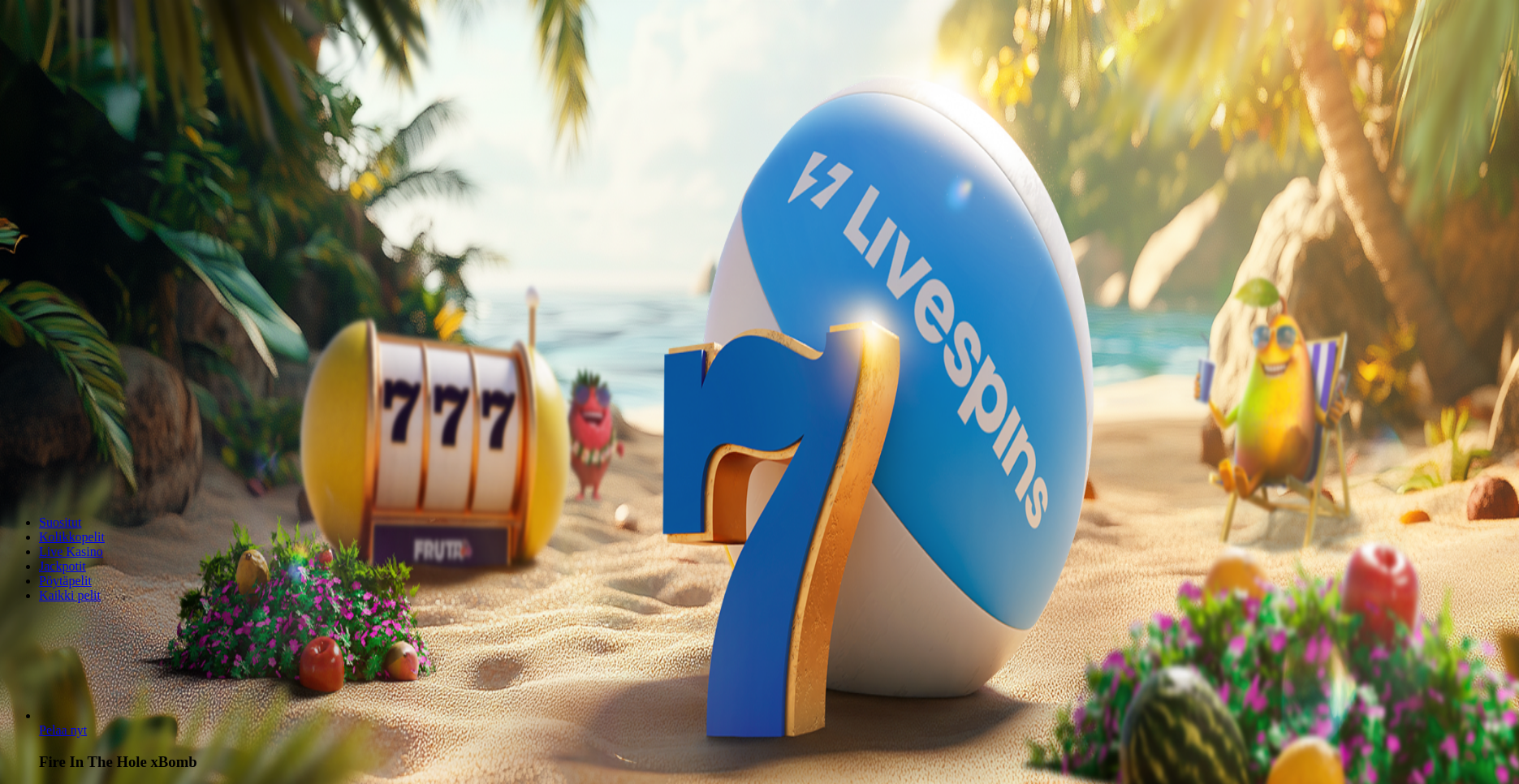 scroll, scrollTop: 0, scrollLeft: 0, axis: both 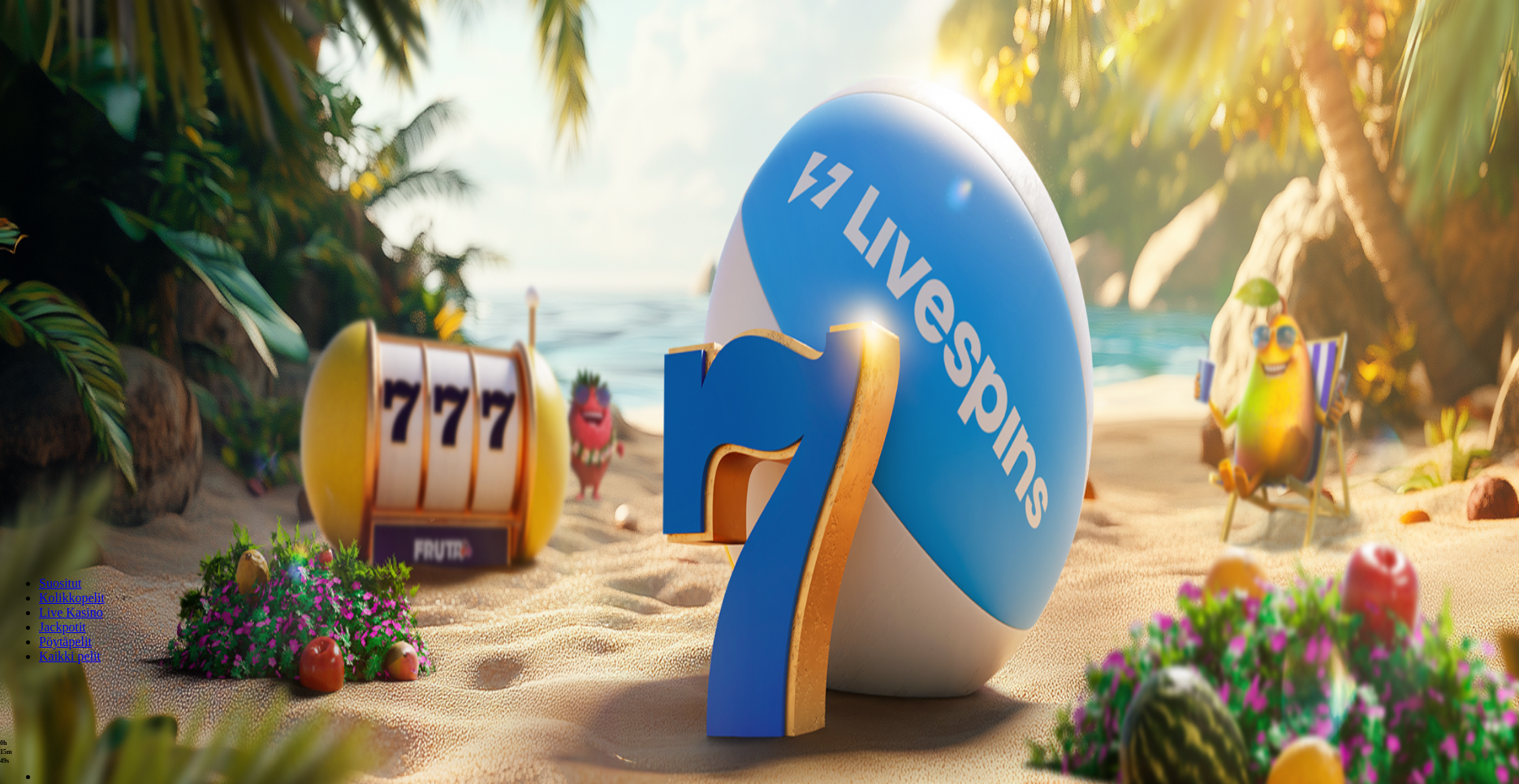 click on "Pelaa nyt" at bounding box center (63, 790) 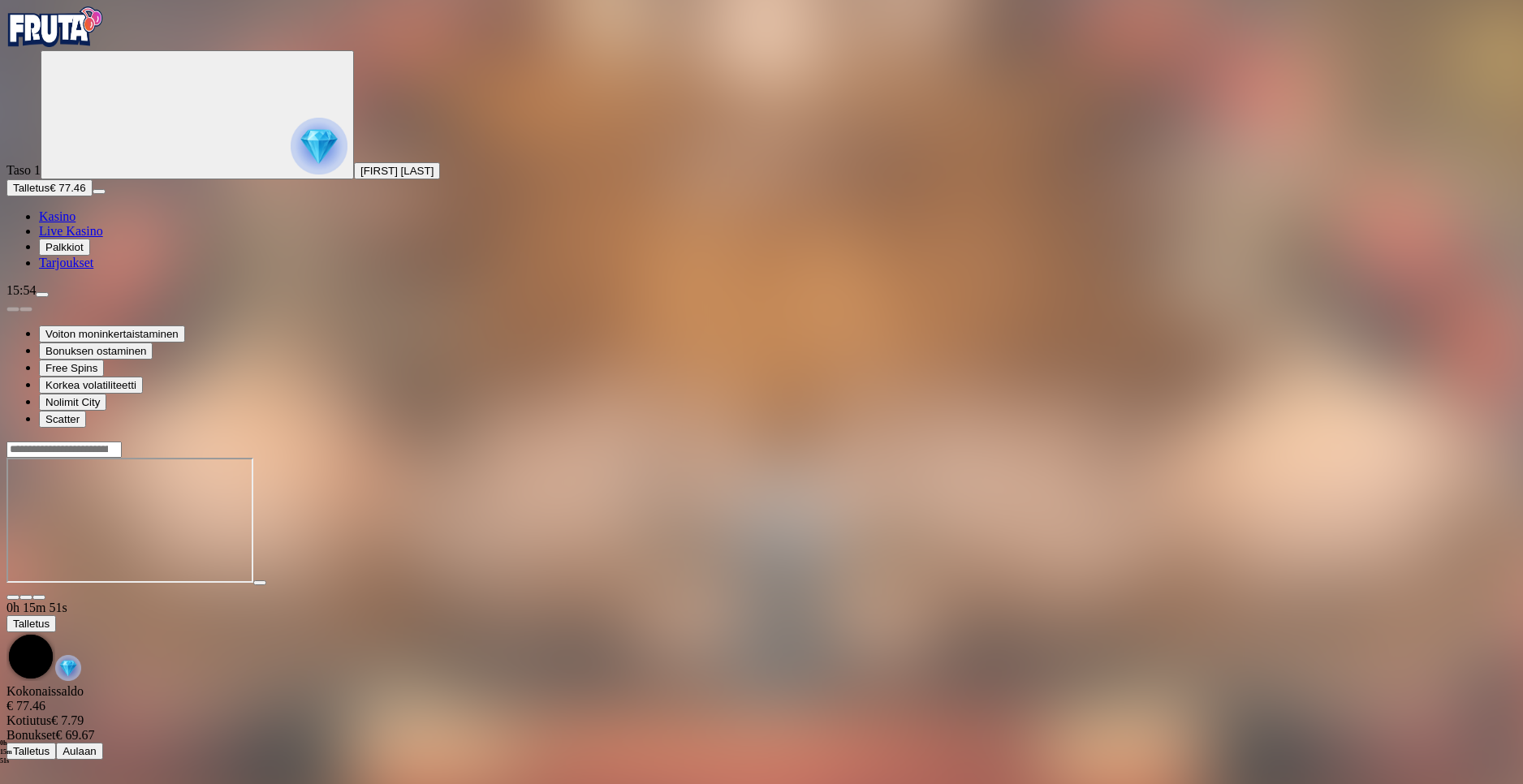 click on "Kasino" at bounding box center [57, 216] 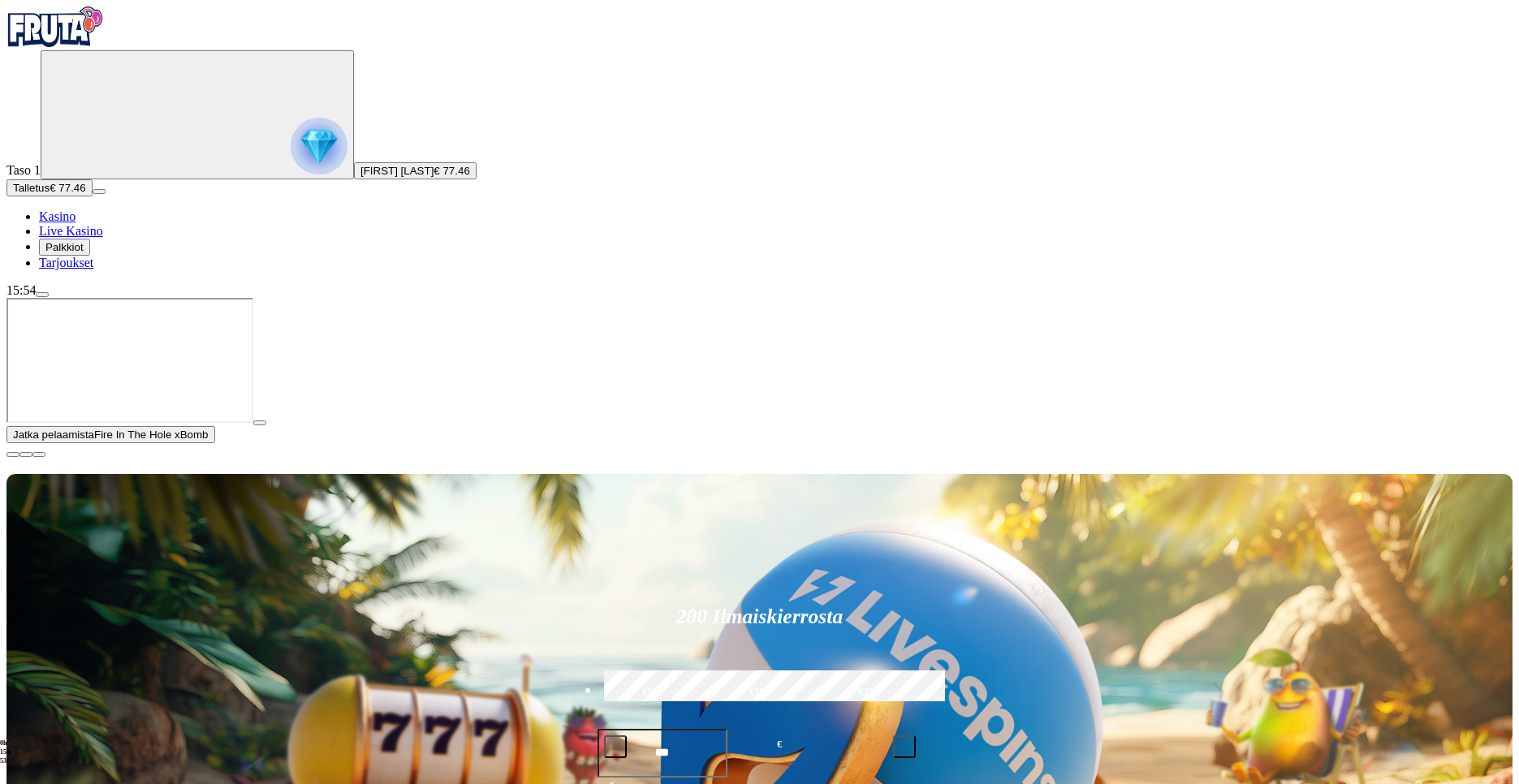 click at bounding box center (1043, 1047) 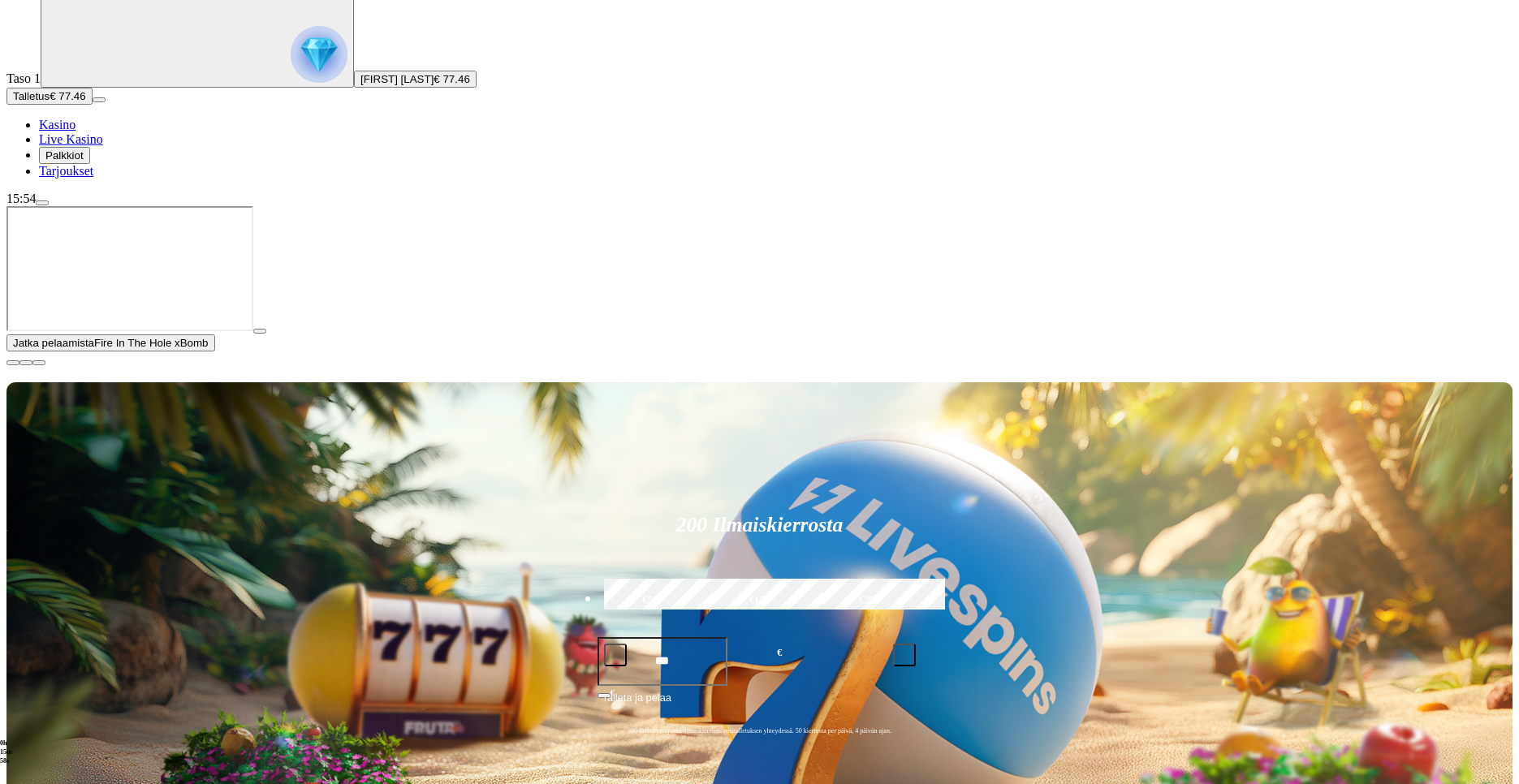 scroll, scrollTop: 162, scrollLeft: 0, axis: vertical 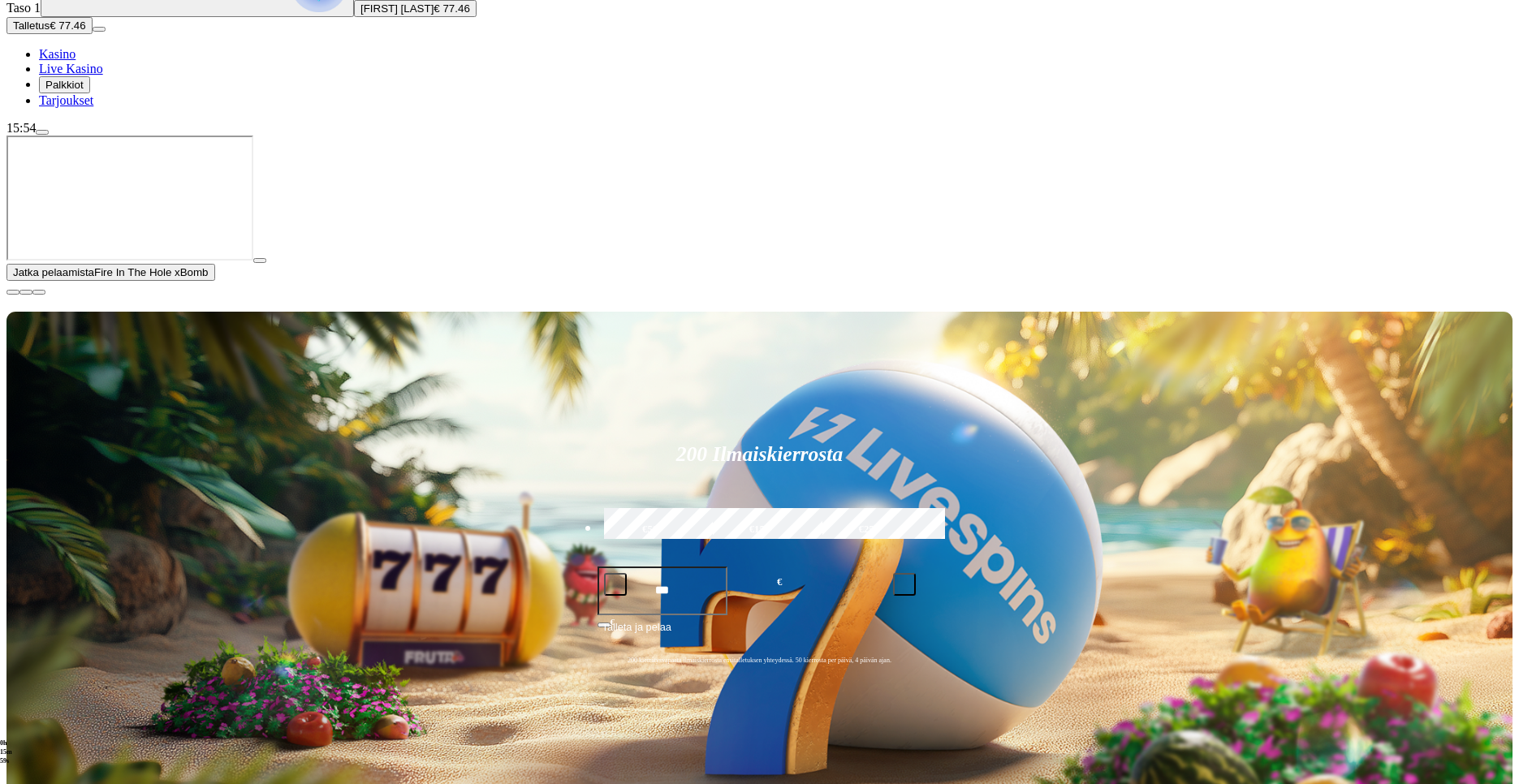 type on "**********" 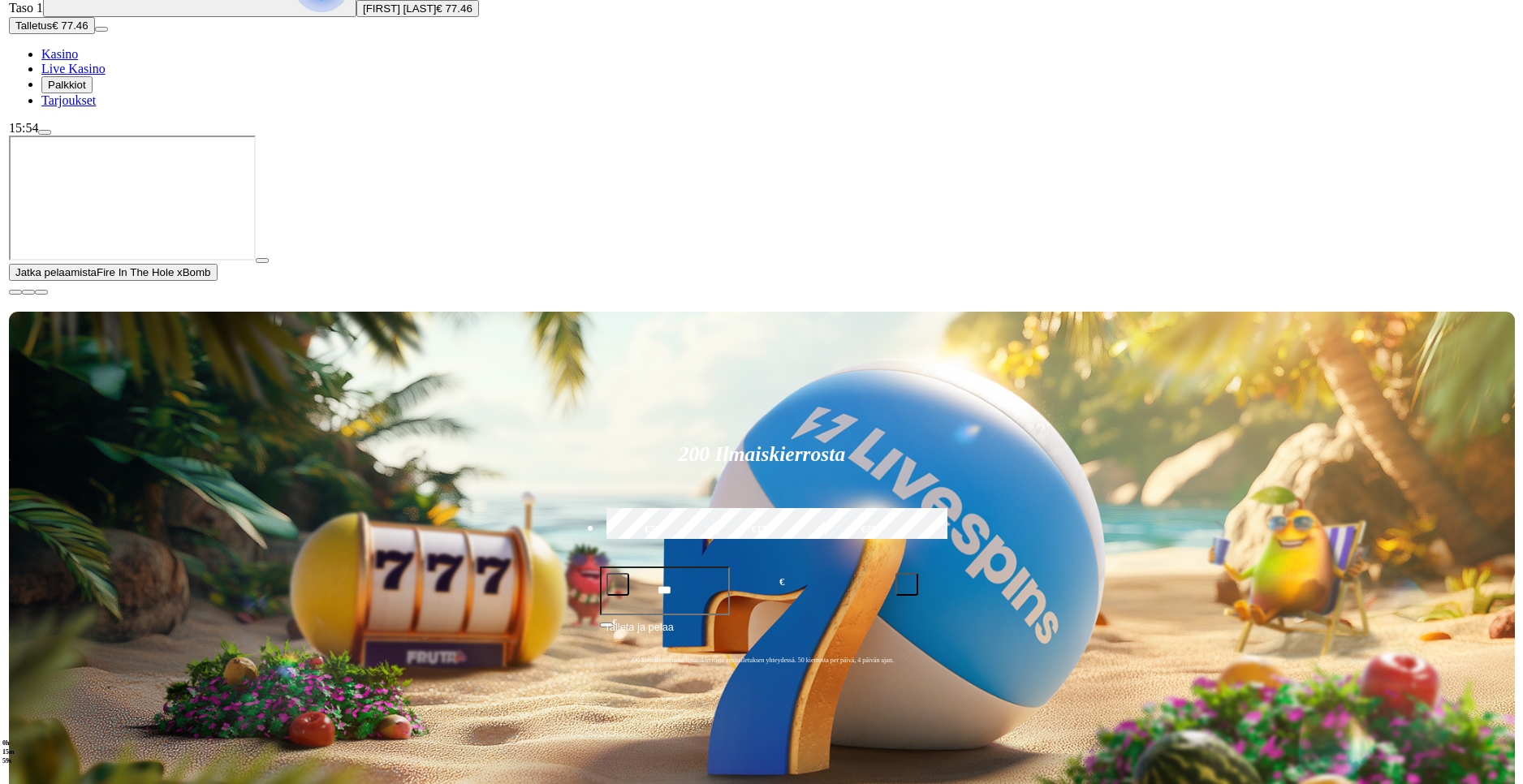 scroll, scrollTop: 0, scrollLeft: 0, axis: both 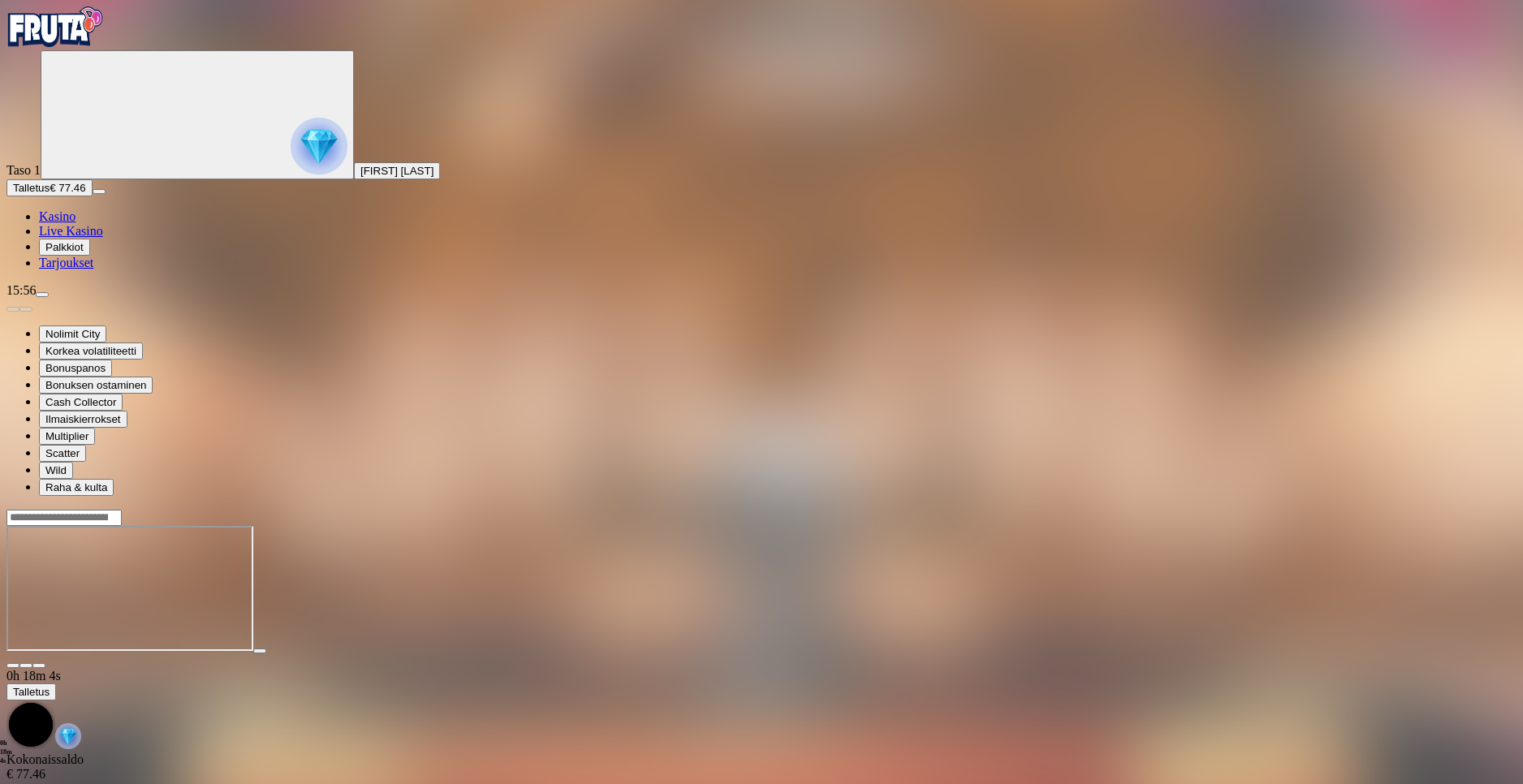 click on "Kasino" at bounding box center (57, 216) 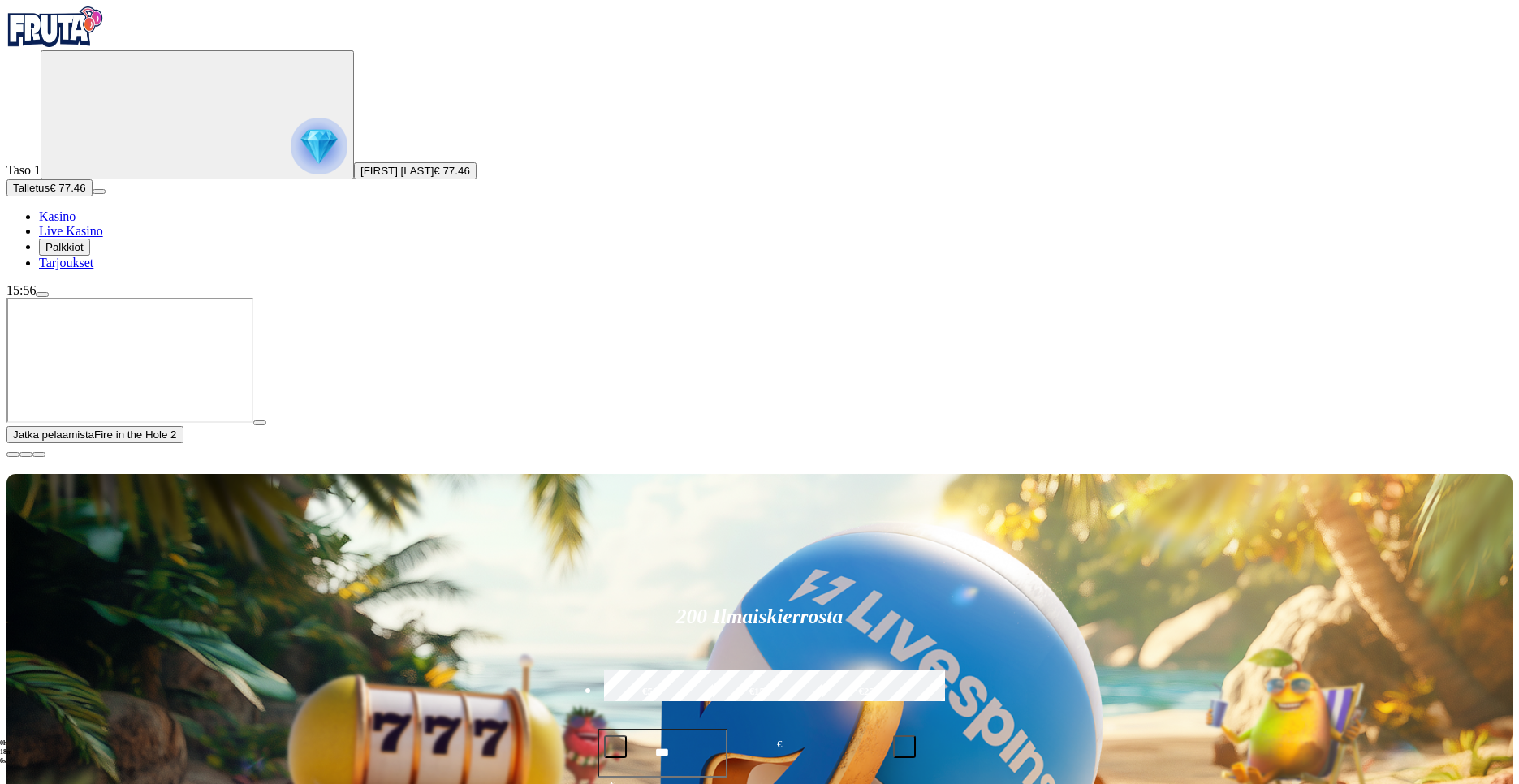 click on "Pelaa nyt" at bounding box center (63, 1224) 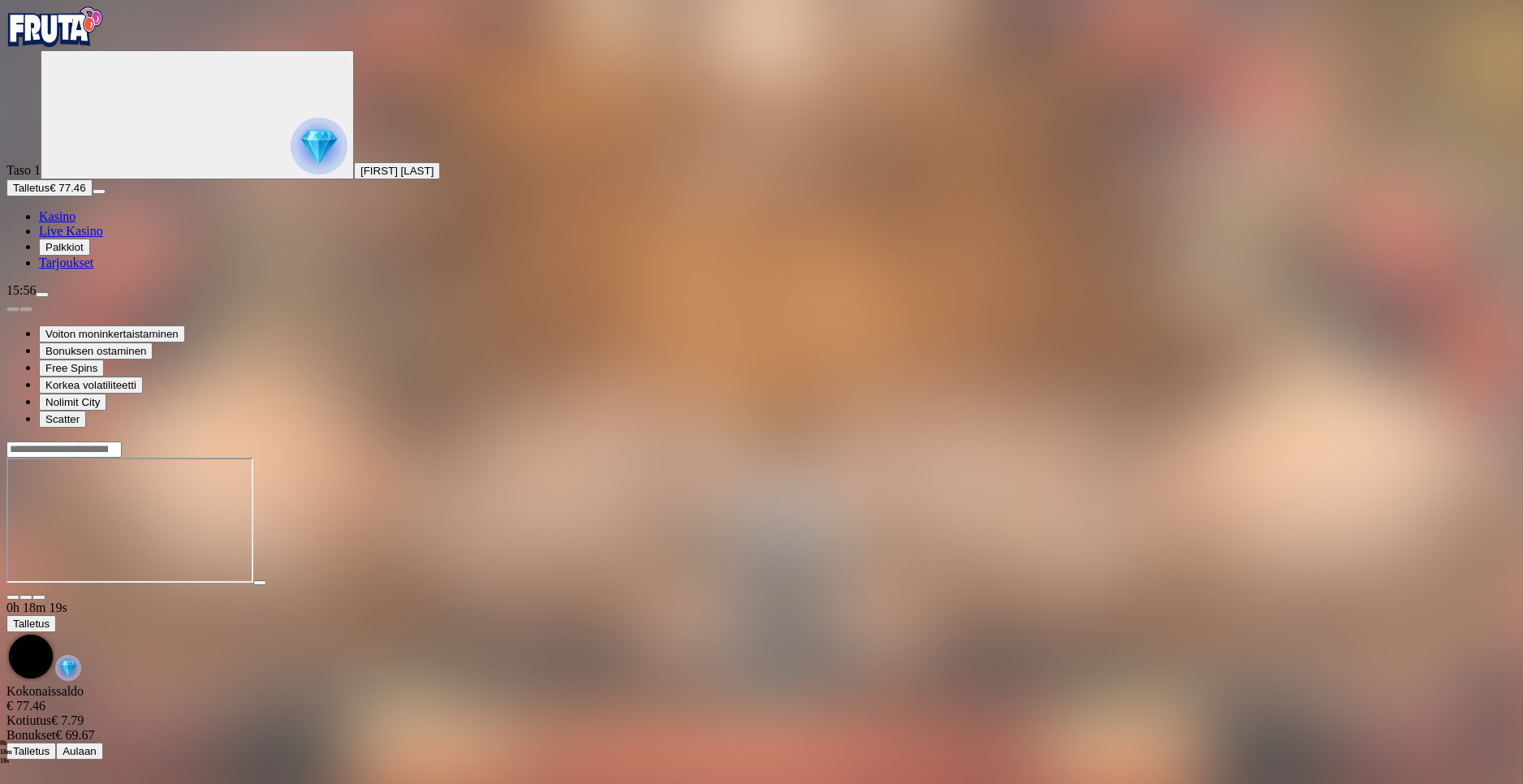click on "Kasino" at bounding box center (57, 216) 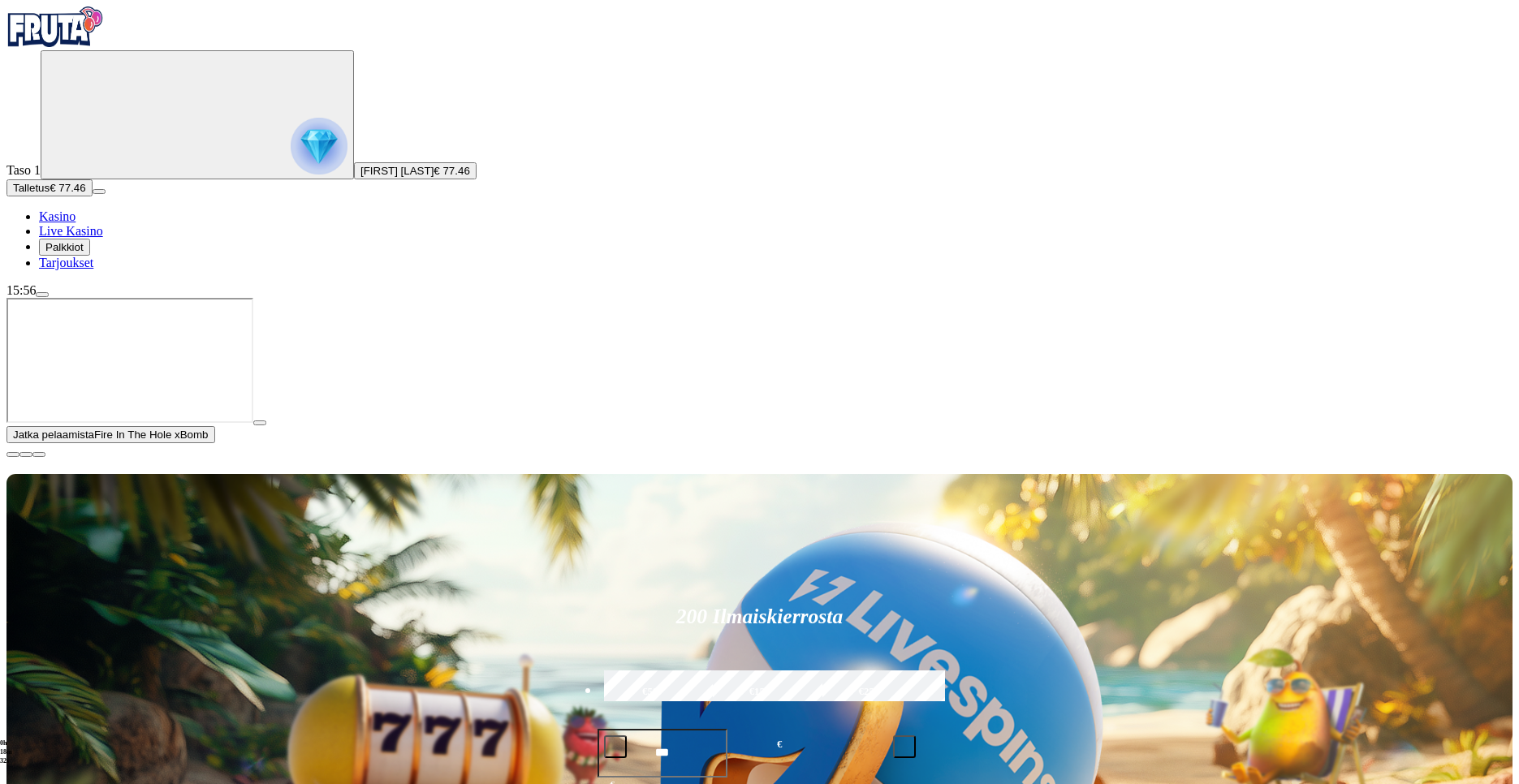 click on "Pelaa nyt" at bounding box center (63, 1378) 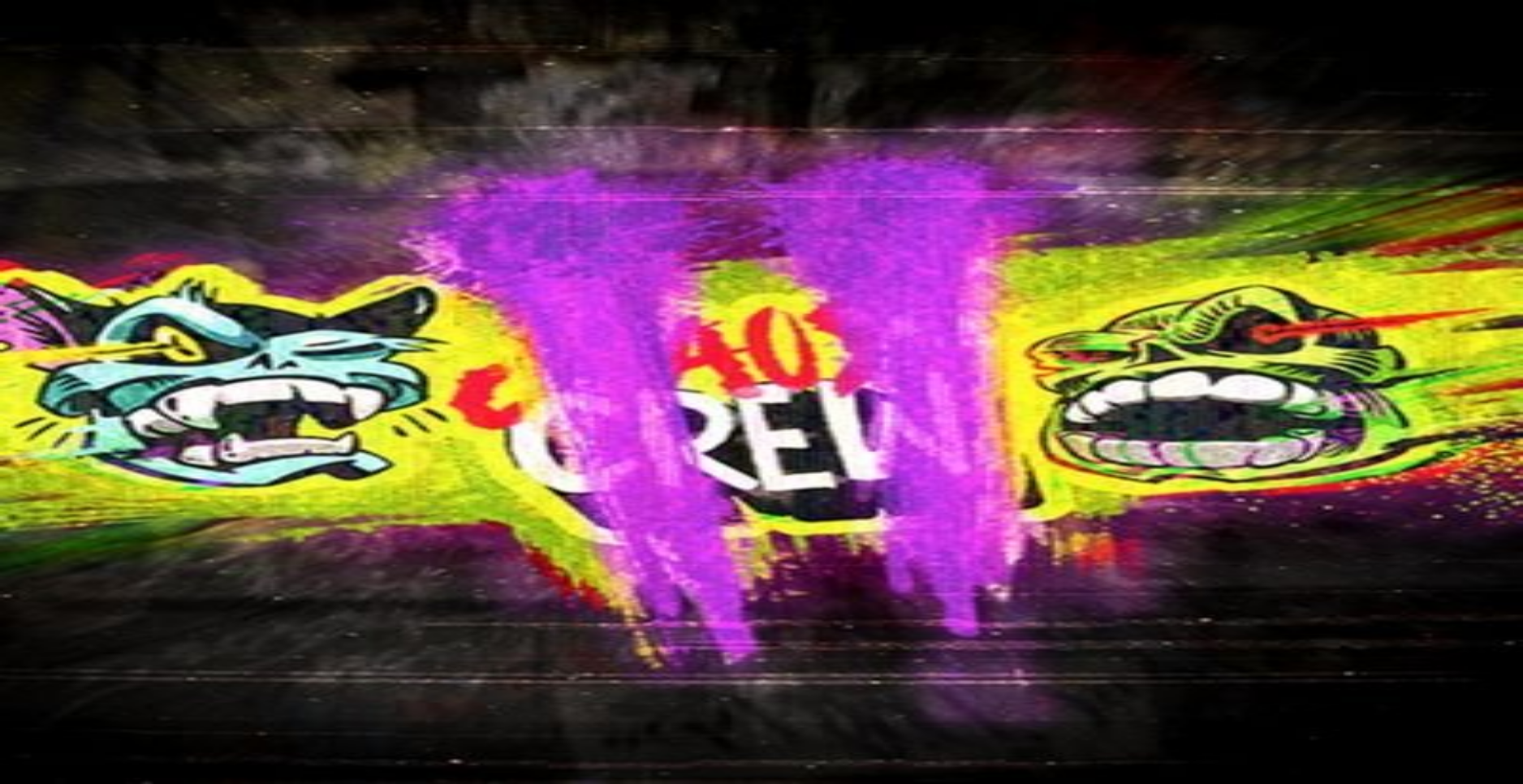 scroll, scrollTop: 0, scrollLeft: 0, axis: both 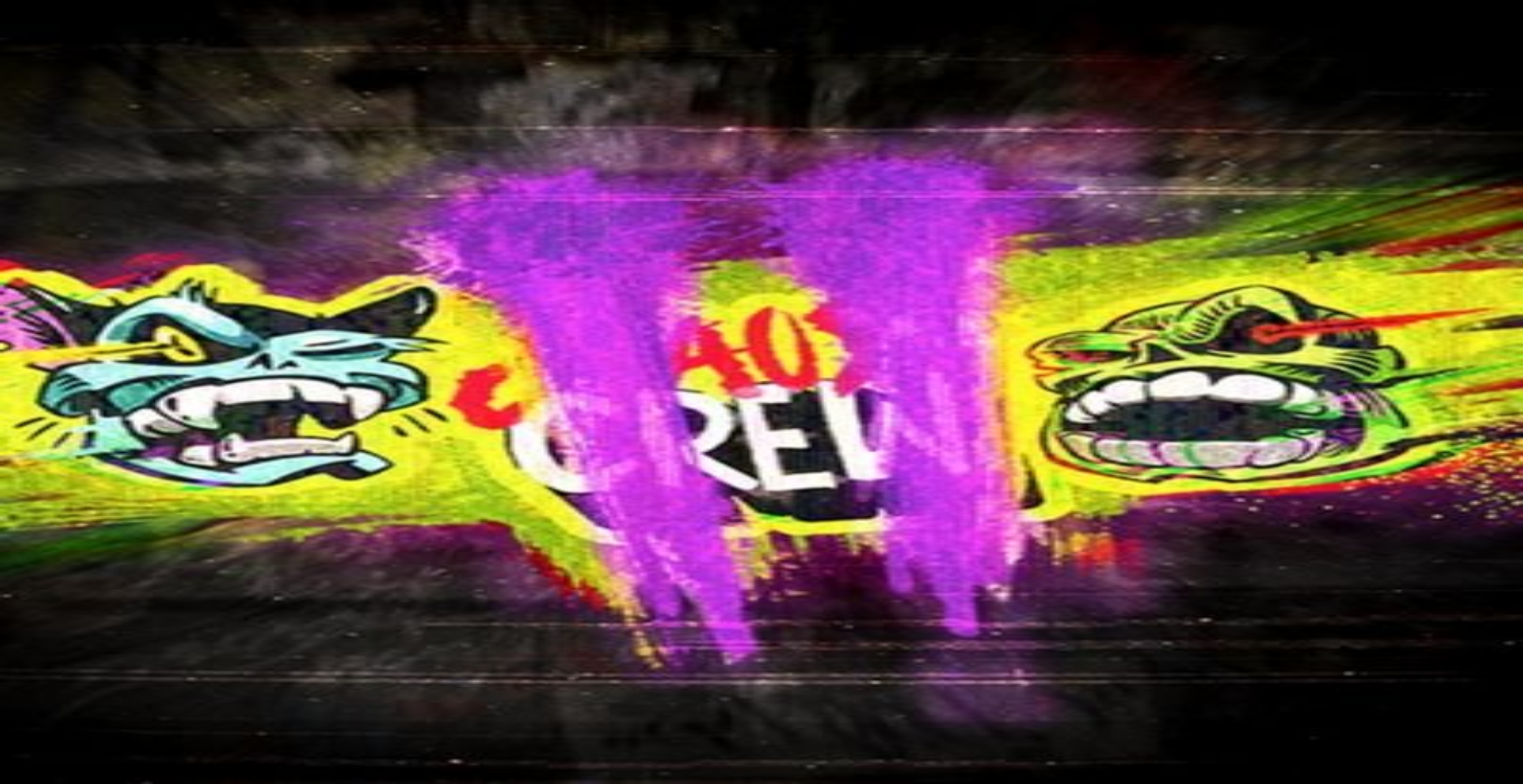 click on "Kasino" at bounding box center (57, 216) 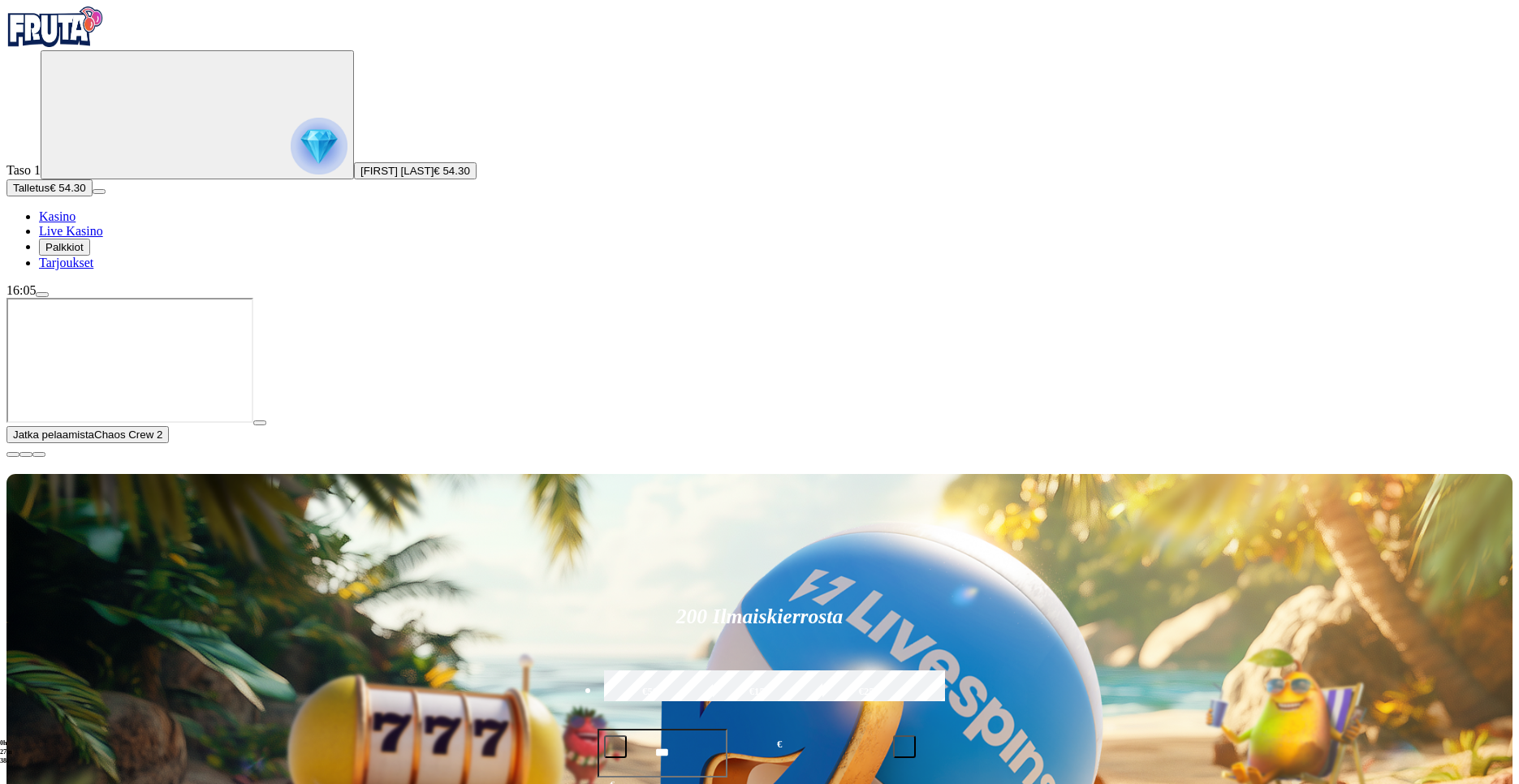 click on "Pelaa nyt" at bounding box center [63, 1456] 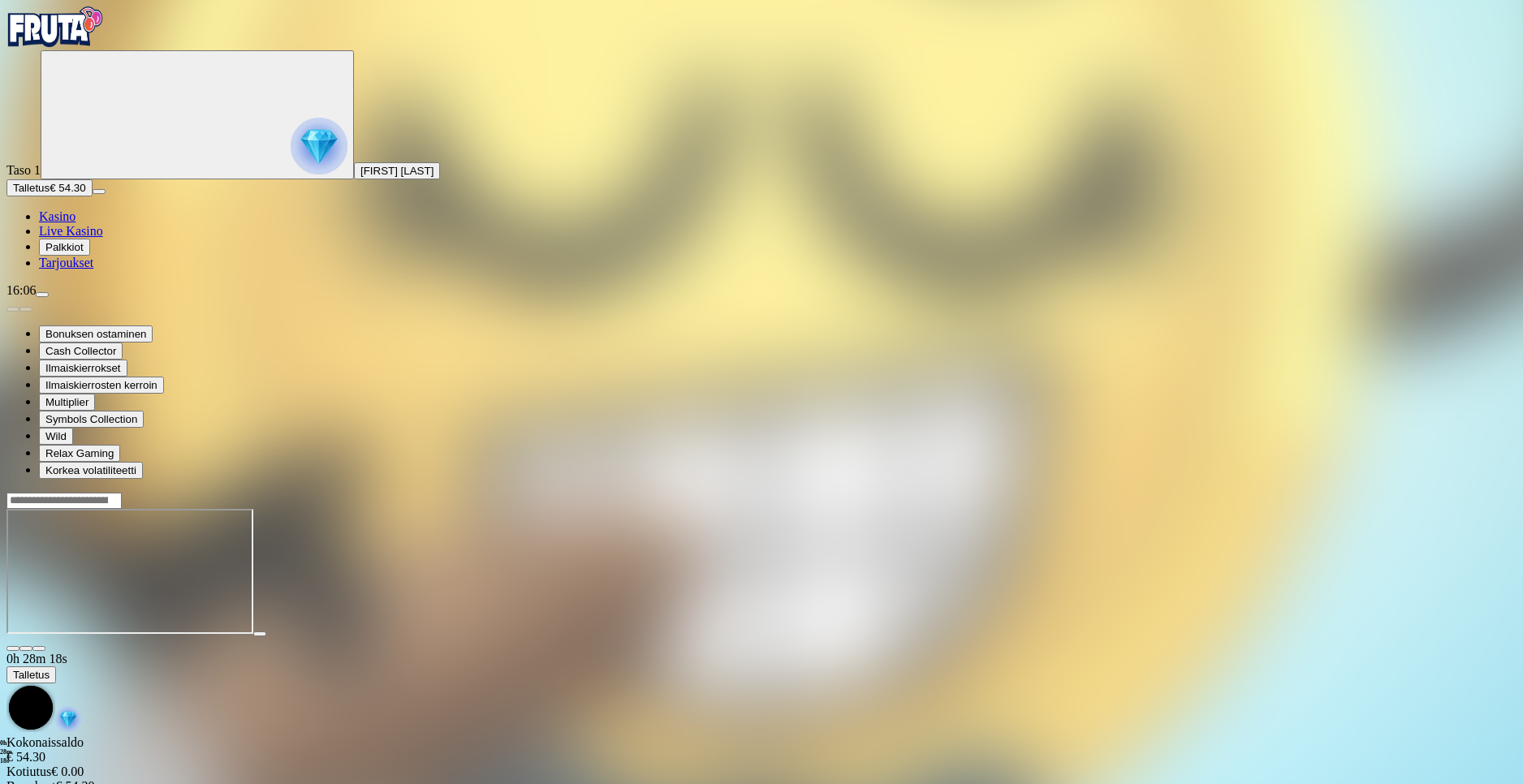 click on "Kasino" at bounding box center (57, 216) 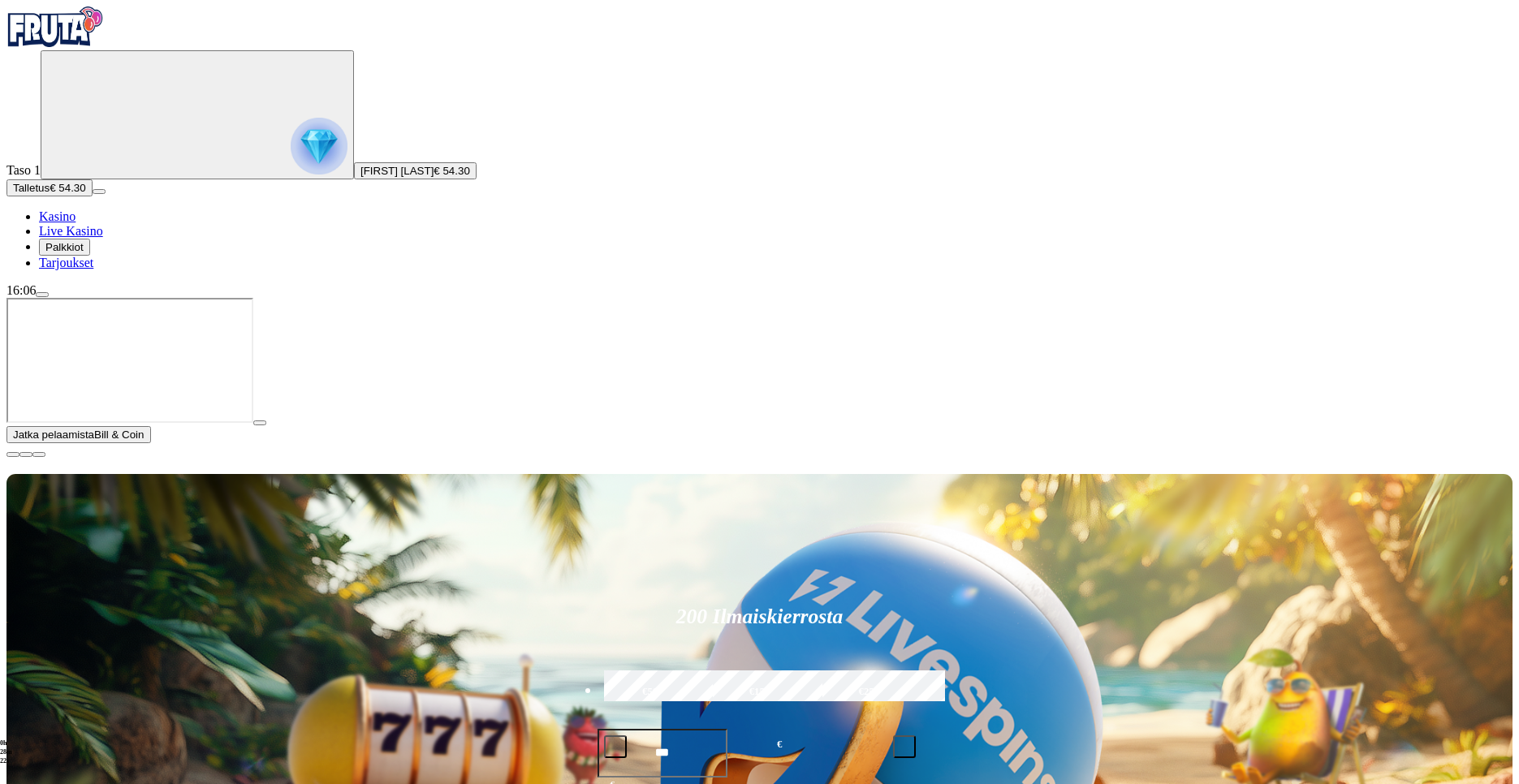 click at bounding box center [13, 454] 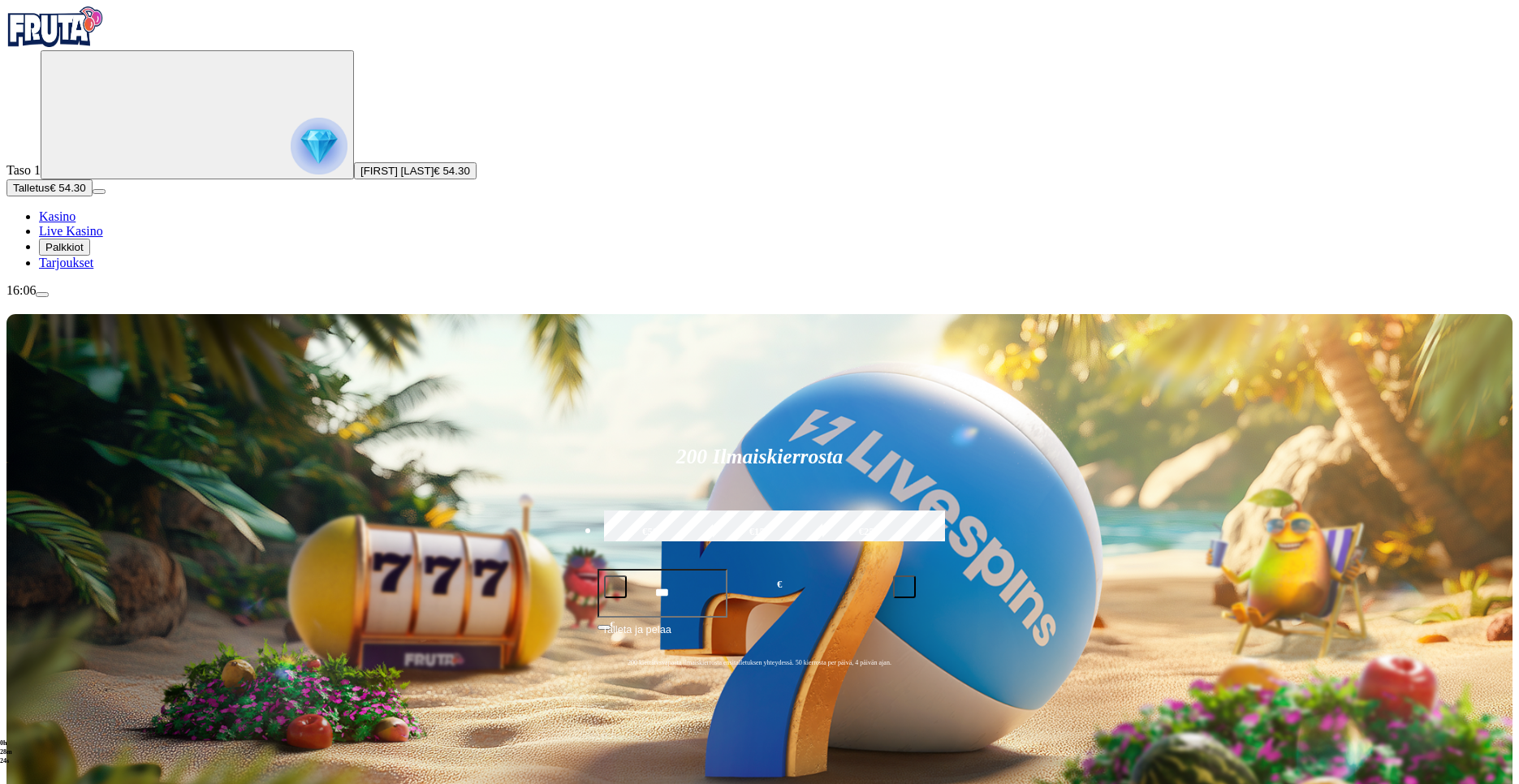 click on "Pelaa nyt" at bounding box center (63, 1451) 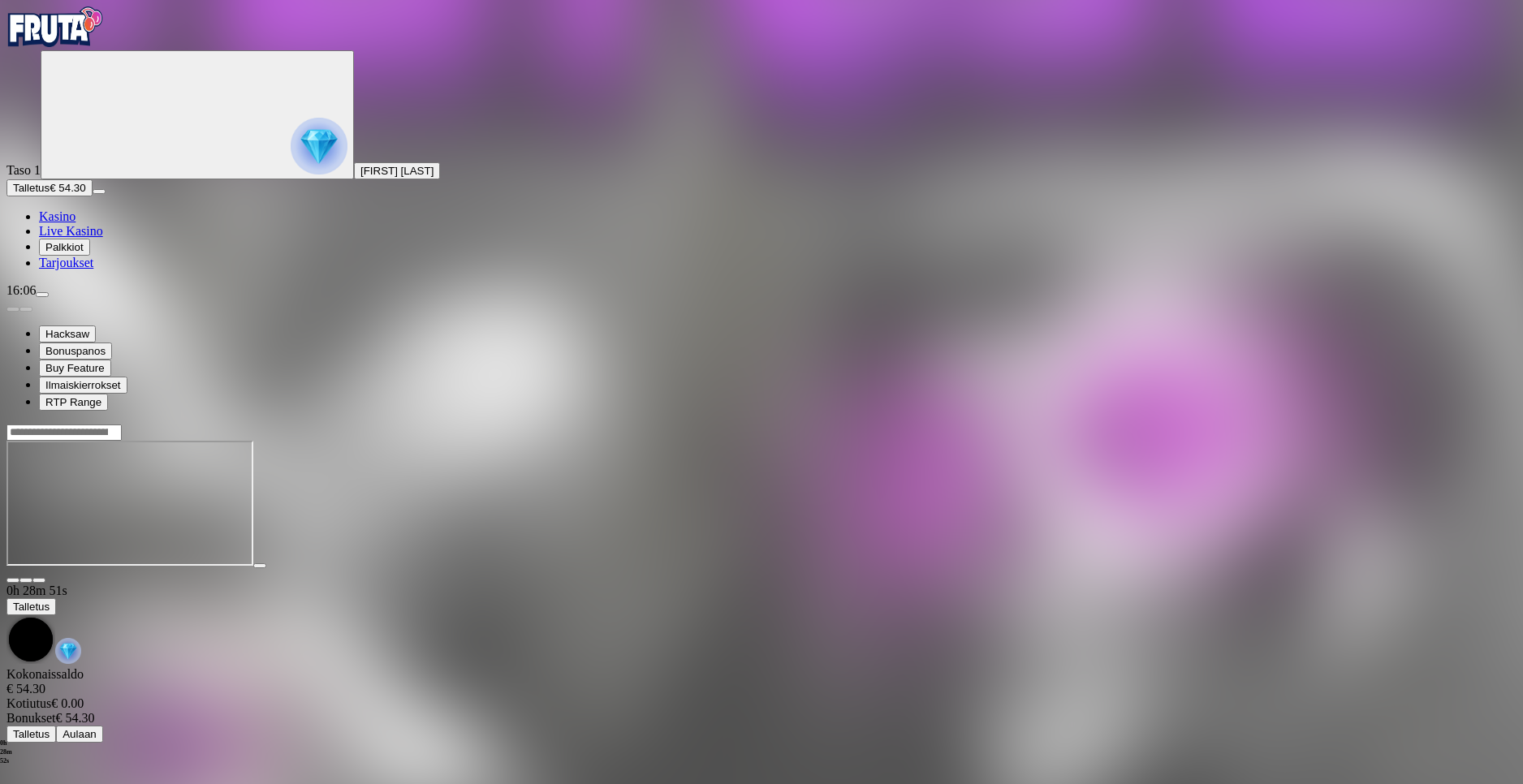 click on "Palkkiot" at bounding box center [64, 247] 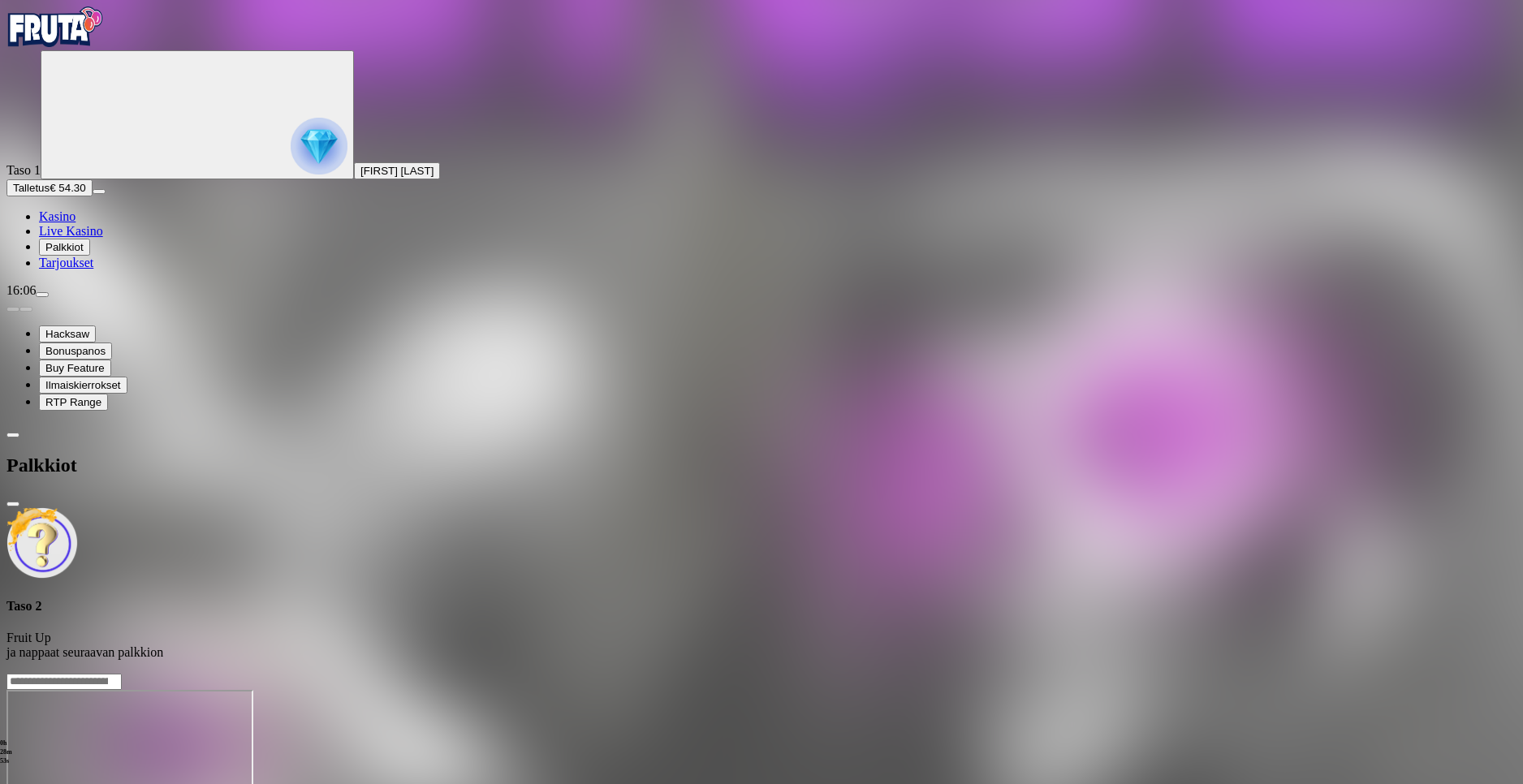 click on "Live Kasino" at bounding box center (71, 230) 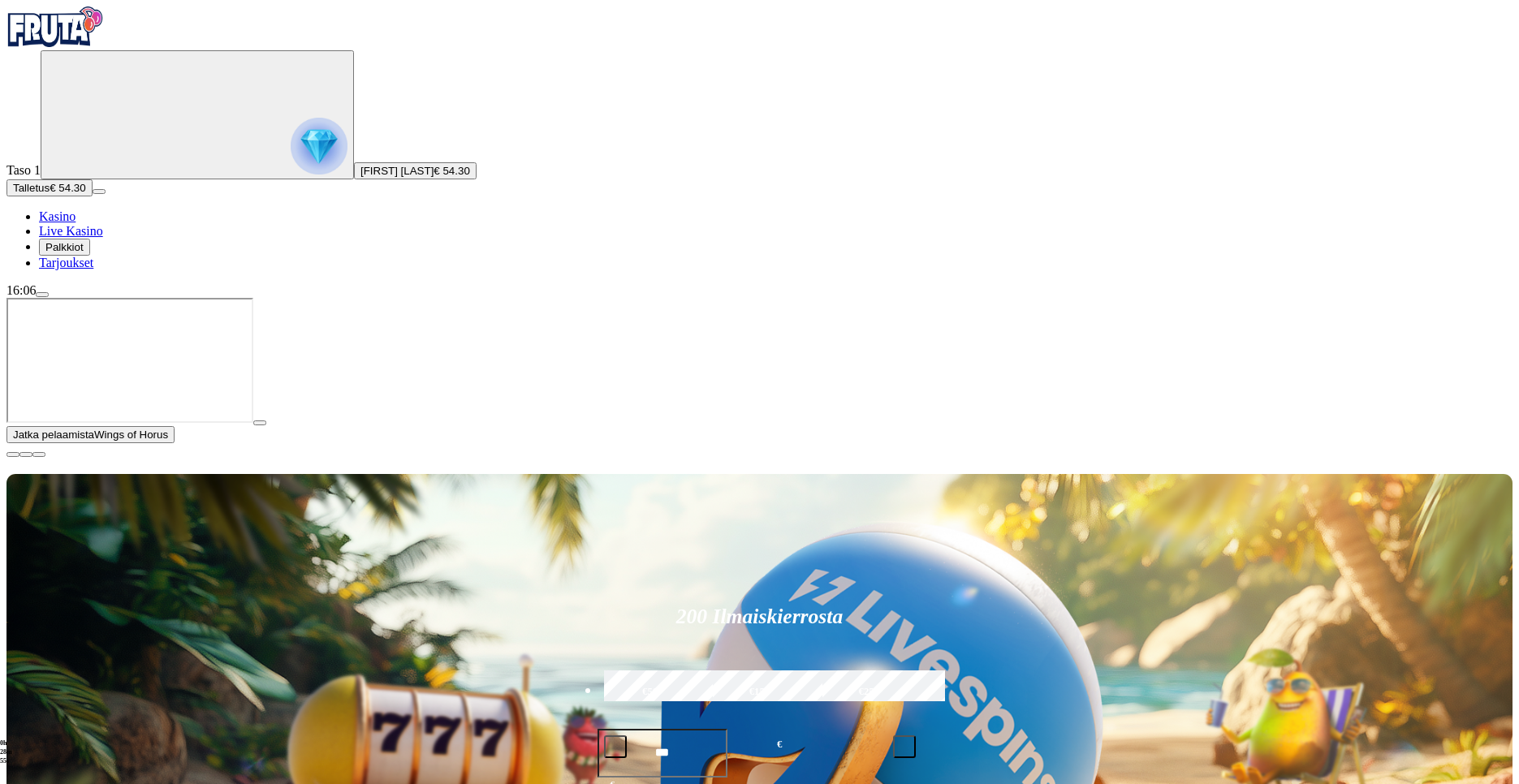 click on "Kasino" at bounding box center [57, 216] 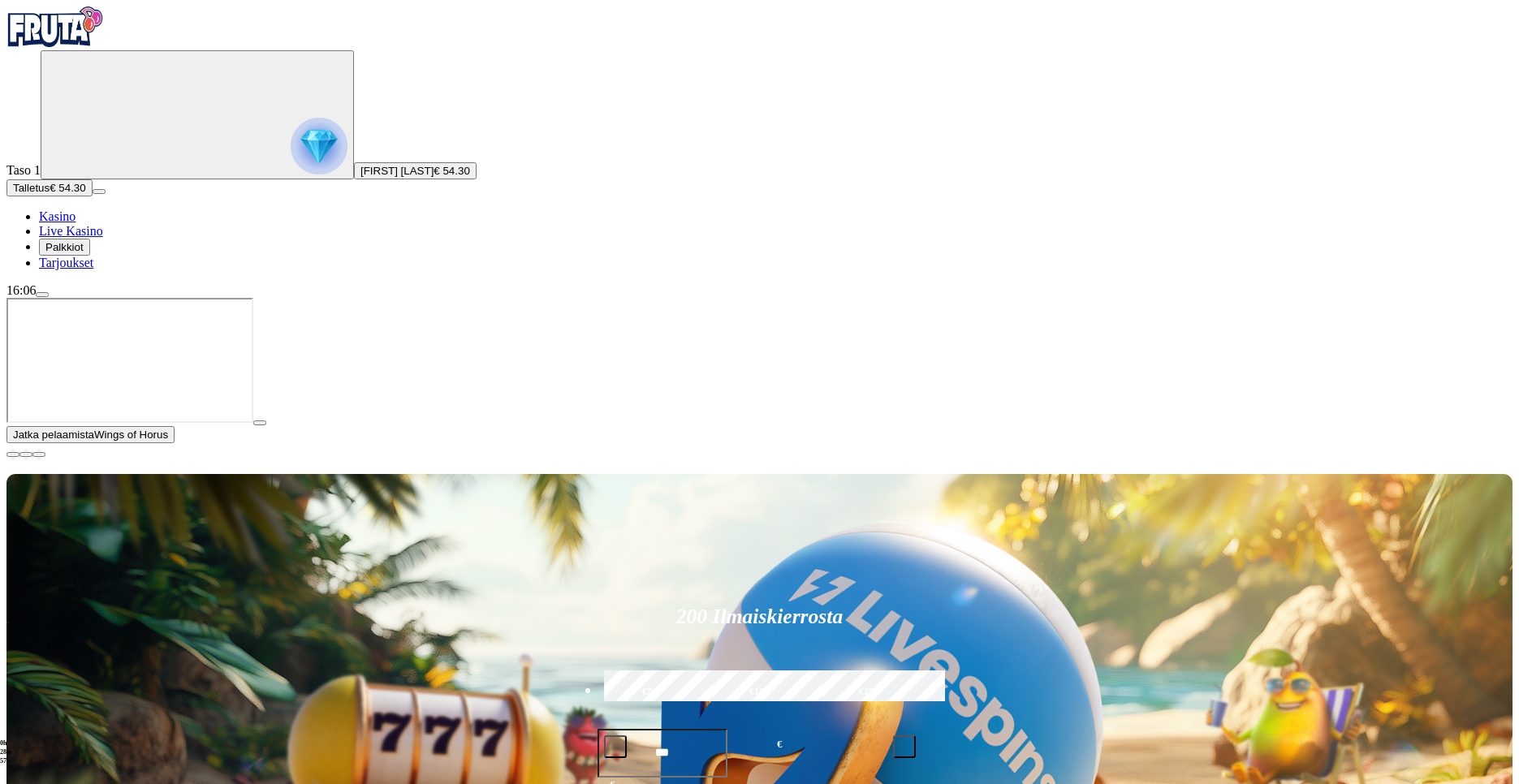 click at bounding box center (1043, 1047) 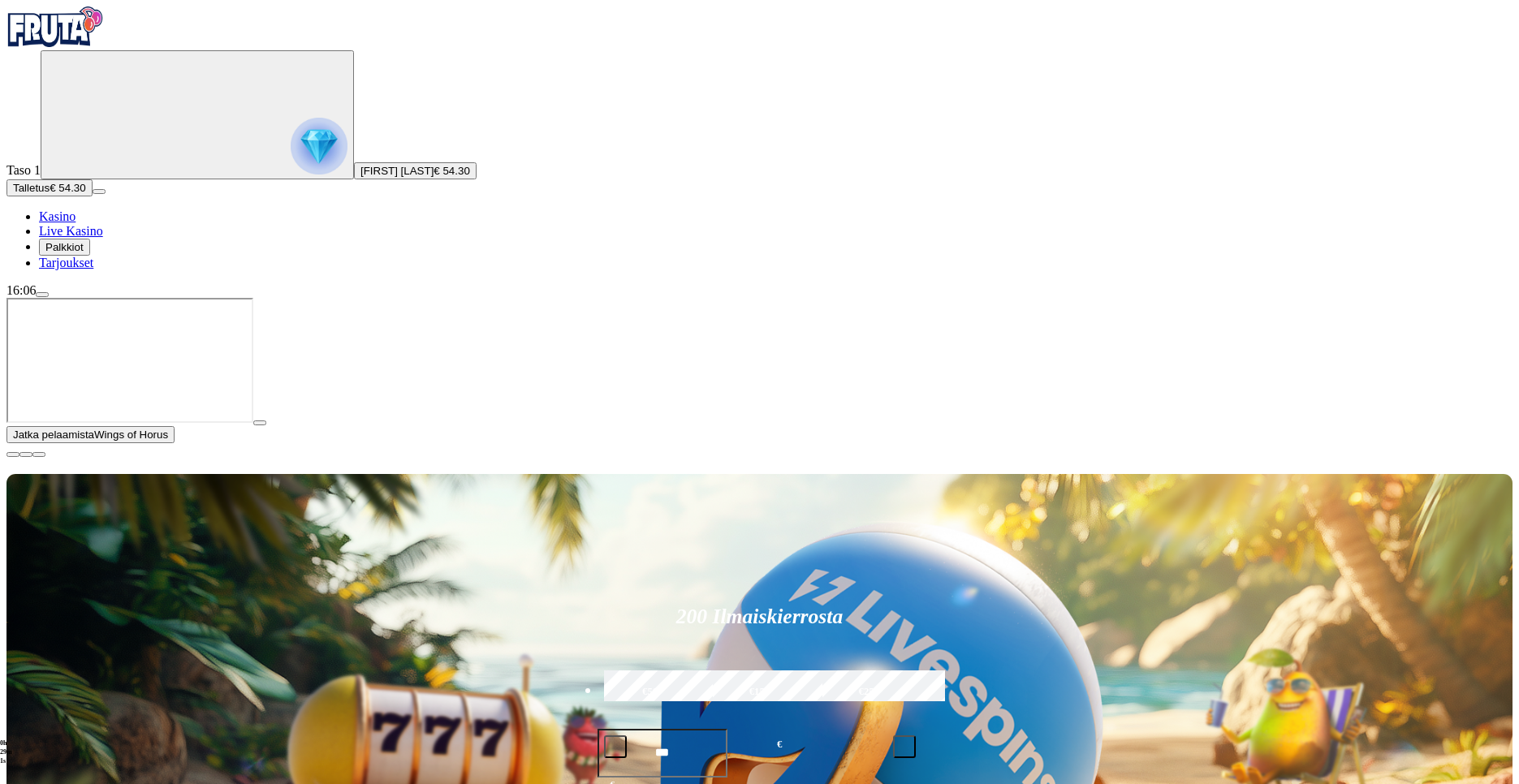 type on "*****" 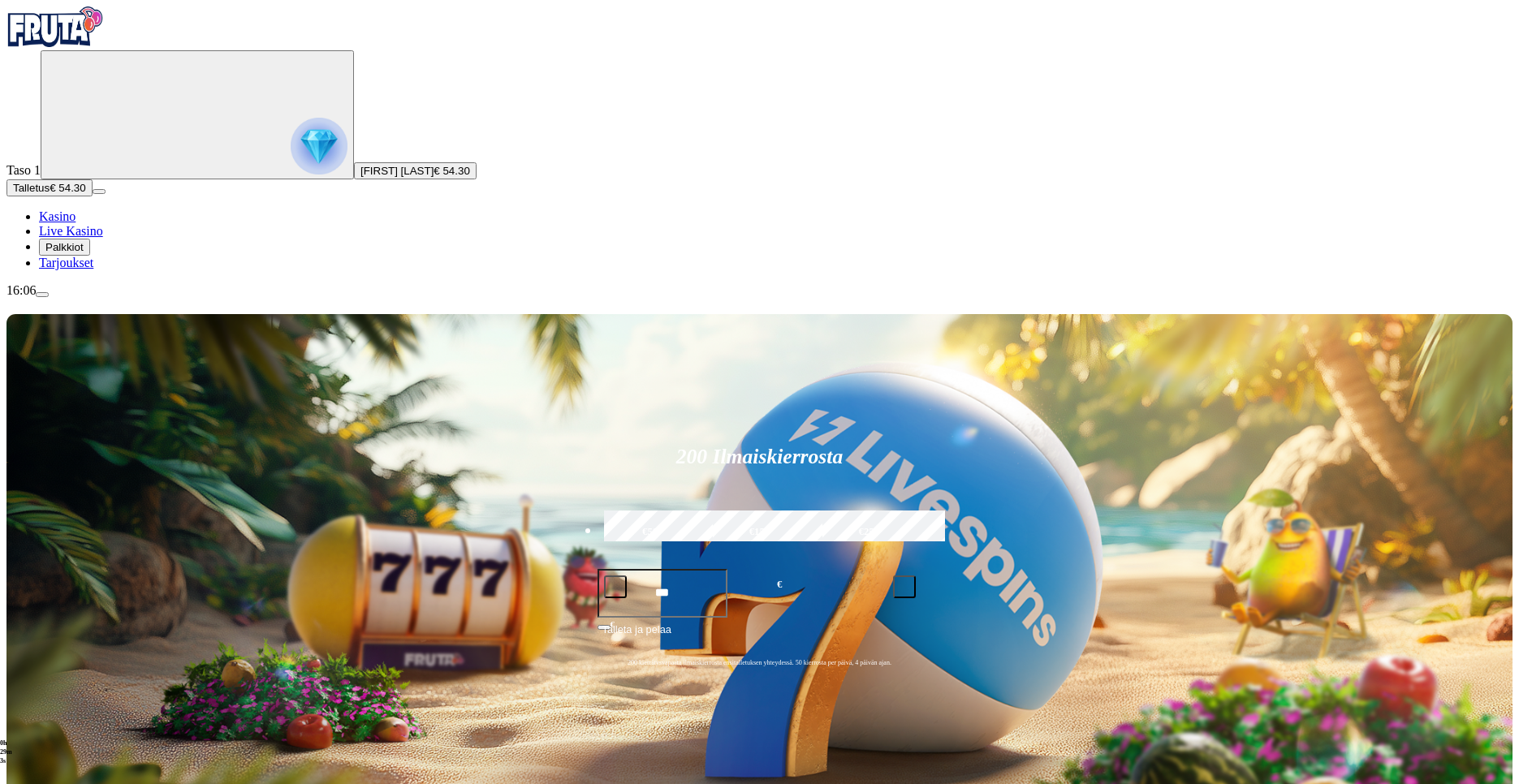 click on "Pelaa nyt" at bounding box center [1361, 914] 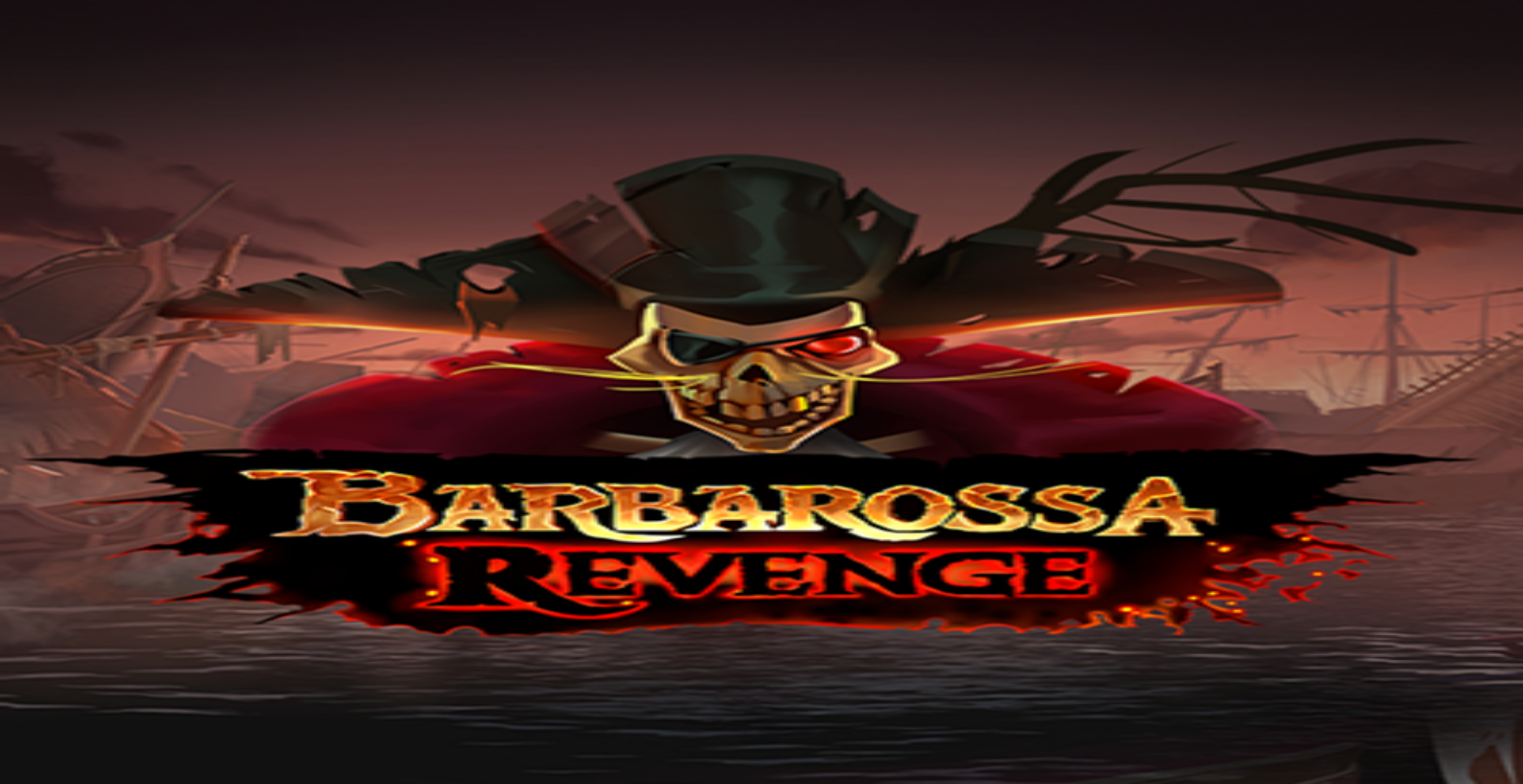 scroll, scrollTop: 0, scrollLeft: 0, axis: both 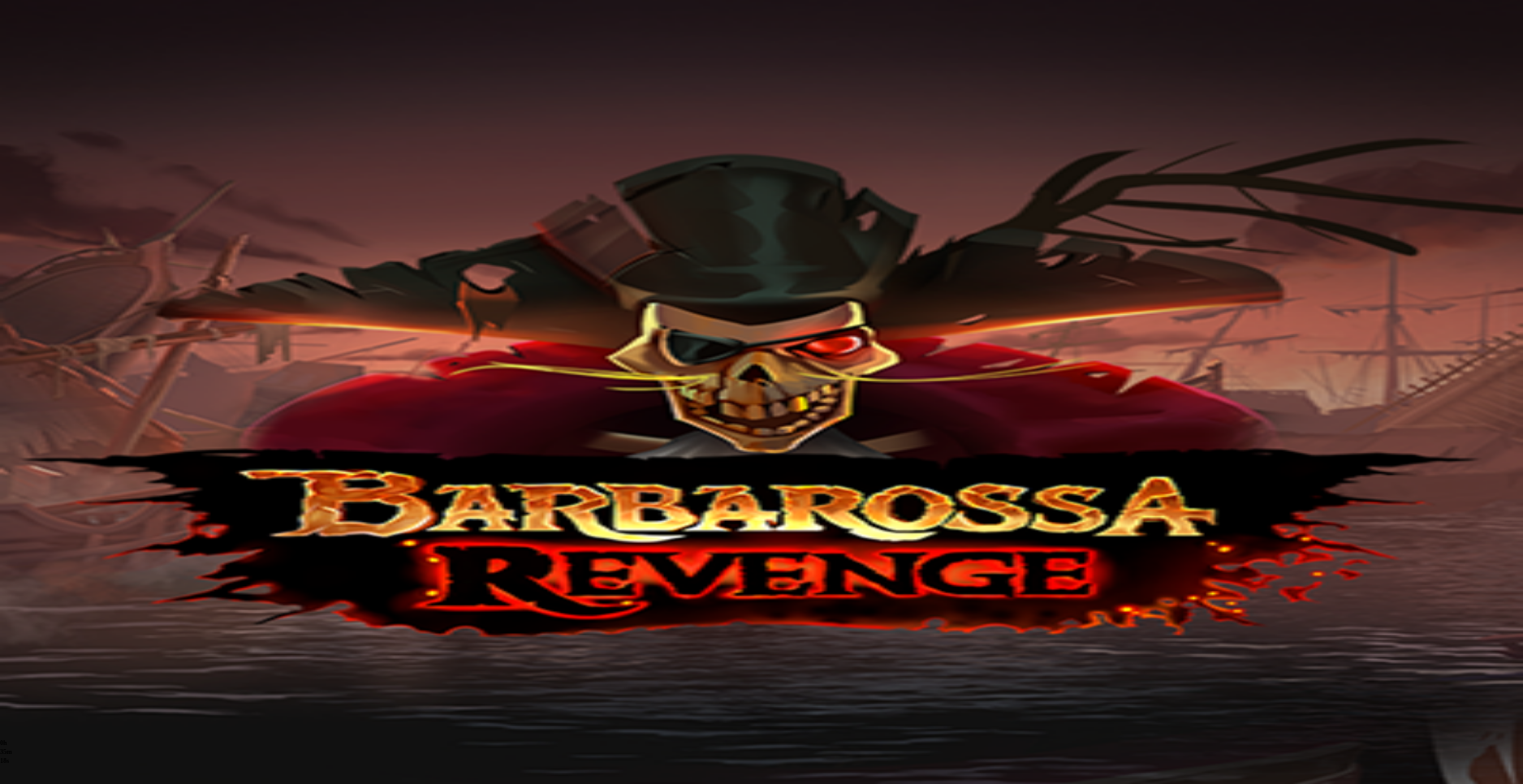 click on "Kasino" at bounding box center [57, 216] 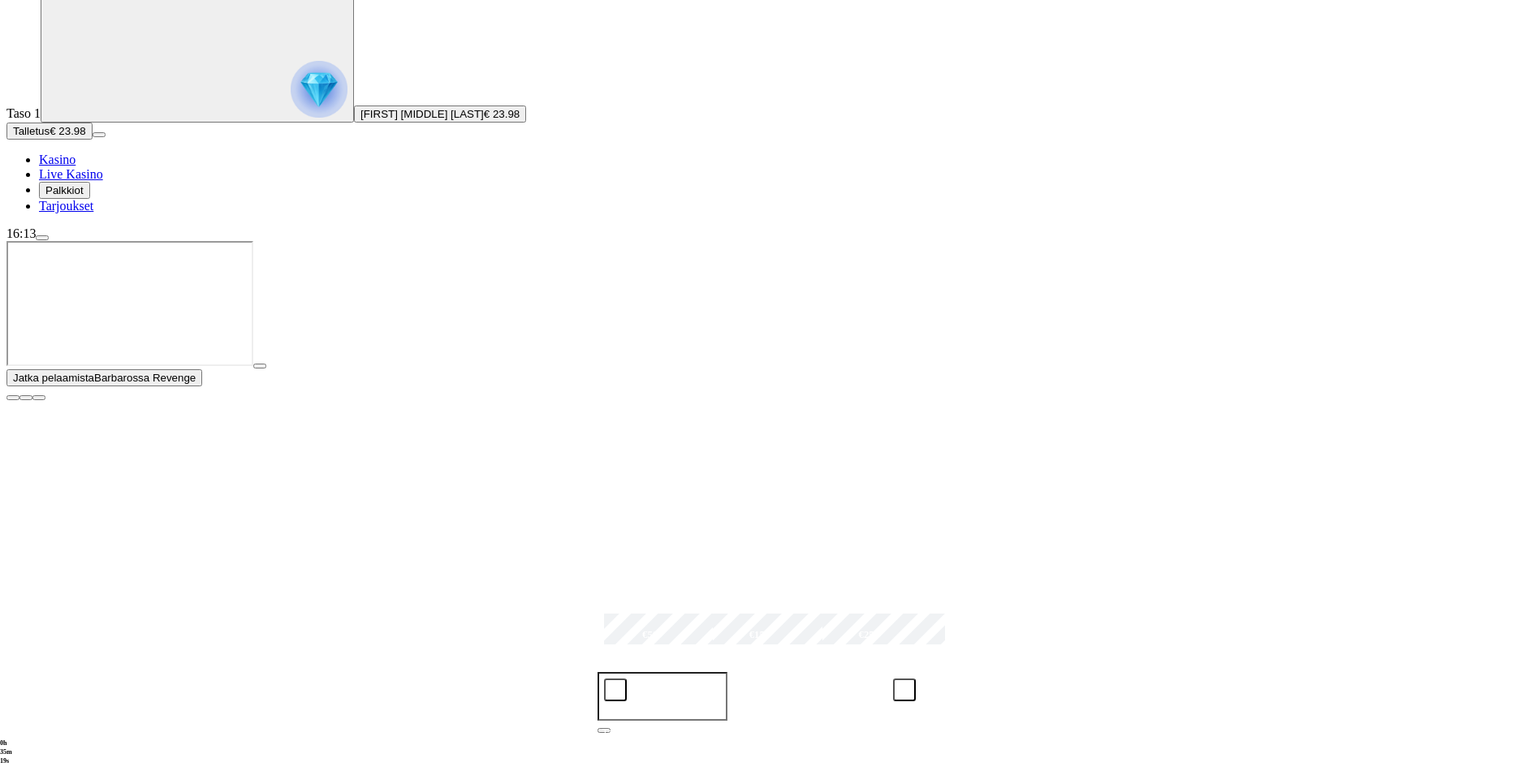 scroll, scrollTop: 81, scrollLeft: 0, axis: vertical 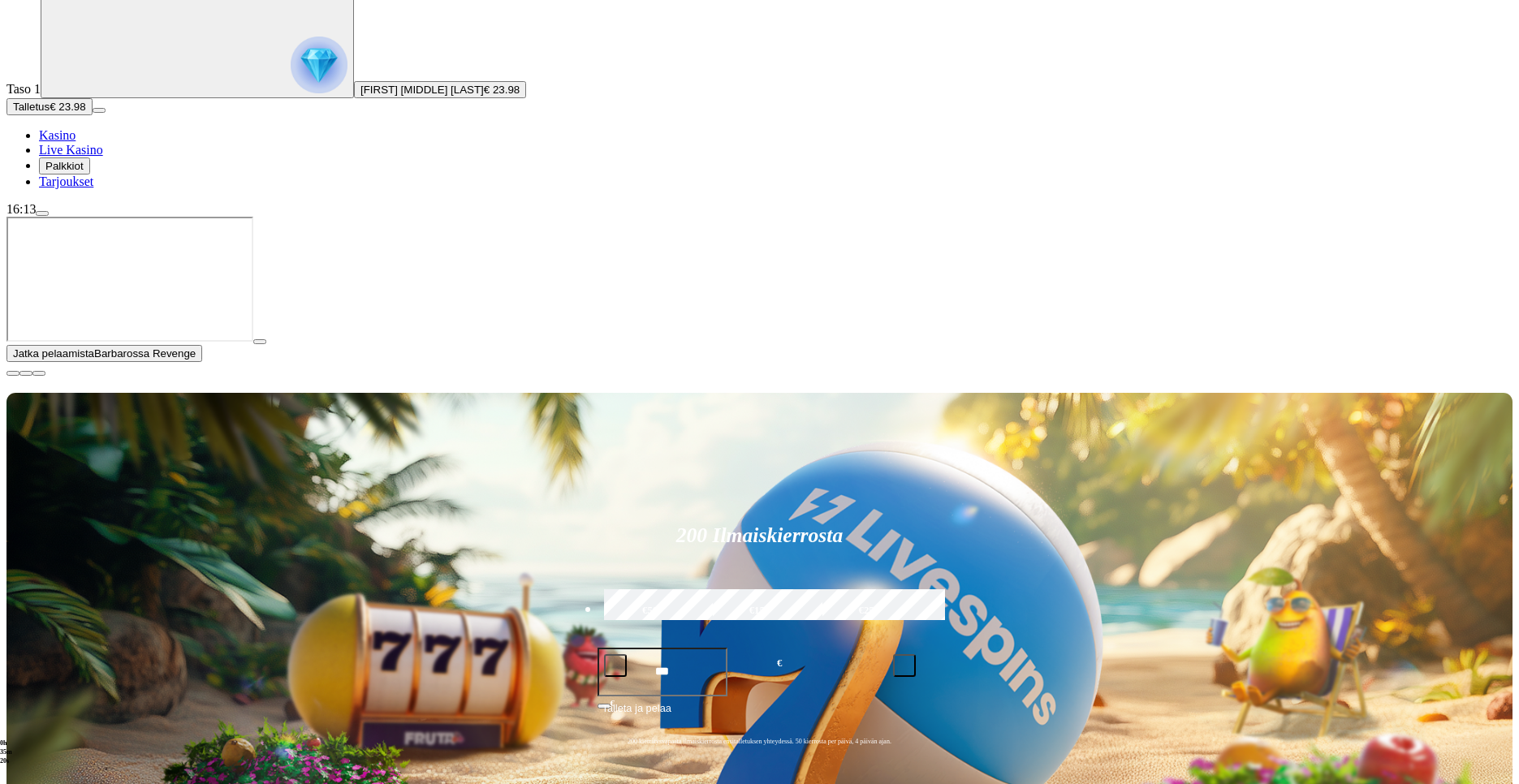 click on "Pelaa nyt" at bounding box center [63, 1297] 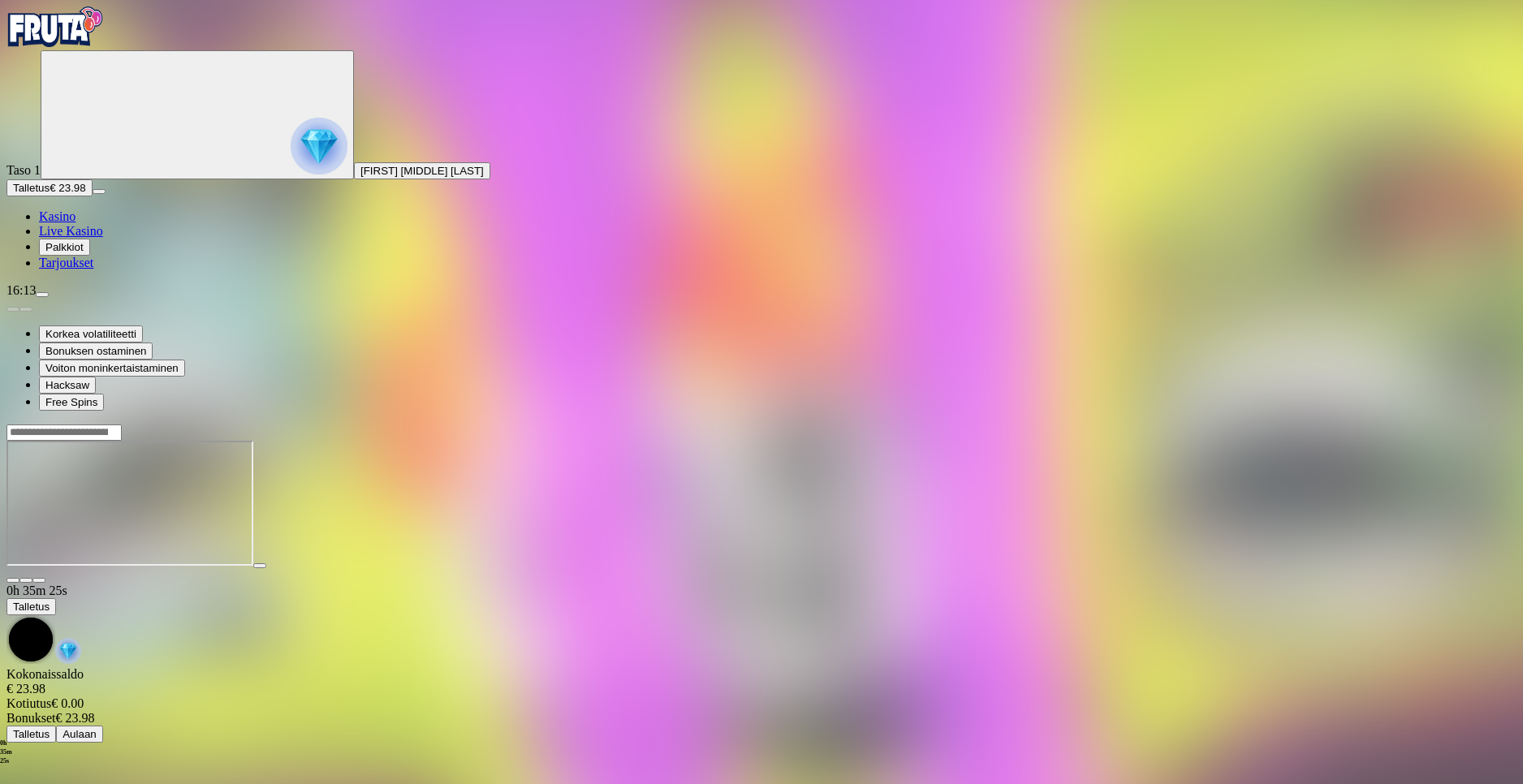 click on "Kasino" at bounding box center [57, 216] 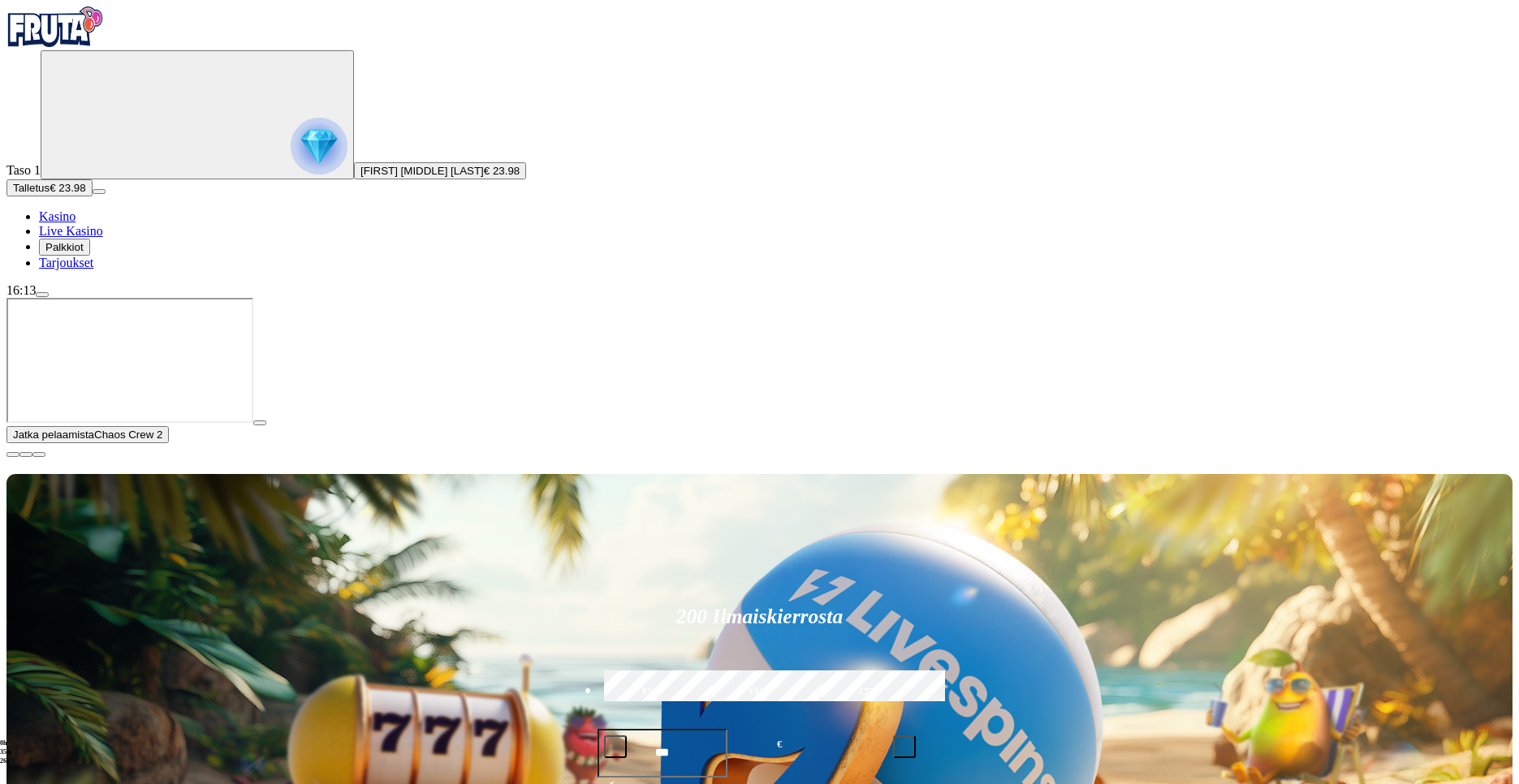 click on "Pelaa nyt" at bounding box center (63, 1611) 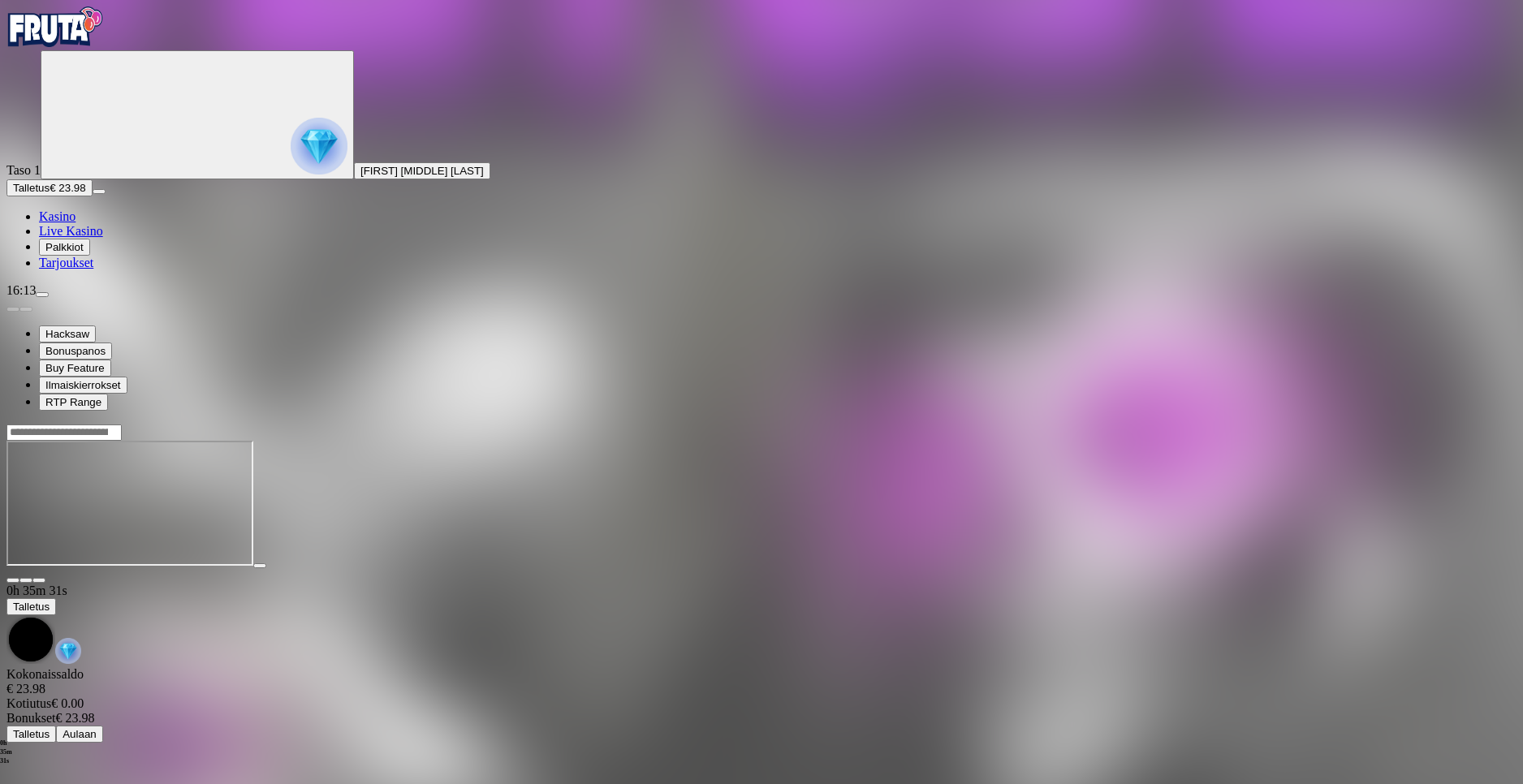 click on "Kasino" at bounding box center (57, 216) 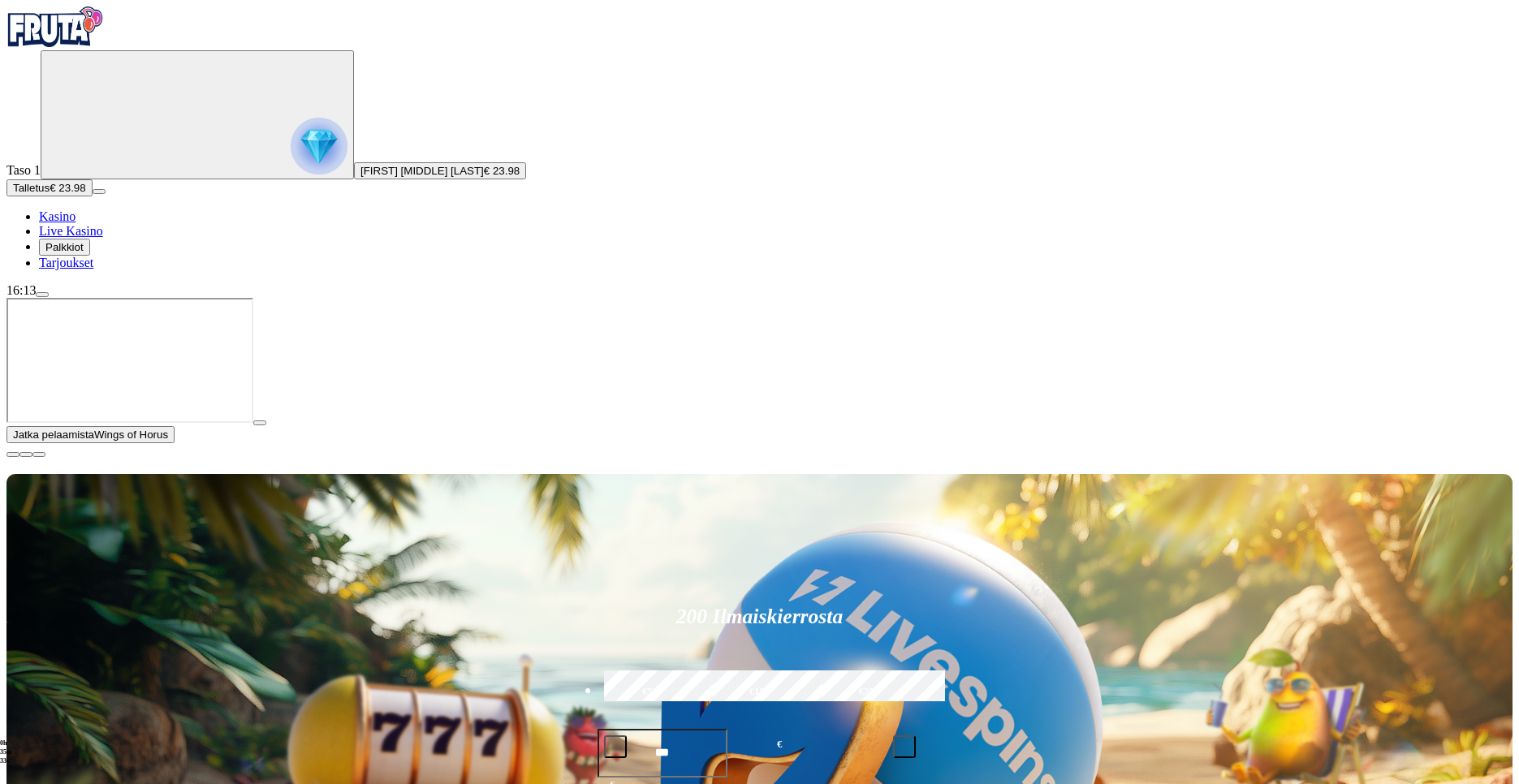 drag, startPoint x: 1088, startPoint y: 459, endPoint x: 1085, endPoint y: 446, distance: 13.341664 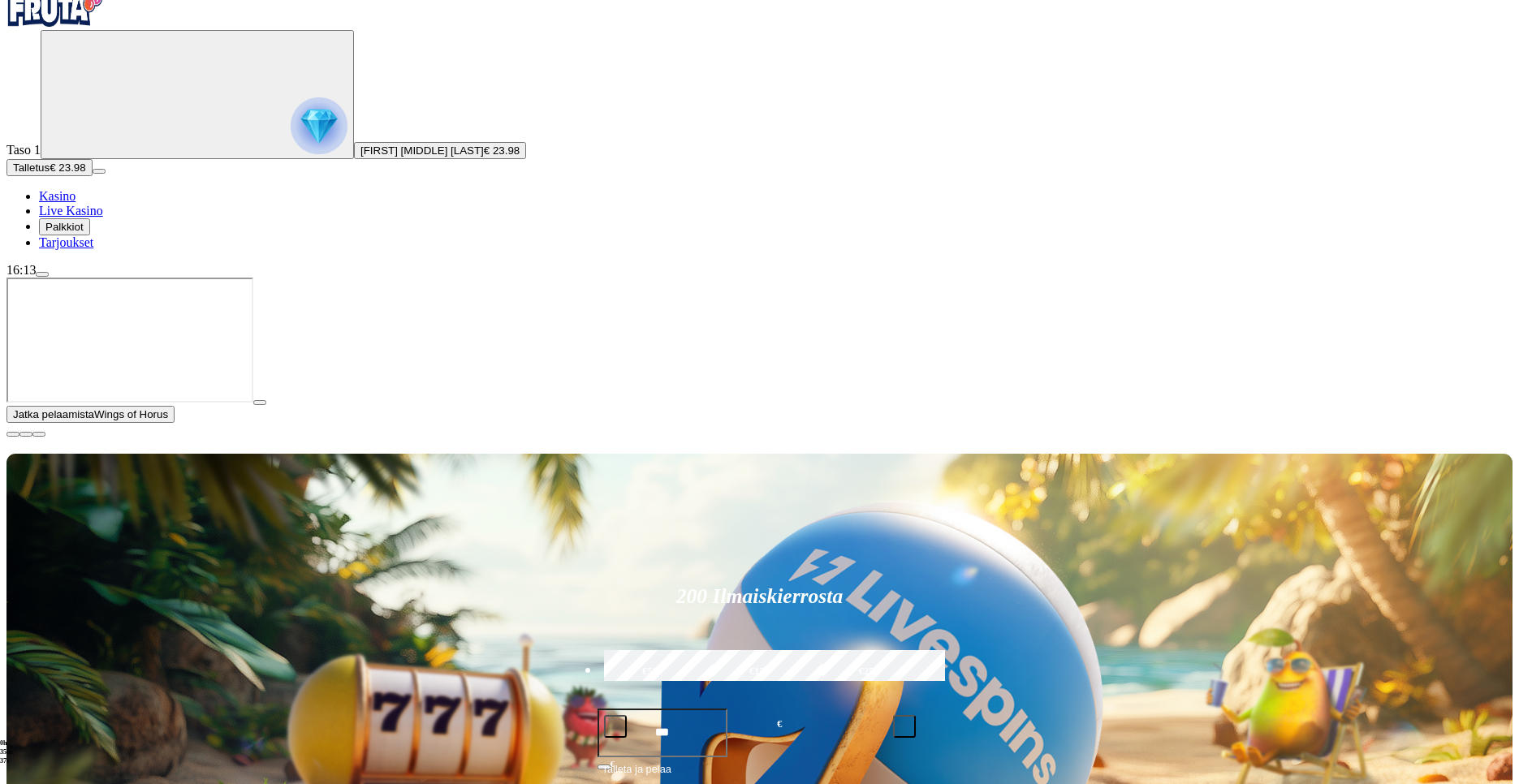 scroll, scrollTop: 81, scrollLeft: 0, axis: vertical 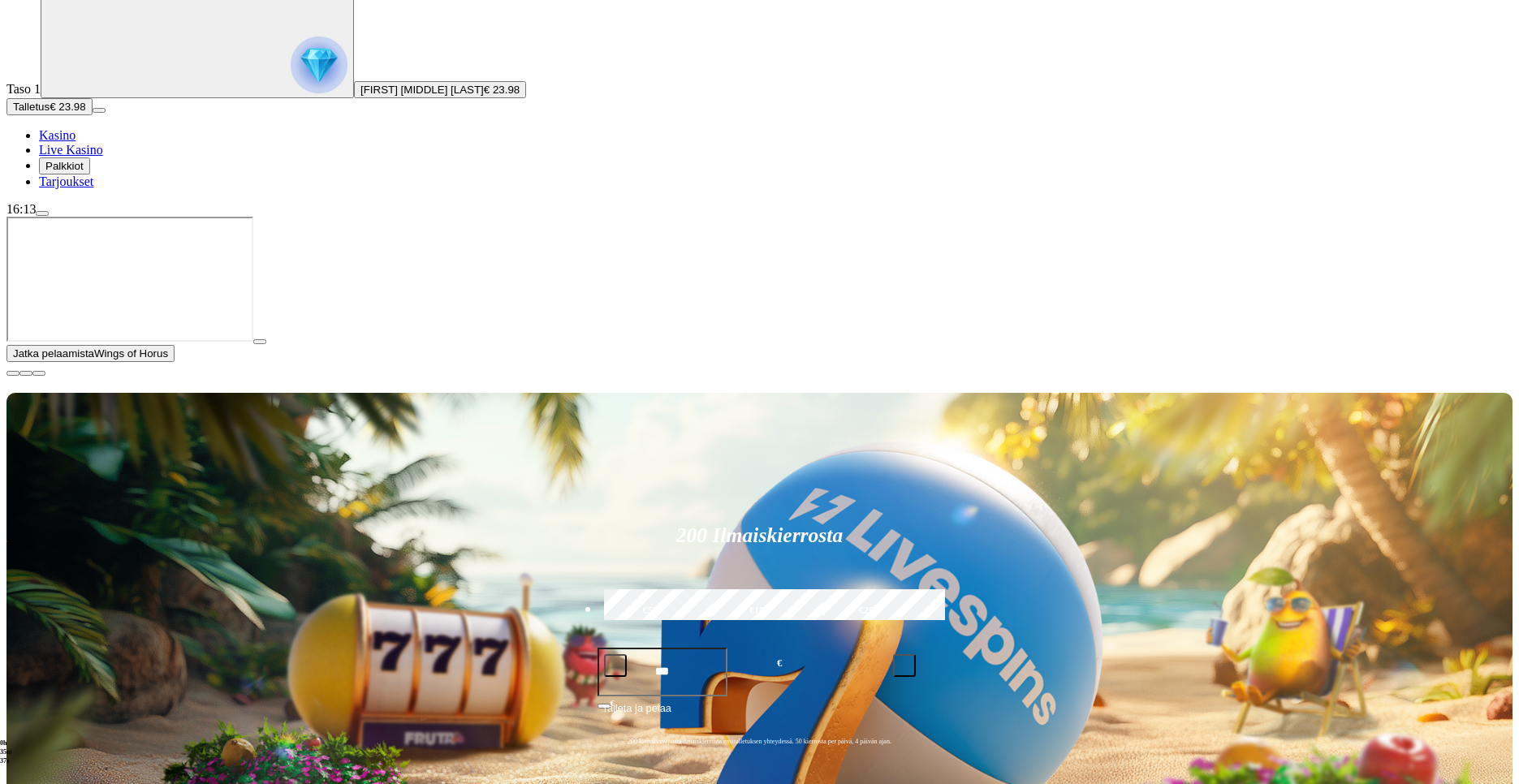 type on "******" 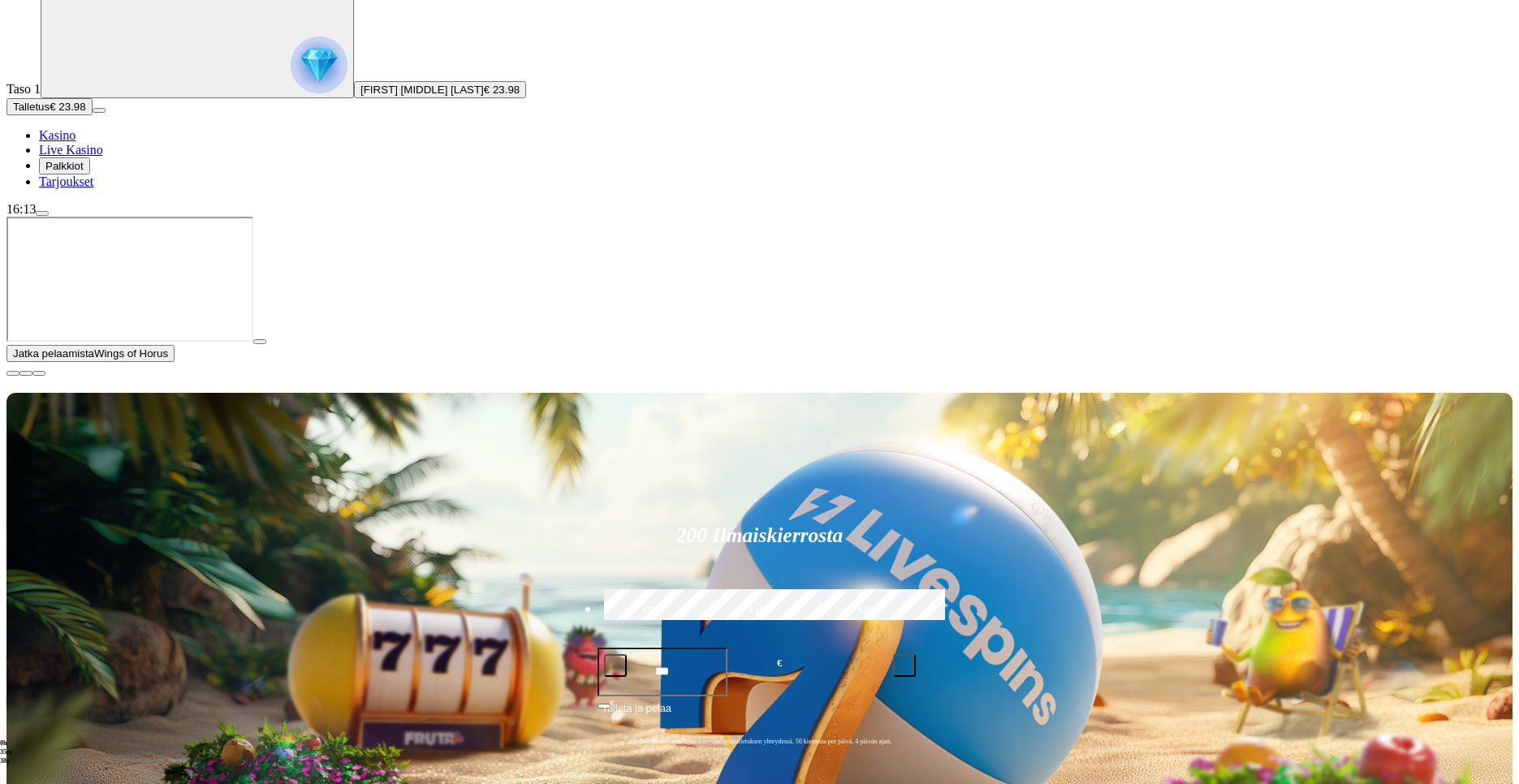 scroll, scrollTop: 0, scrollLeft: 0, axis: both 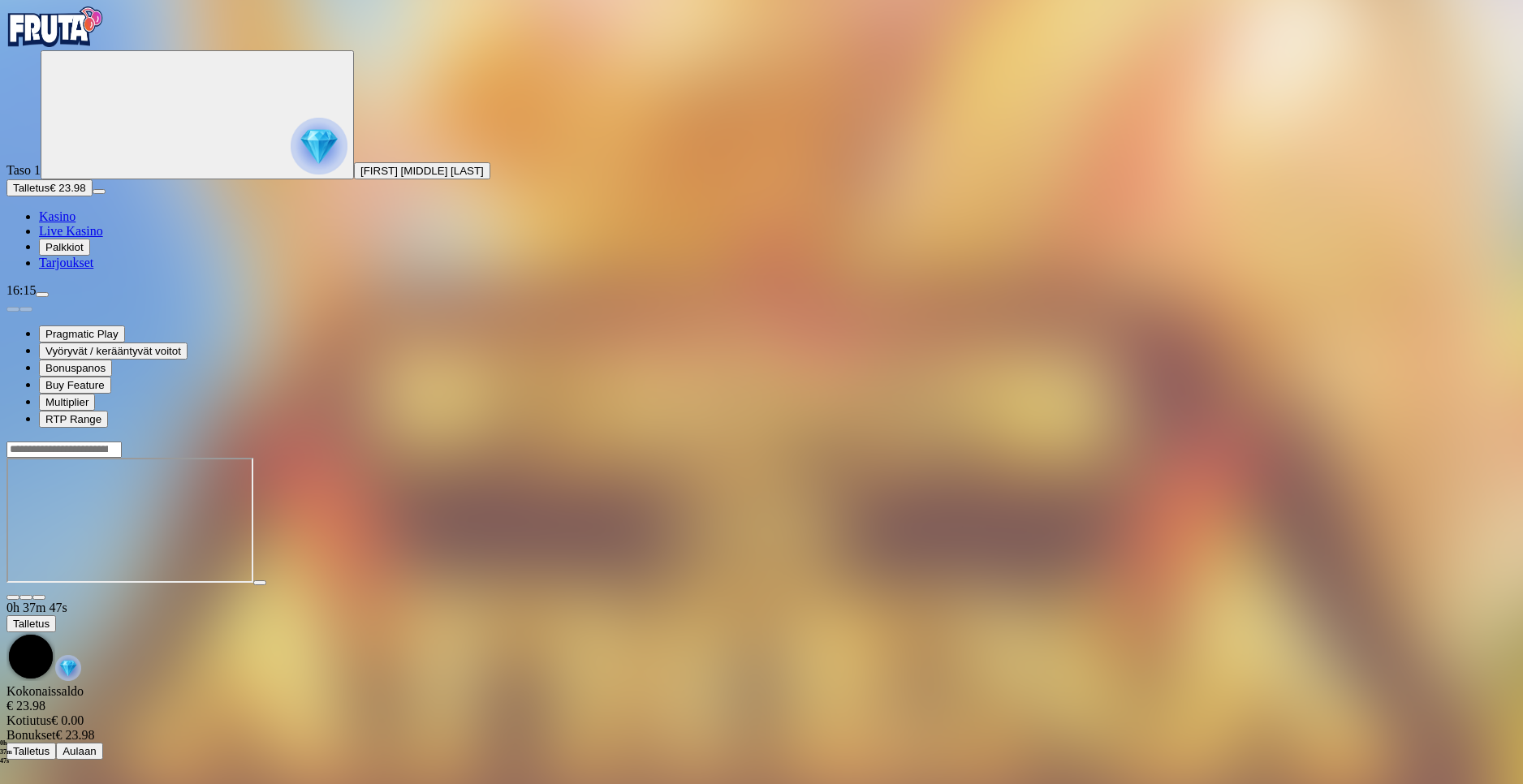 click on "Kasino Live Kasino Palkkiot Tarjoukset" at bounding box center (762, 239) 